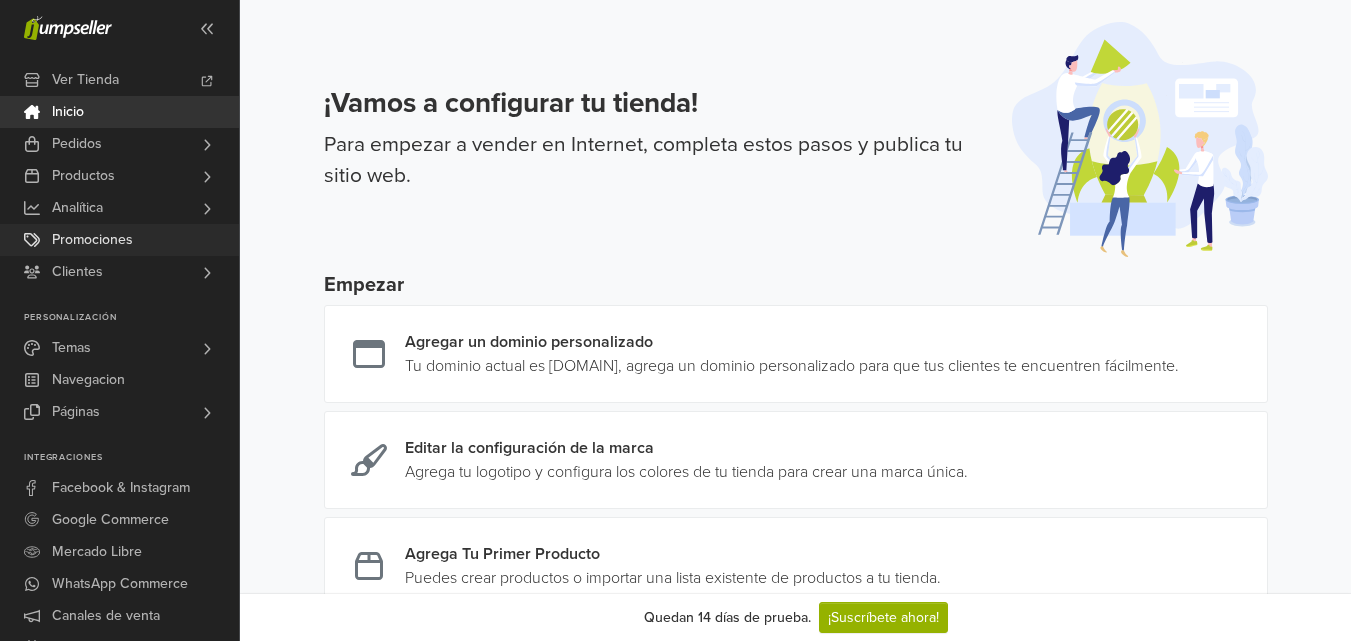 scroll, scrollTop: 0, scrollLeft: 0, axis: both 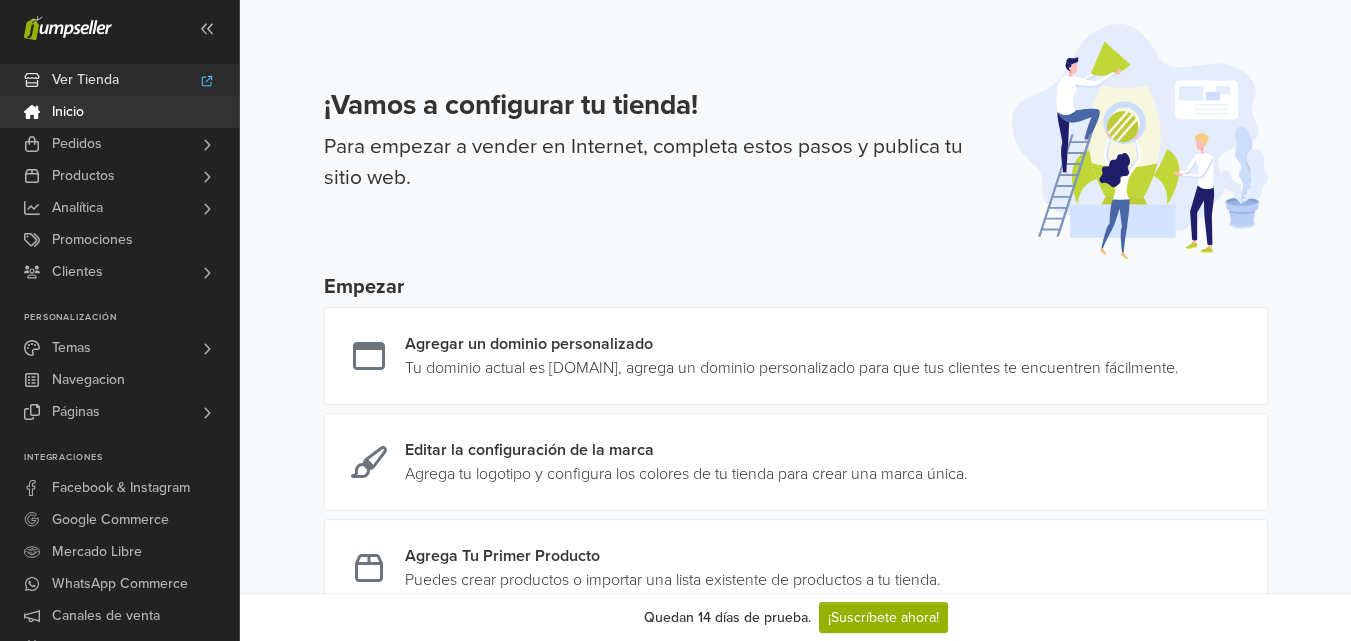 click on "Ver Tienda" at bounding box center [119, 80] 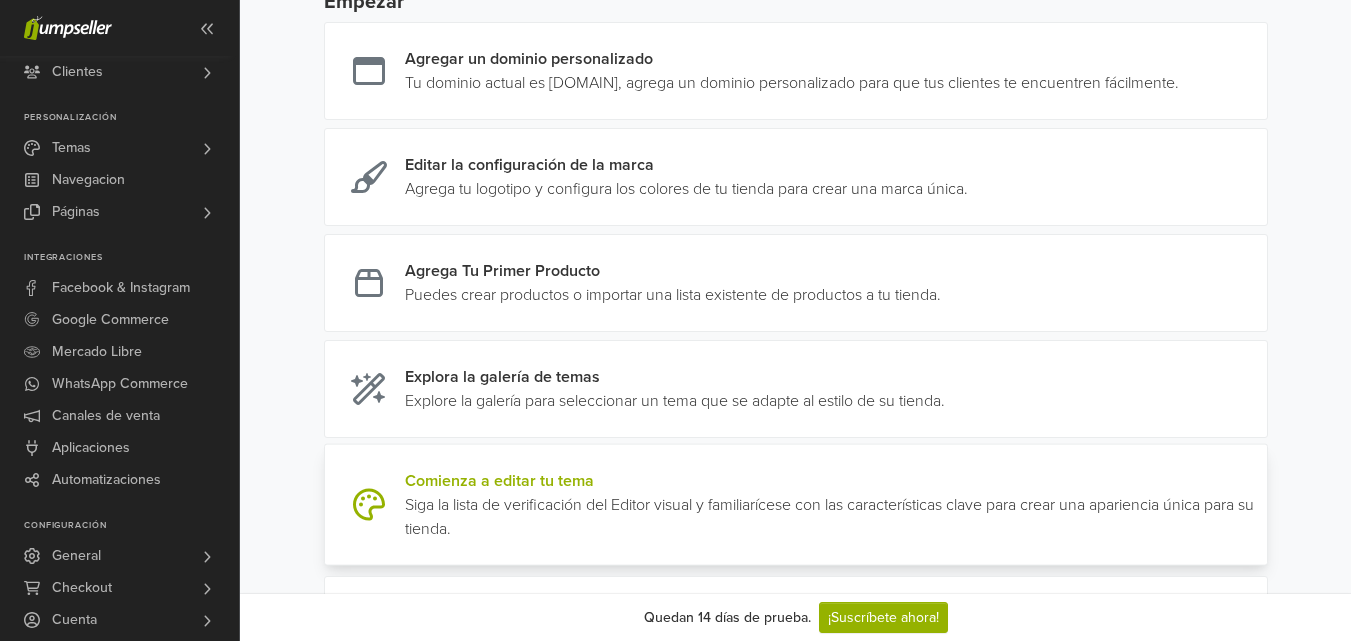 scroll, scrollTop: 113, scrollLeft: 0, axis: vertical 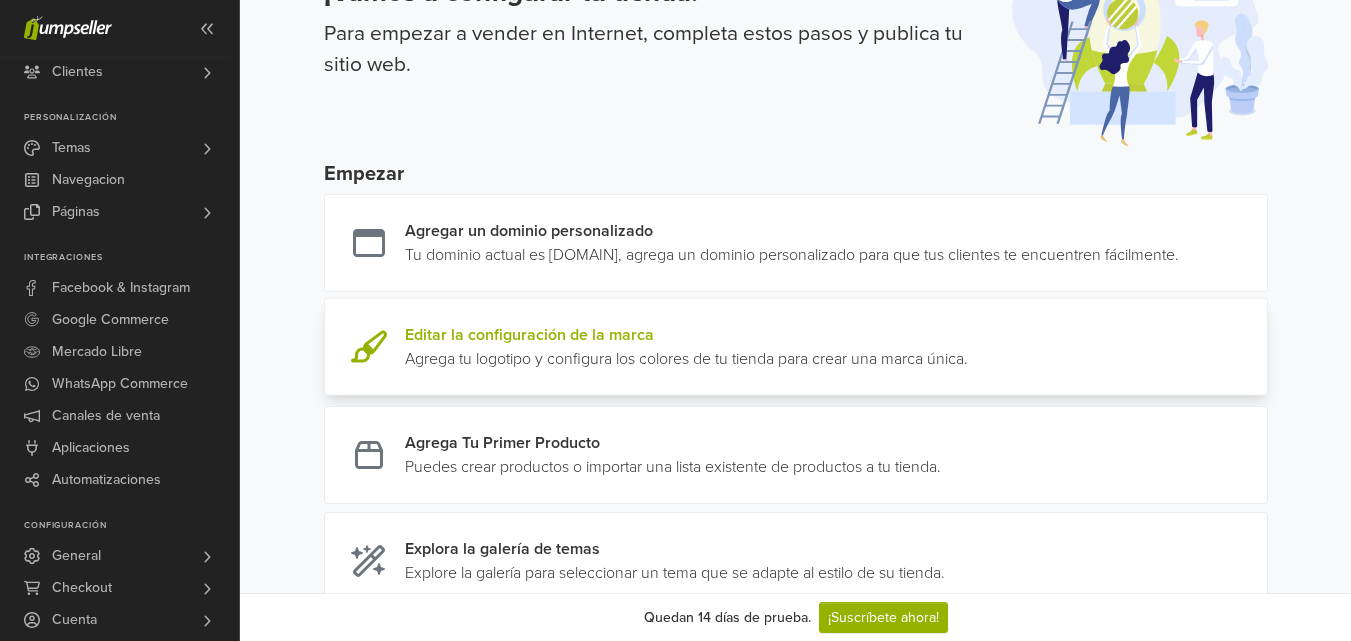 click at bounding box center [968, 347] 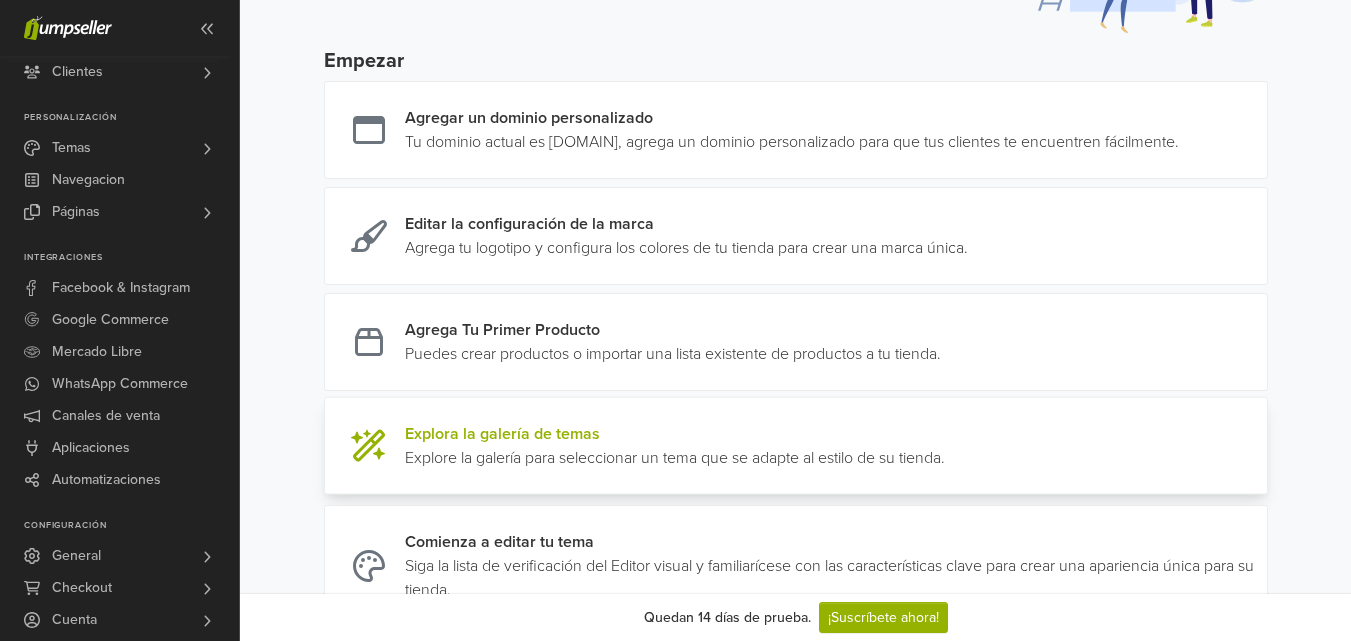 scroll, scrollTop: 313, scrollLeft: 0, axis: vertical 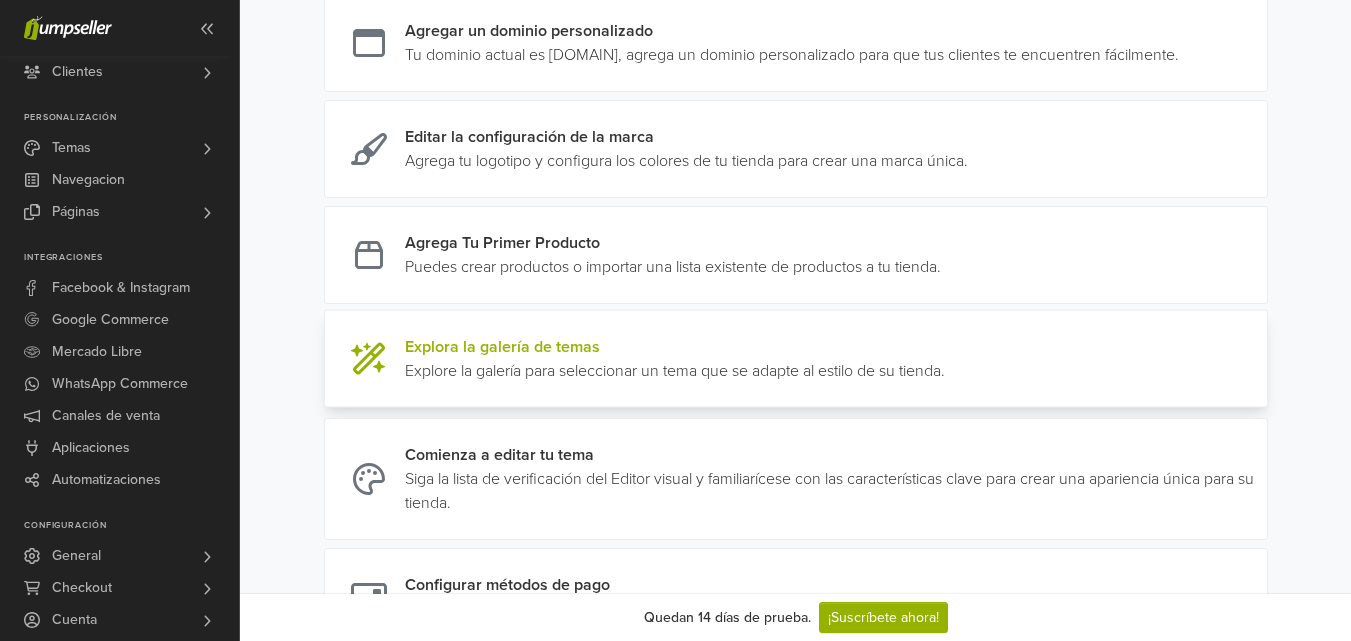 click at bounding box center [945, 359] 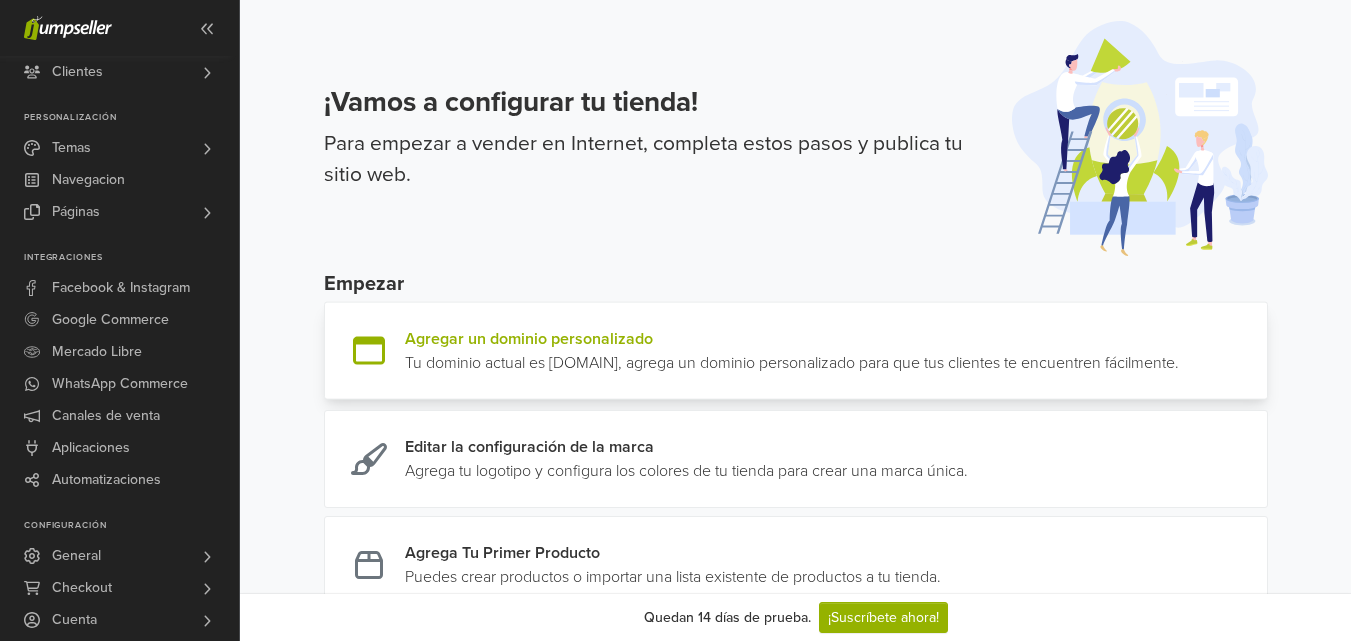 scroll, scrollTop: 0, scrollLeft: 0, axis: both 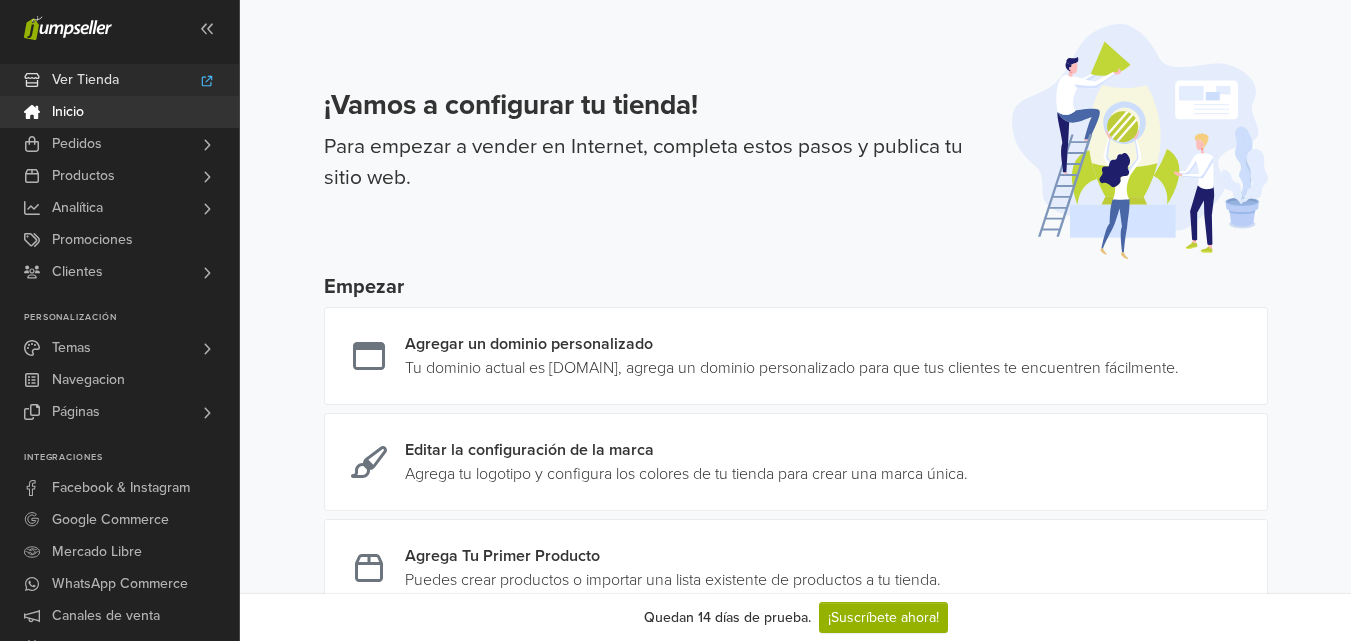 click on "Ver Tienda" at bounding box center (119, 80) 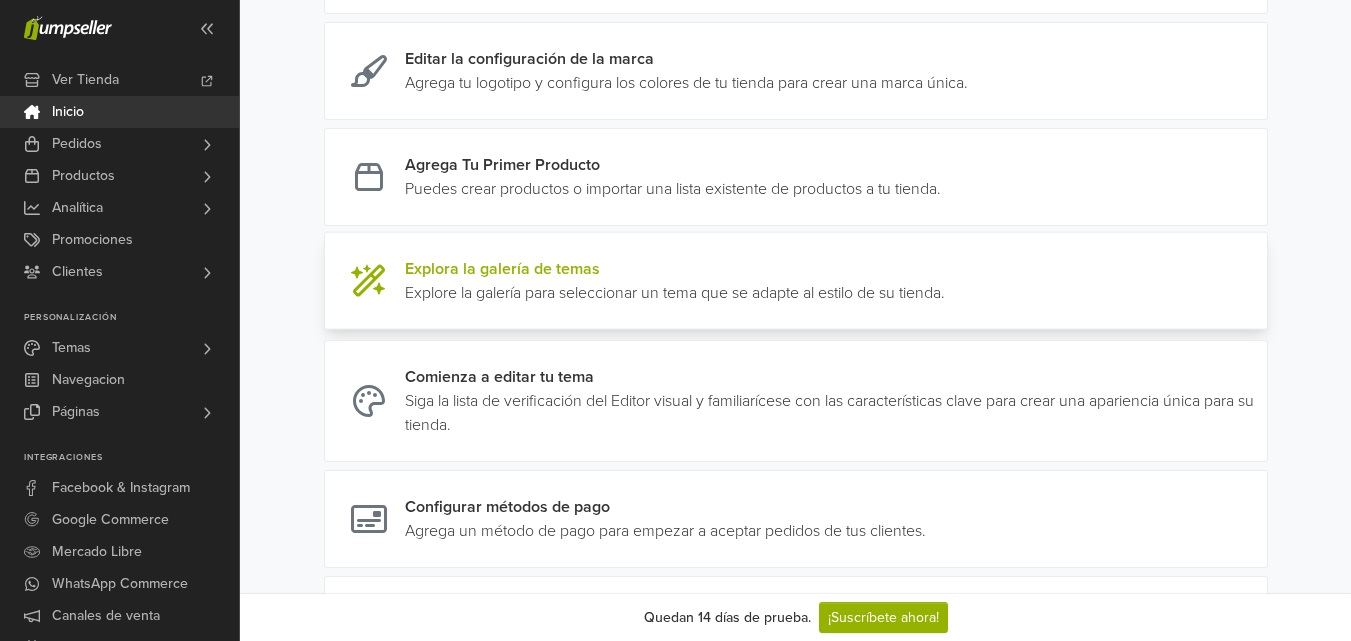 scroll, scrollTop: 400, scrollLeft: 0, axis: vertical 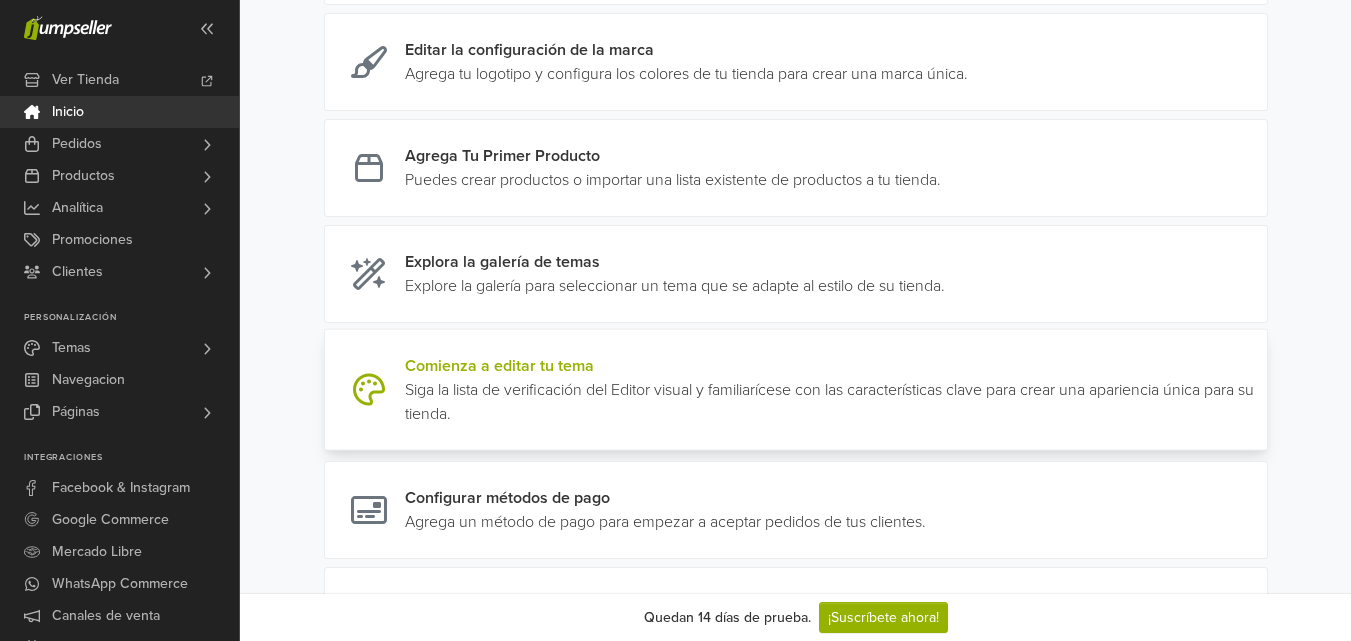 click at bounding box center (1259, 390) 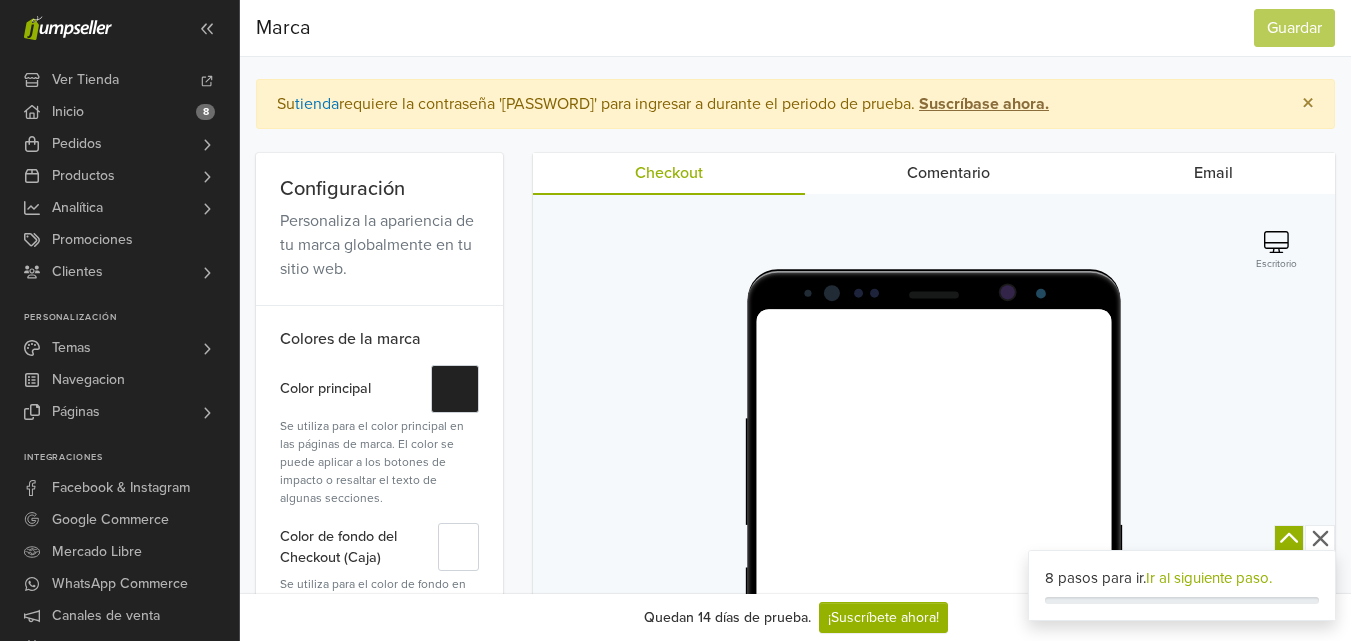 scroll, scrollTop: 0, scrollLeft: 0, axis: both 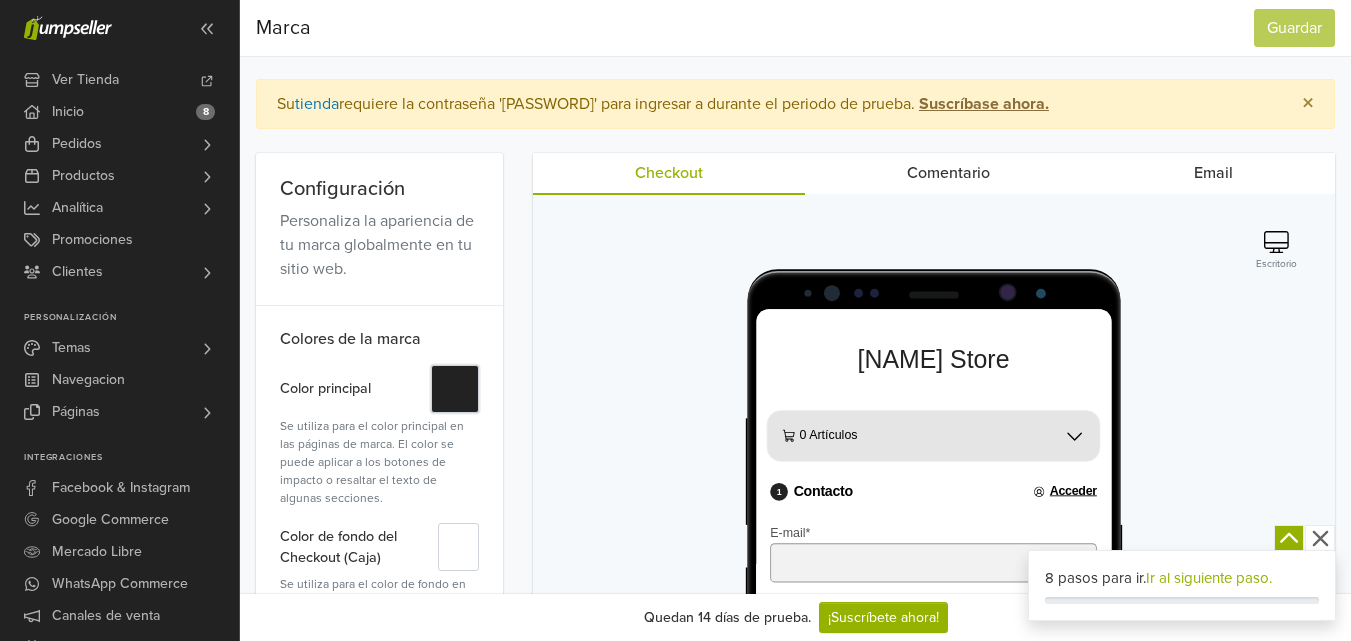 click on "#" at bounding box center [455, 389] 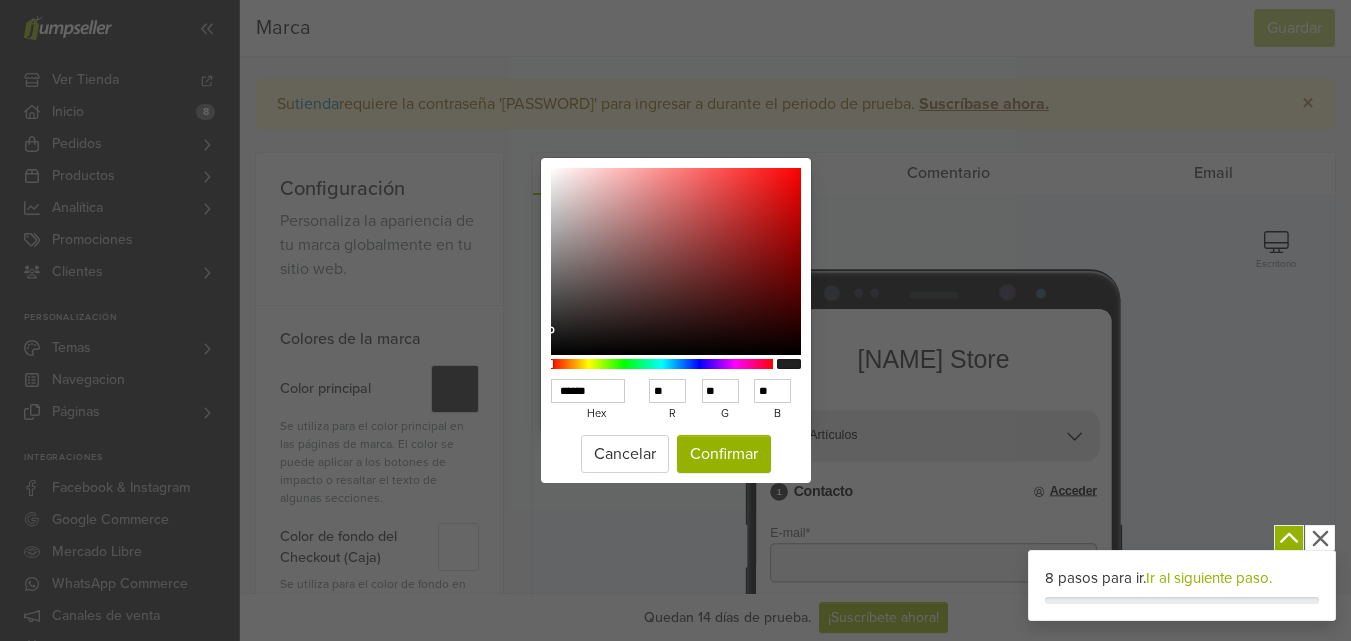 click on "****** hex ** r ** g ** b *** a Cancelar Confirmar" at bounding box center [675, 320] 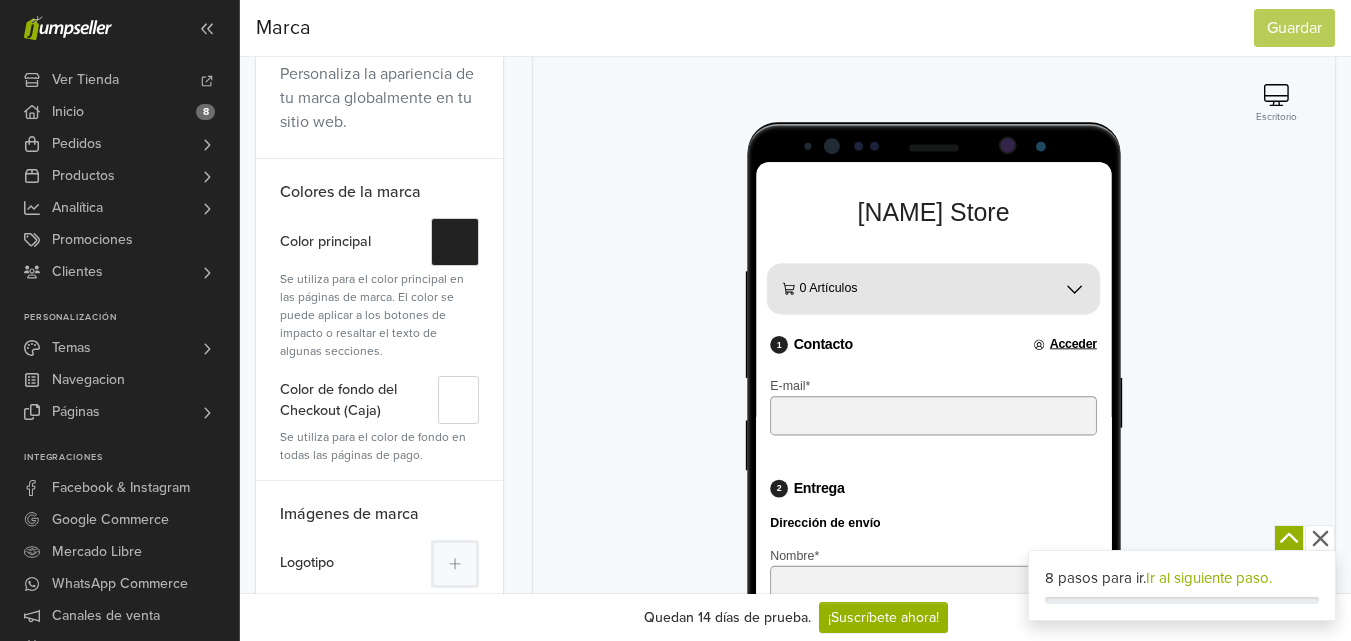 scroll, scrollTop: 0, scrollLeft: 0, axis: both 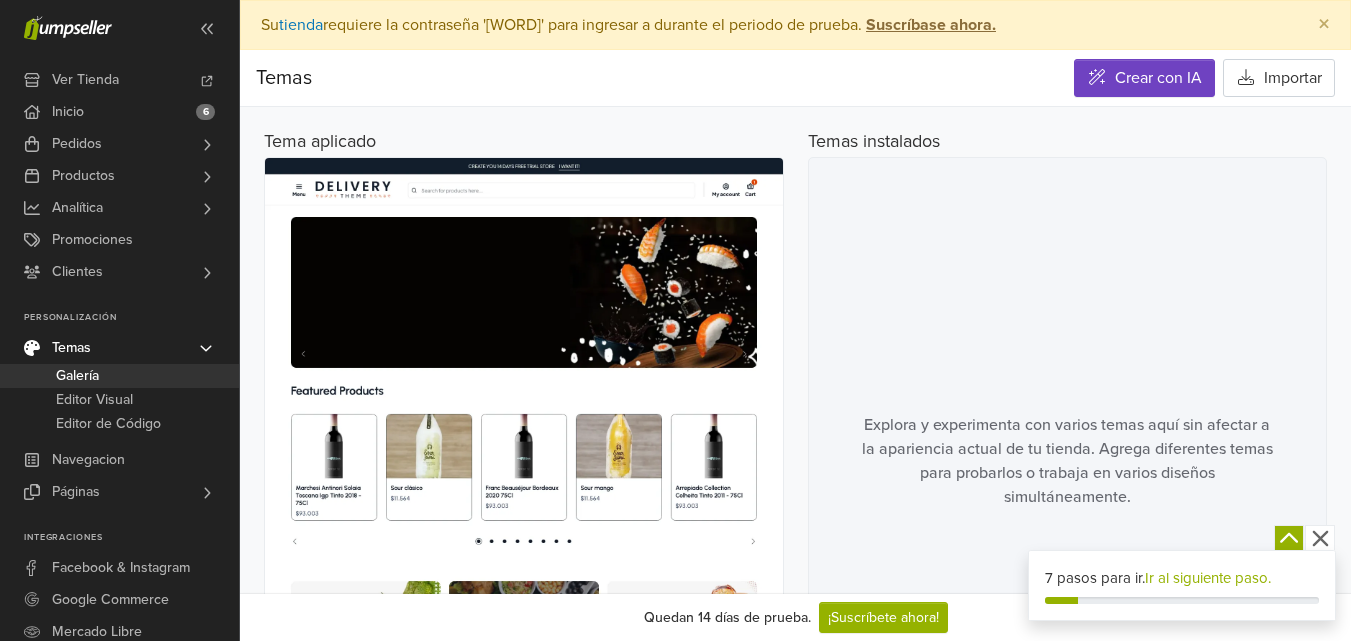 click 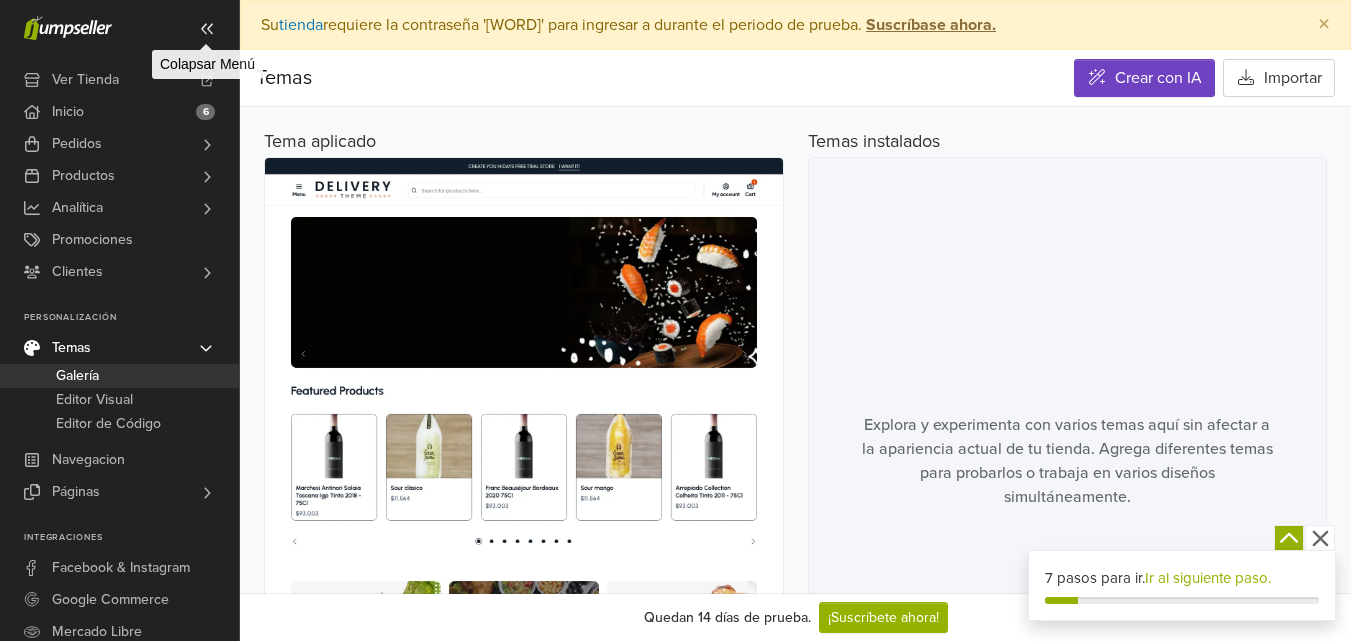 click 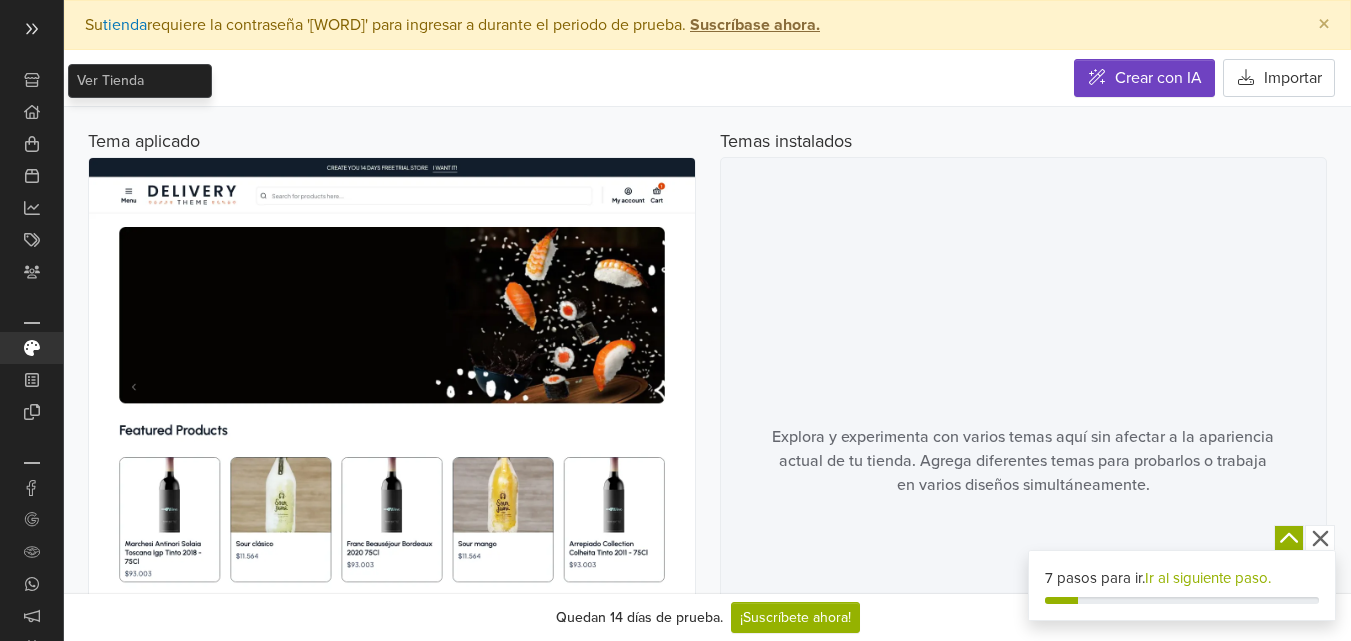 click at bounding box center (32, 28) 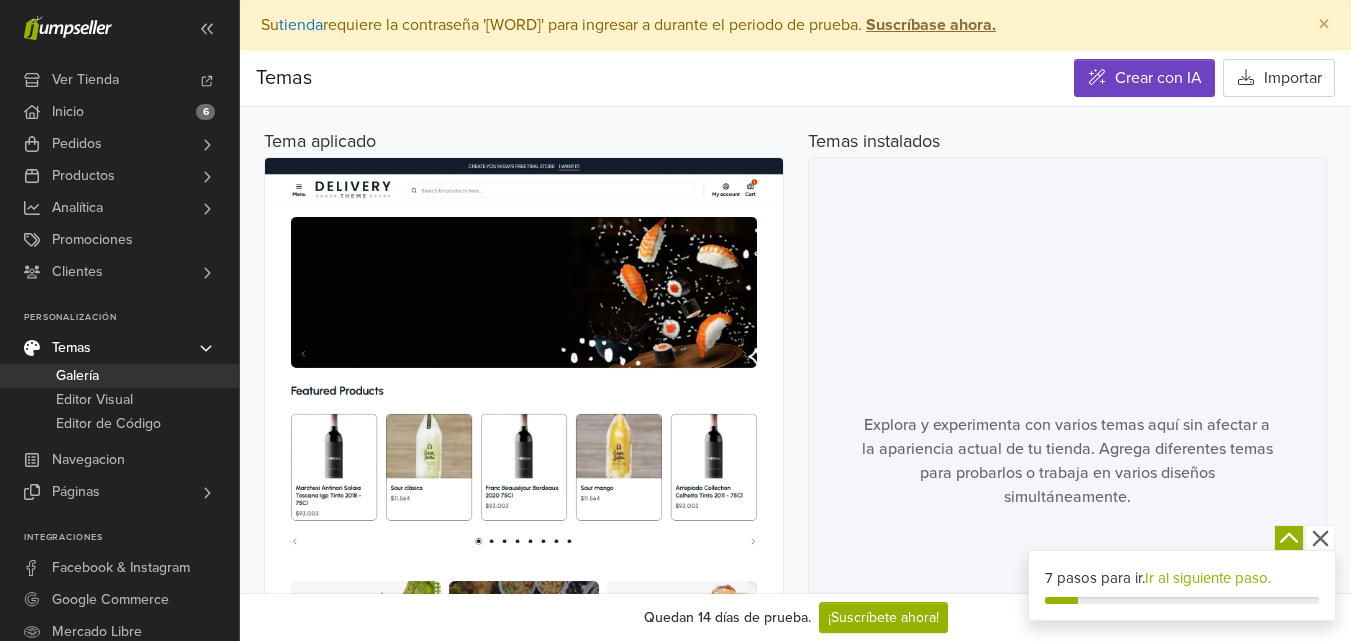 click 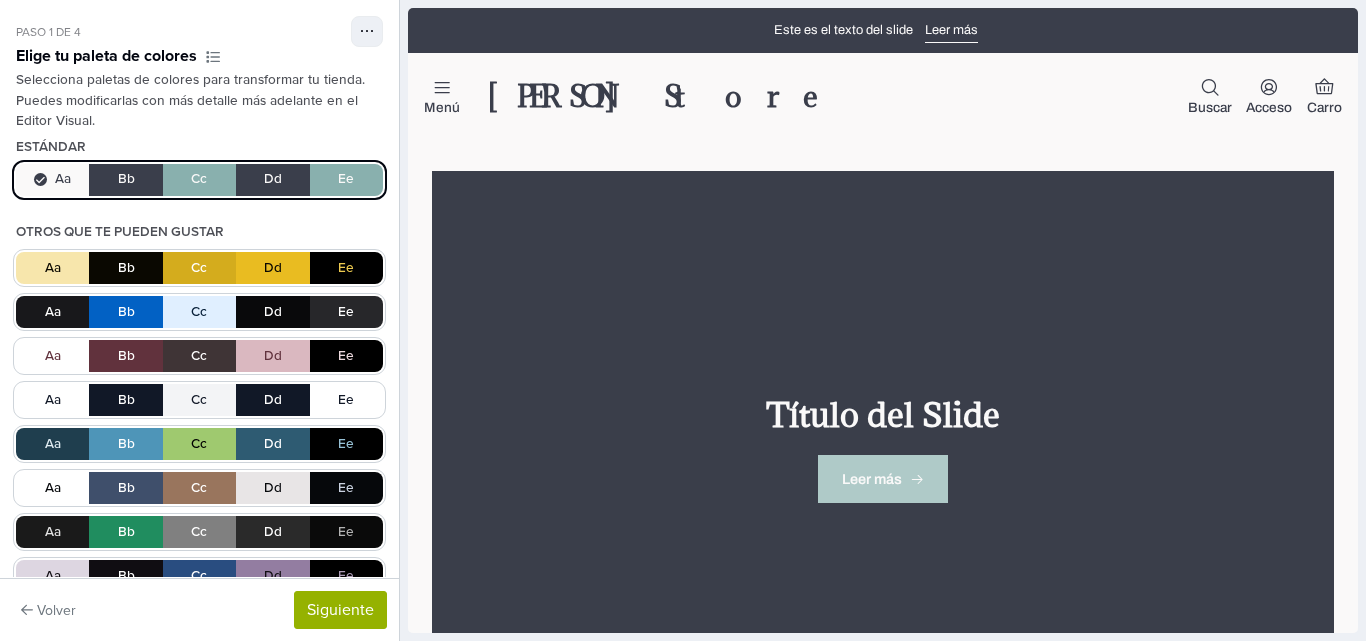 scroll, scrollTop: 0, scrollLeft: 0, axis: both 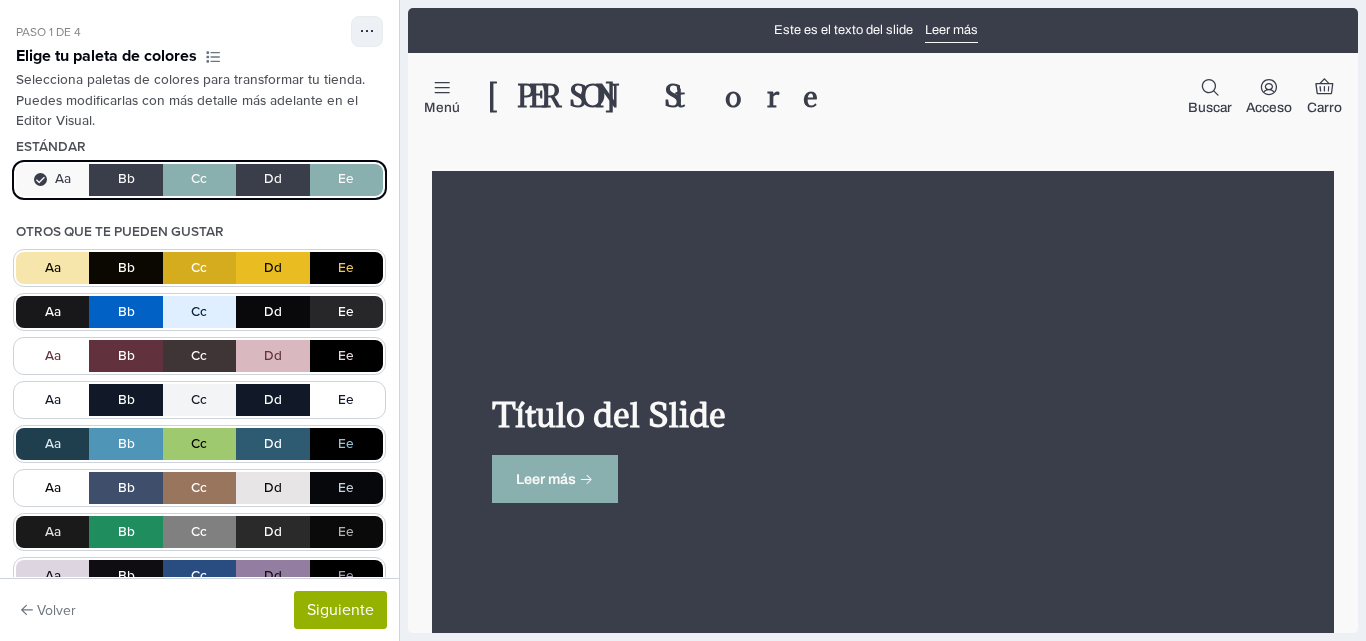 click on "Este es el texto del slide
Leer más" at bounding box center [875, 30] 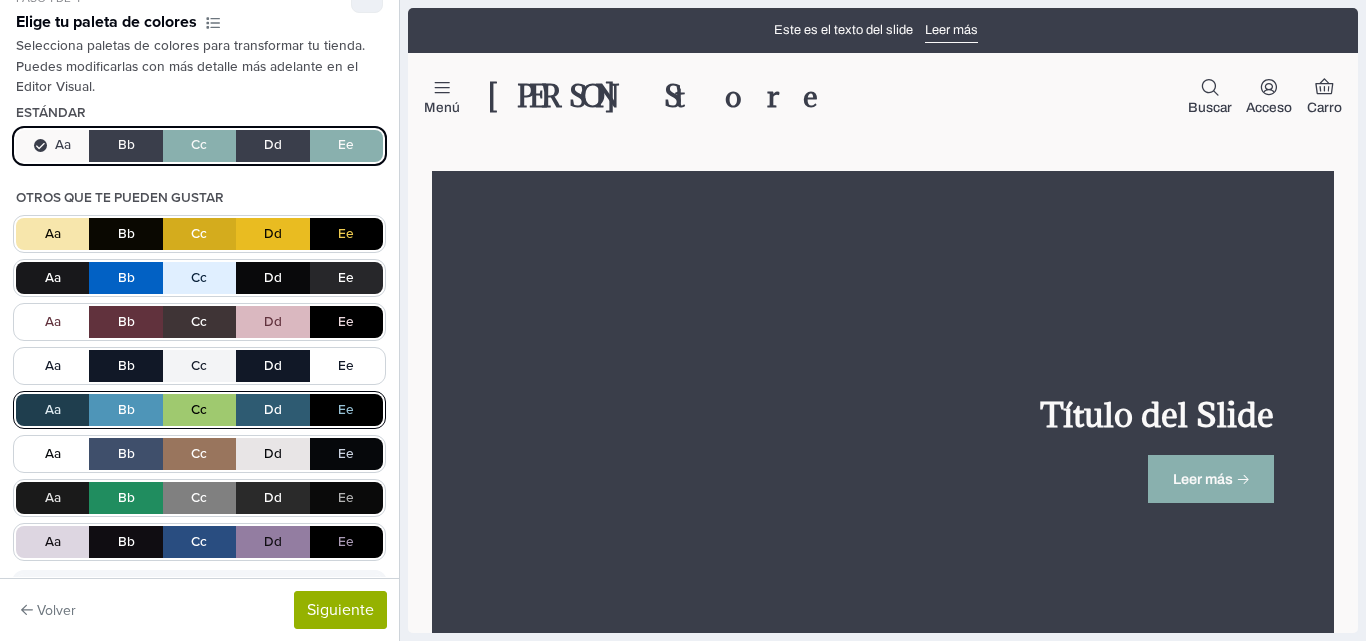 scroll, scrollTop: 0, scrollLeft: 0, axis: both 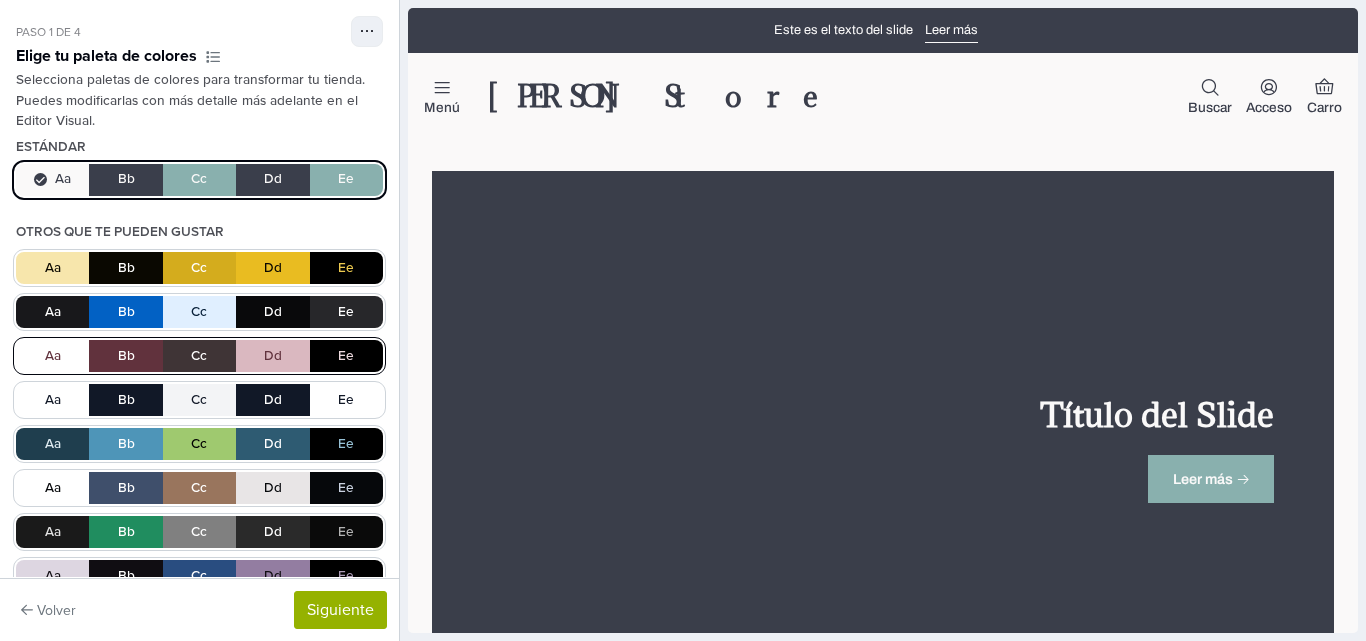 click on "Aa Bb Cc Dd Ee" at bounding box center [199, 356] 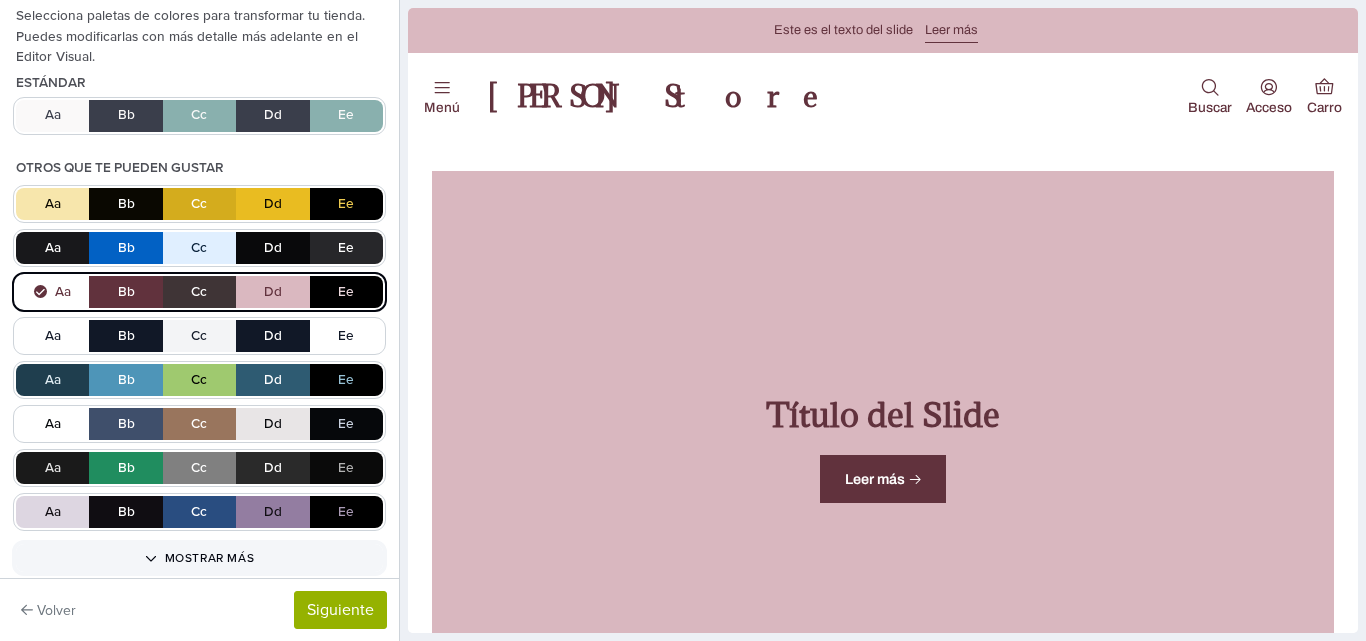 scroll, scrollTop: 99, scrollLeft: 0, axis: vertical 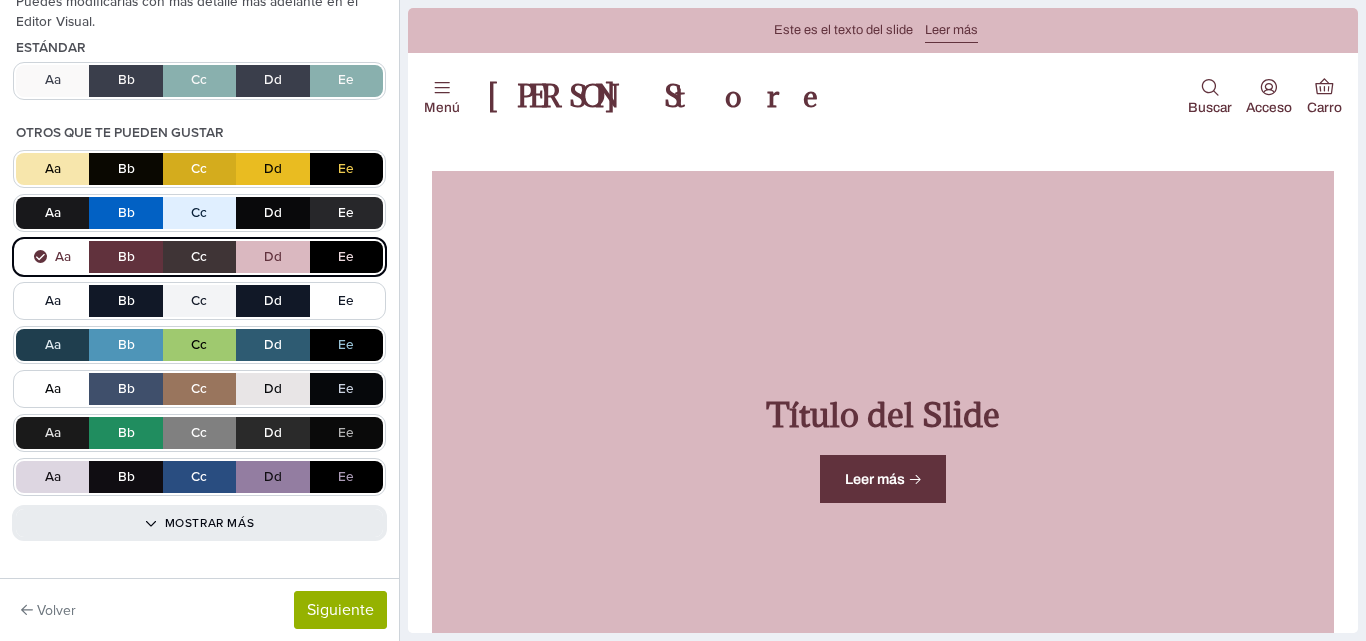 click on "Mostrar más" at bounding box center [199, 523] 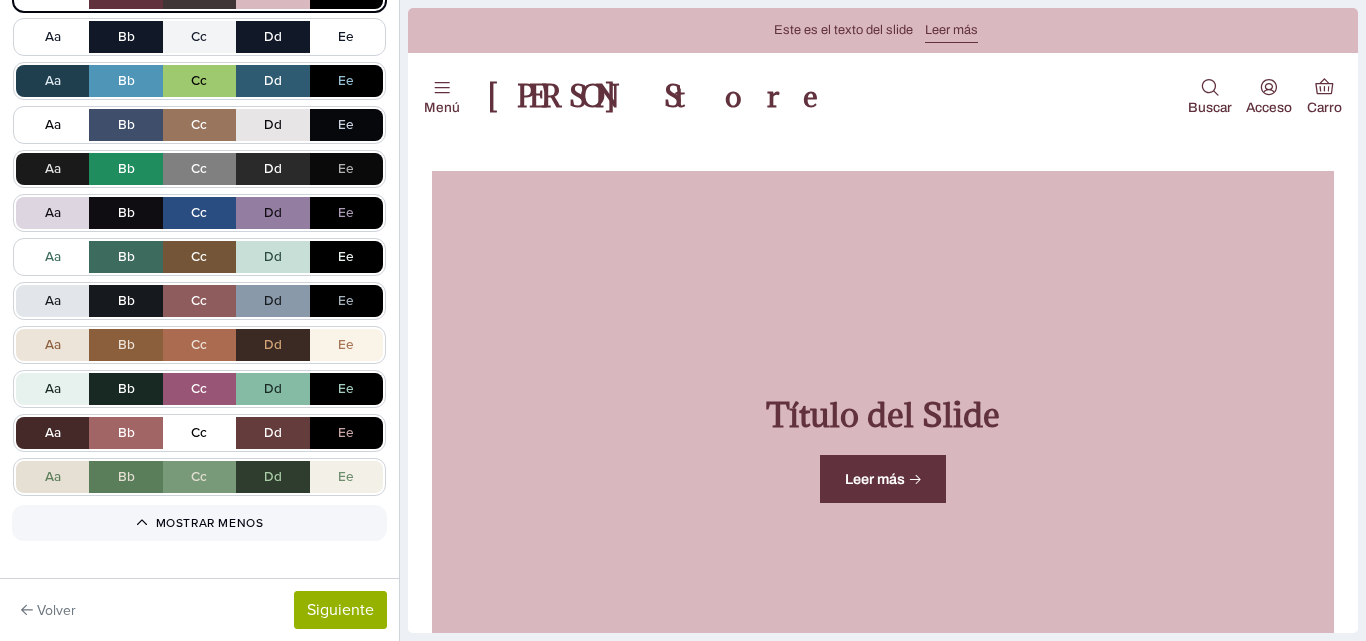 scroll, scrollTop: 263, scrollLeft: 0, axis: vertical 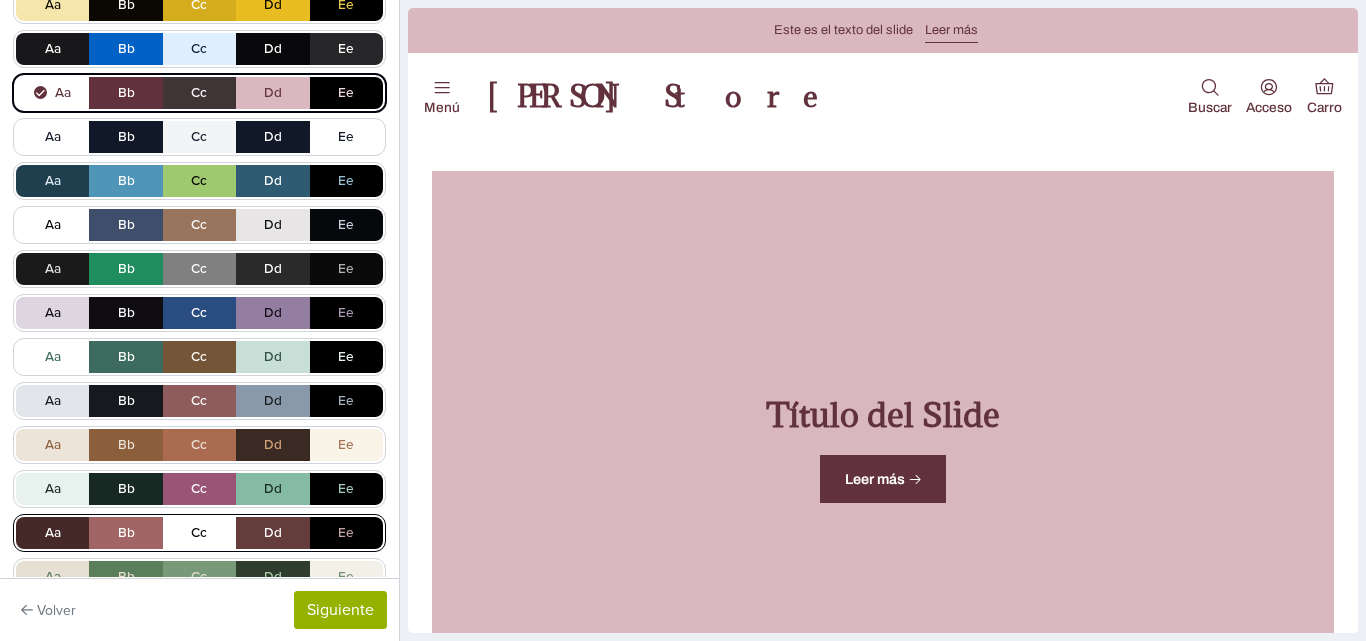 click on "Aa Bb Cc Dd Ee" at bounding box center [199, 533] 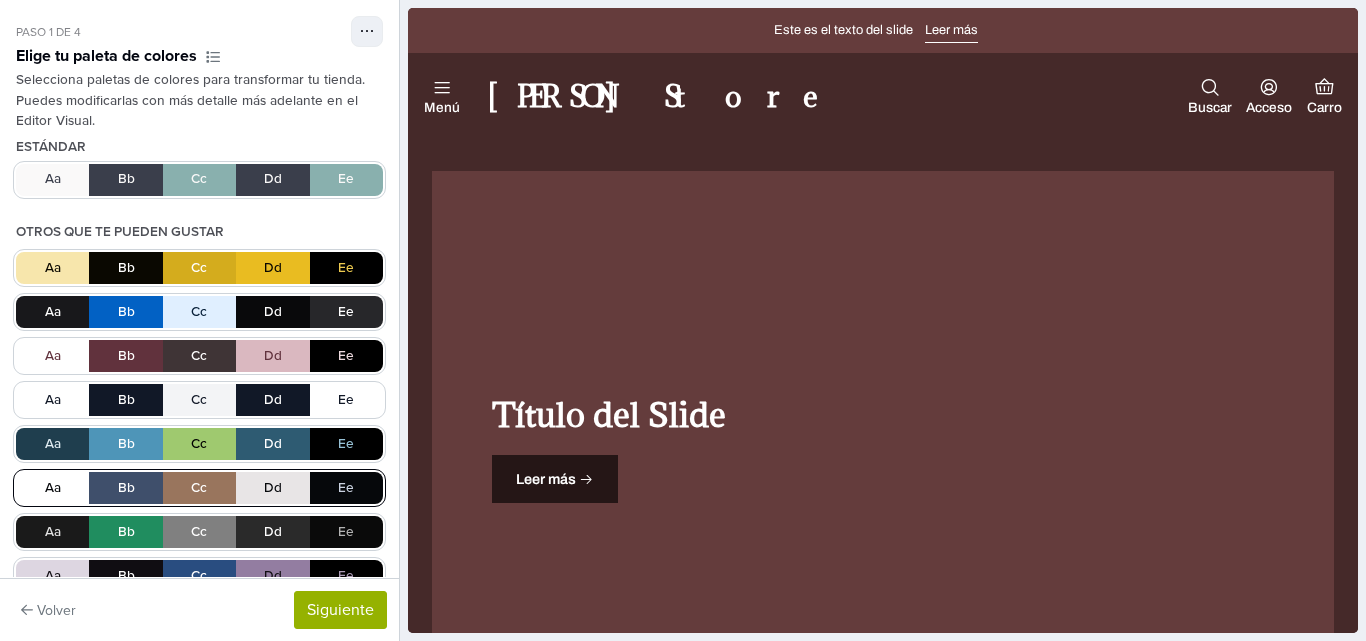 click on "Aa Bb Cc Dd Ee" at bounding box center (199, 488) 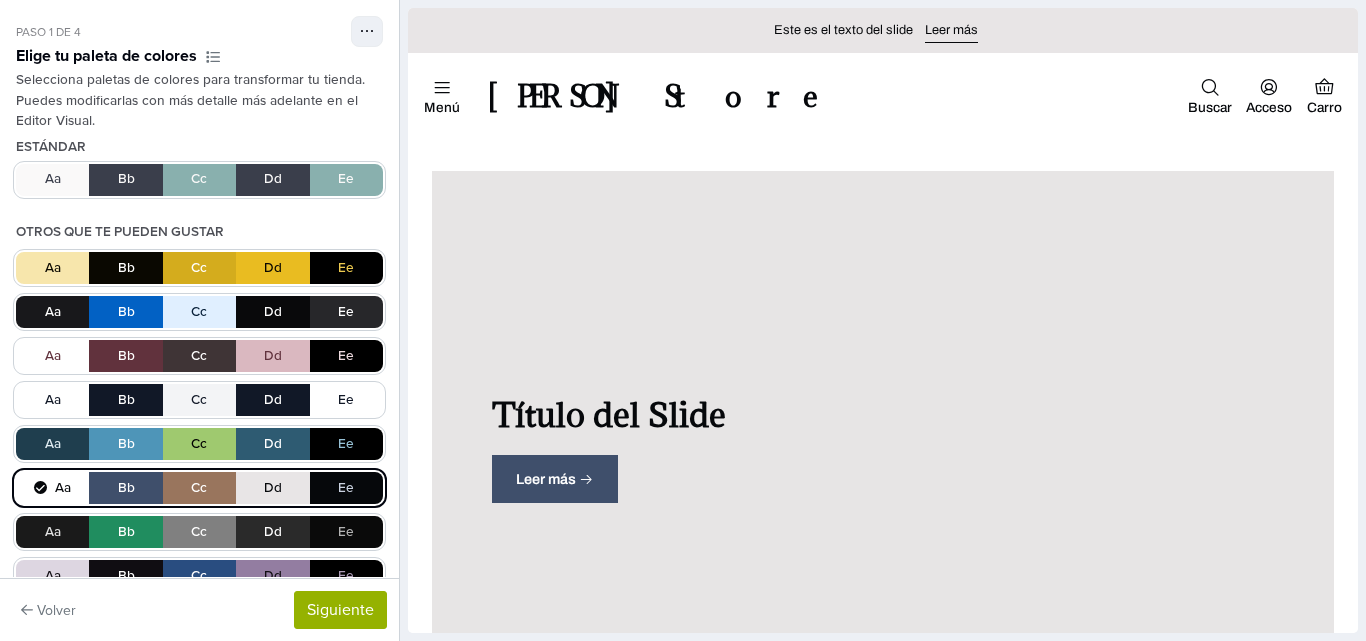 click on "Aa Bb Cc Dd Ee" at bounding box center (199, 488) 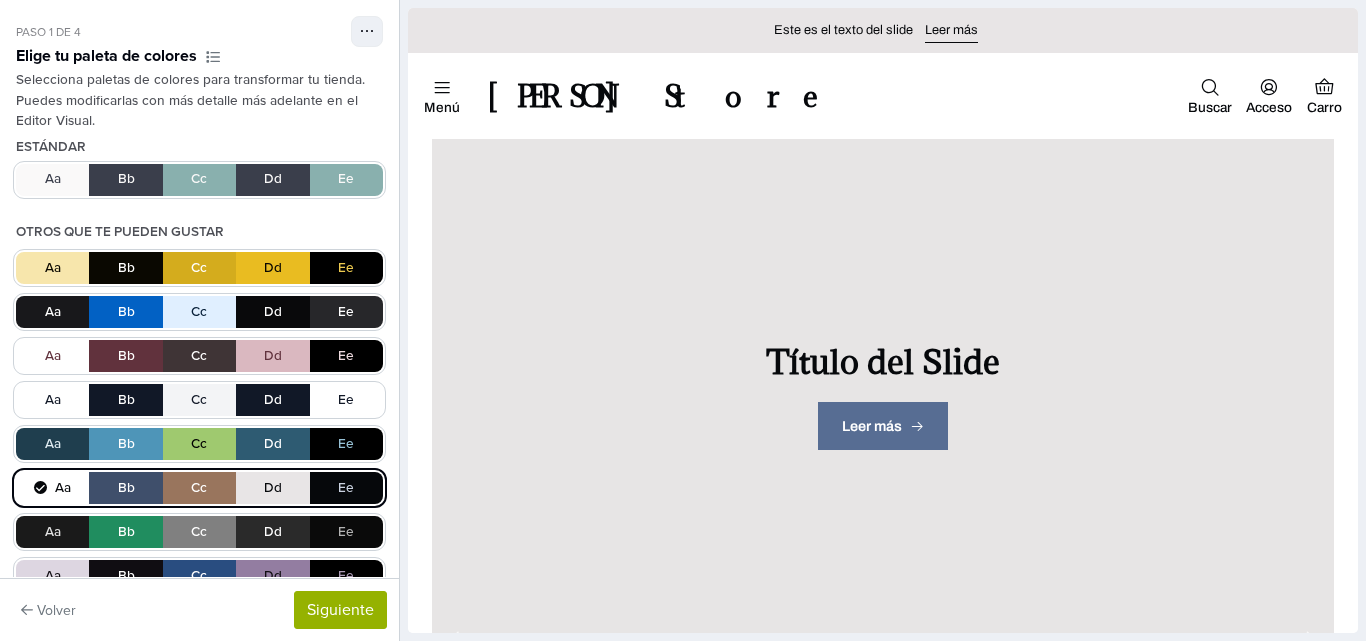 scroll, scrollTop: 0, scrollLeft: 0, axis: both 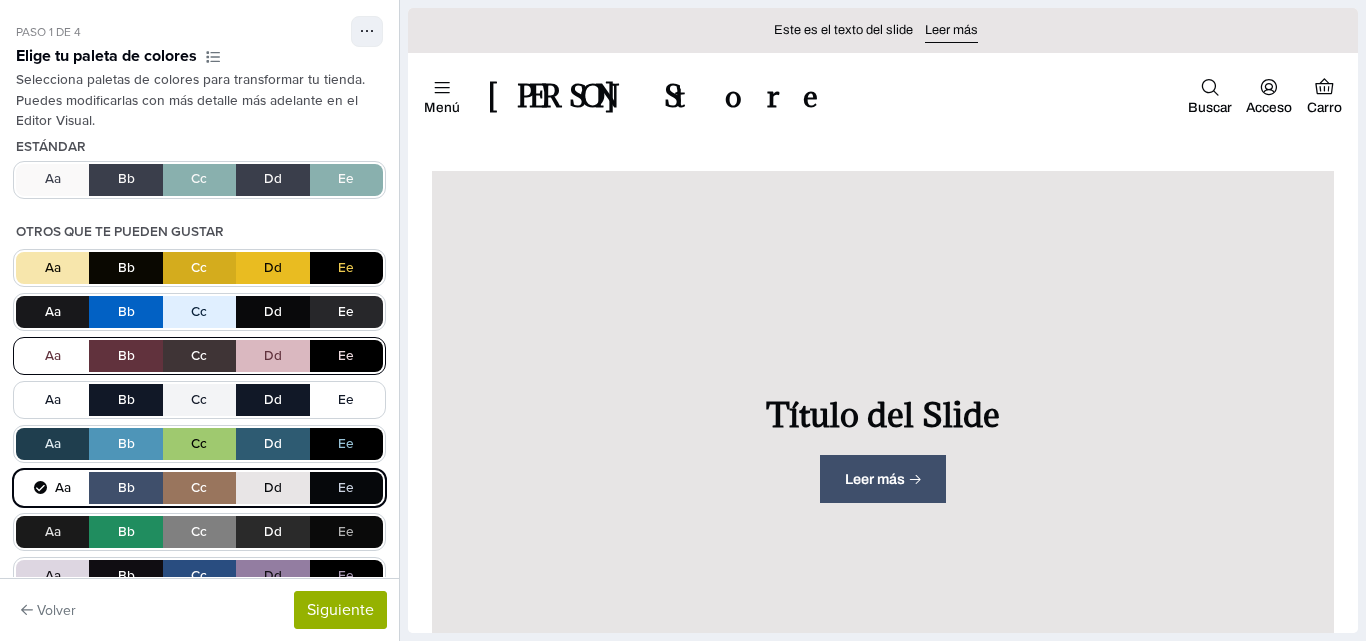 click on "Aa Bb Cc Dd Ee" at bounding box center (199, 356) 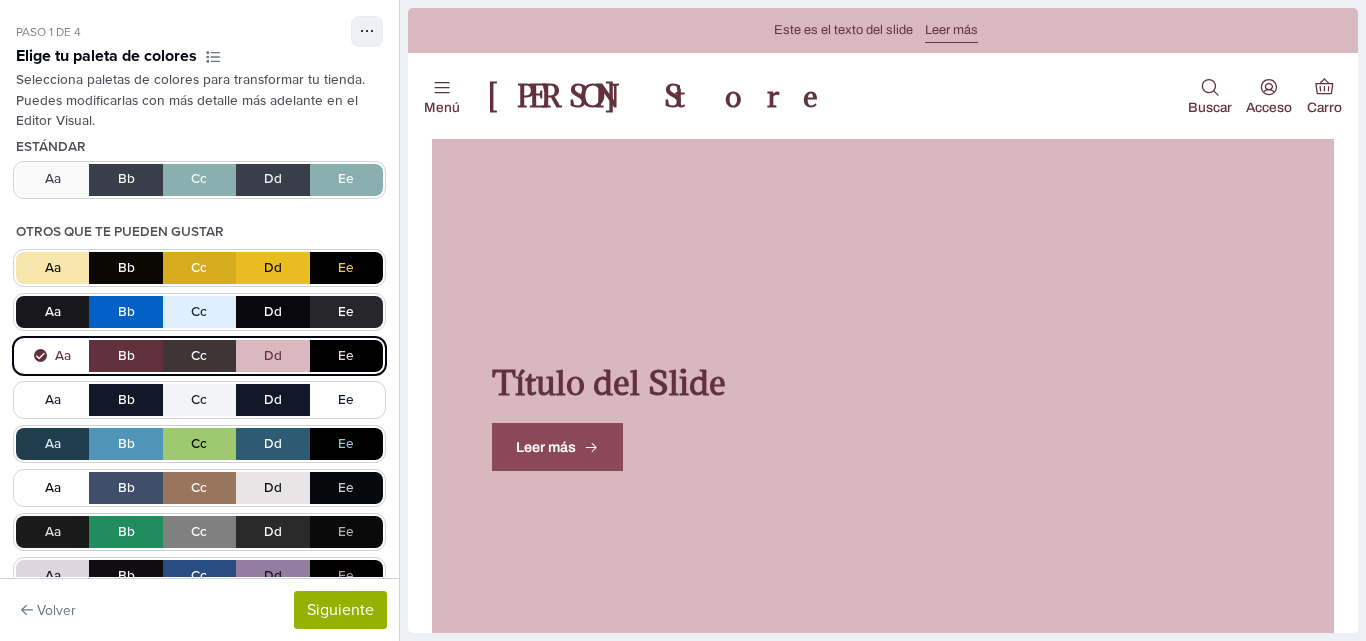 scroll, scrollTop: 0, scrollLeft: 0, axis: both 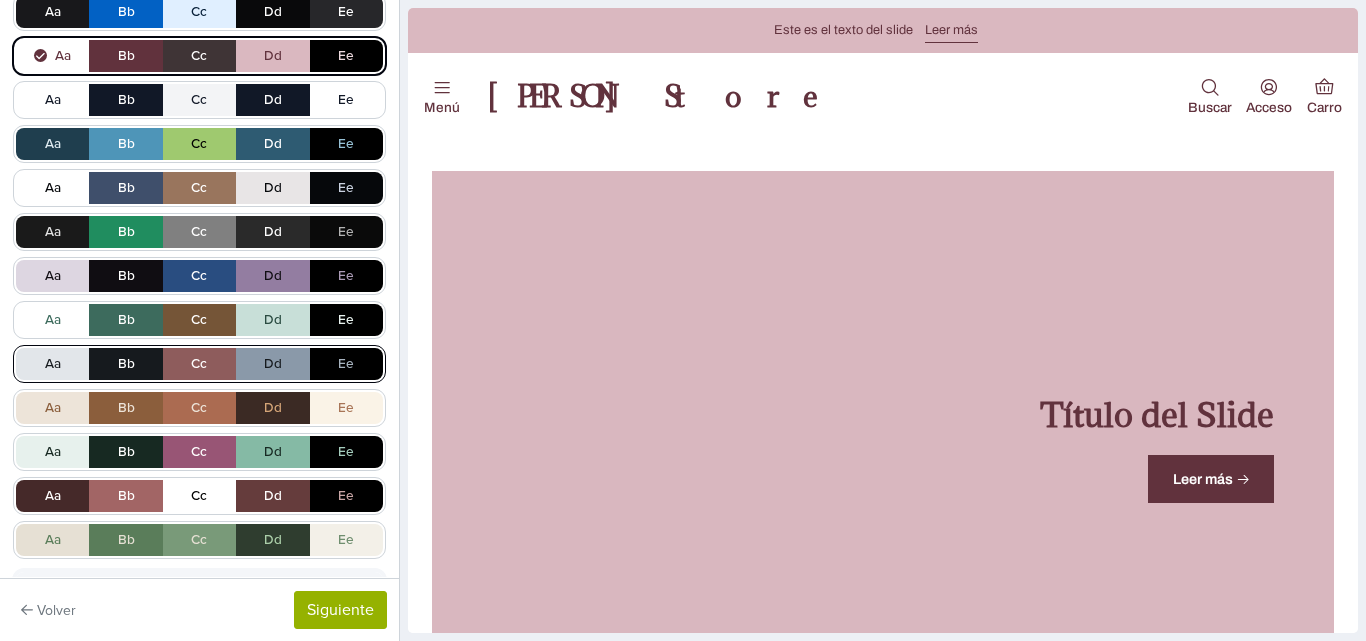 click on "Aa Bb Cc Dd Ee" at bounding box center (199, 364) 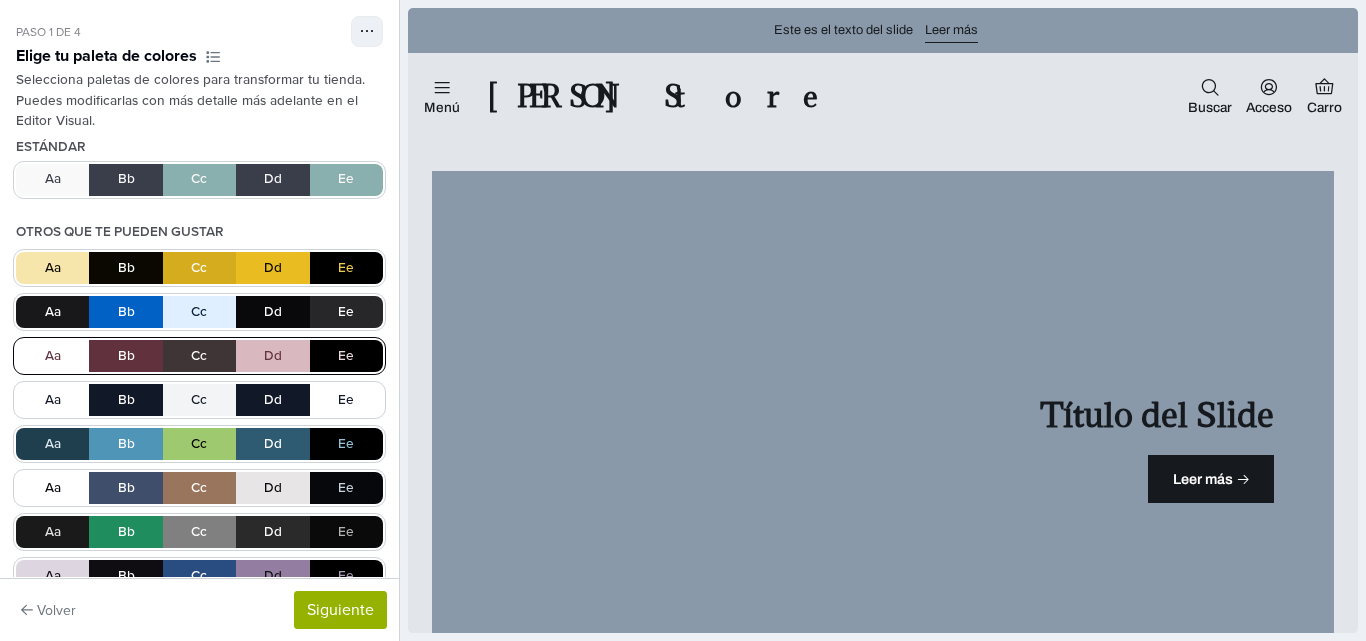 click on "Aa Bb Cc Dd Ee" at bounding box center (199, 356) 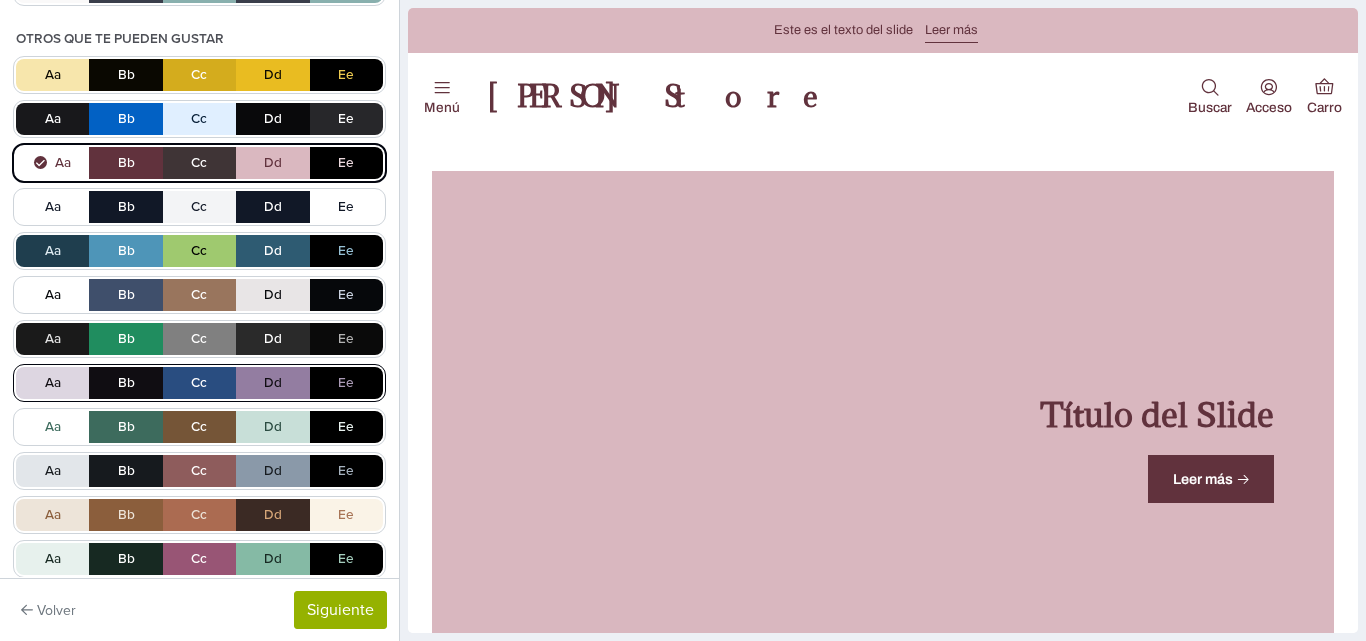 scroll, scrollTop: 200, scrollLeft: 0, axis: vertical 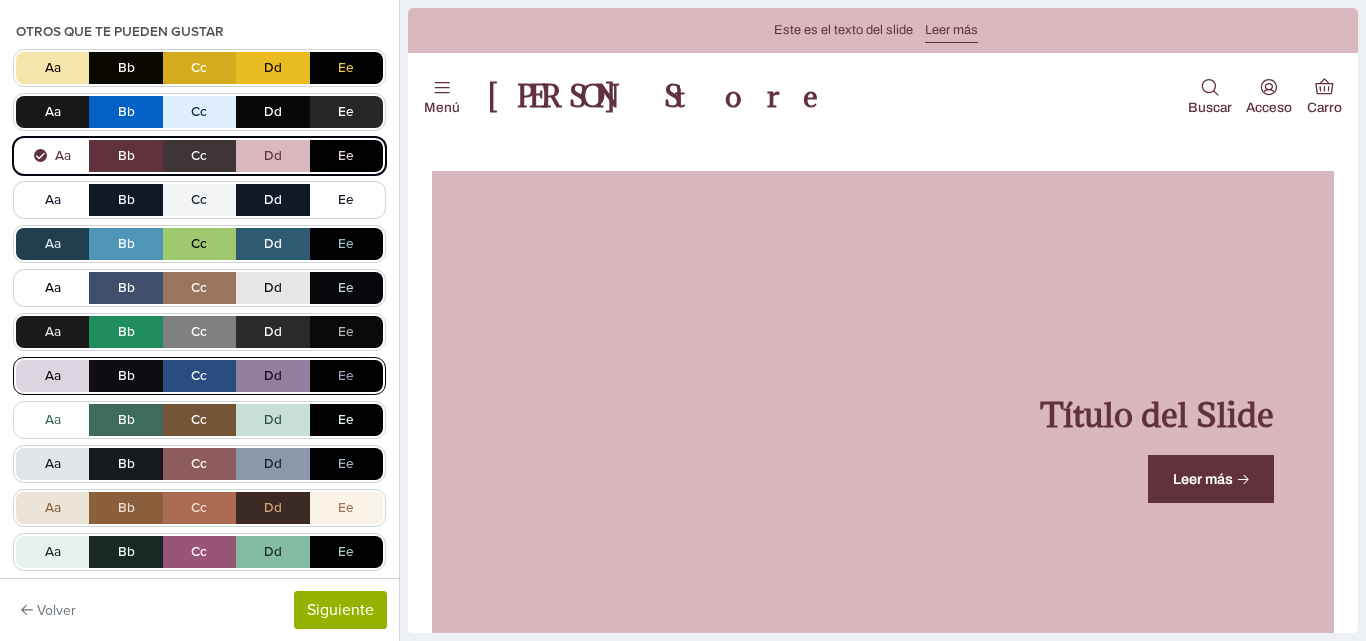 click on "Aa Bb Cc Dd Ee" at bounding box center (199, 376) 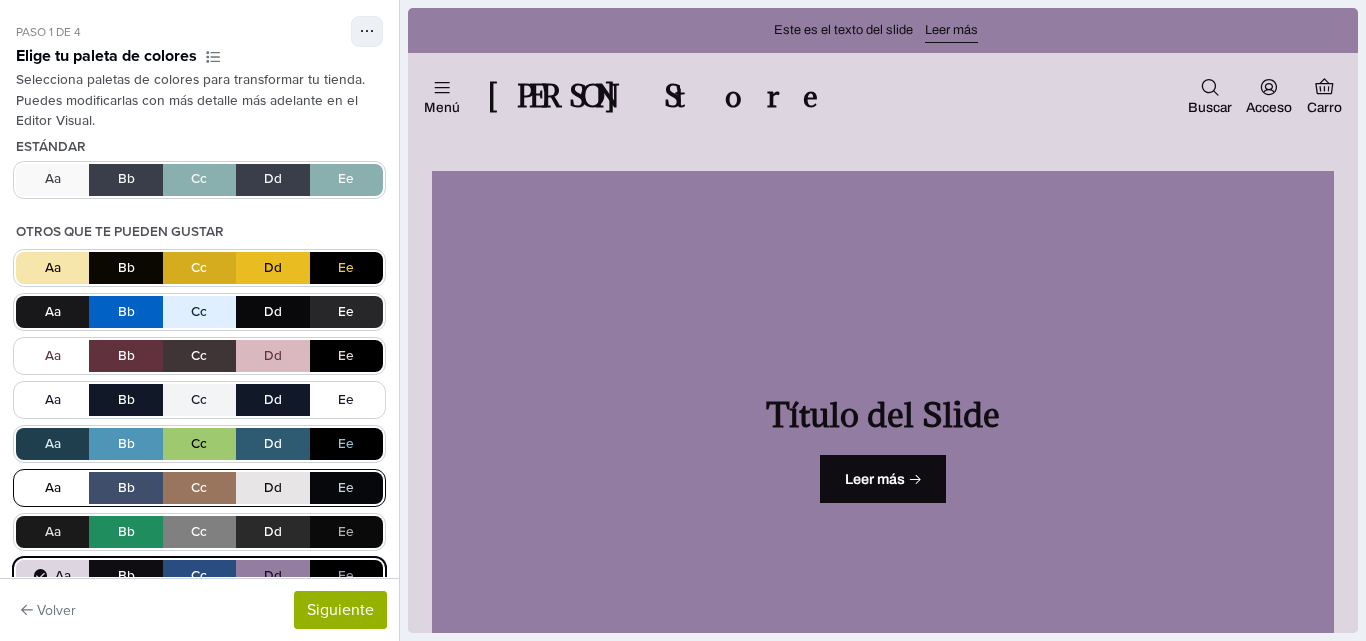 click on "Aa Bb Cc Dd Ee" at bounding box center (199, 488) 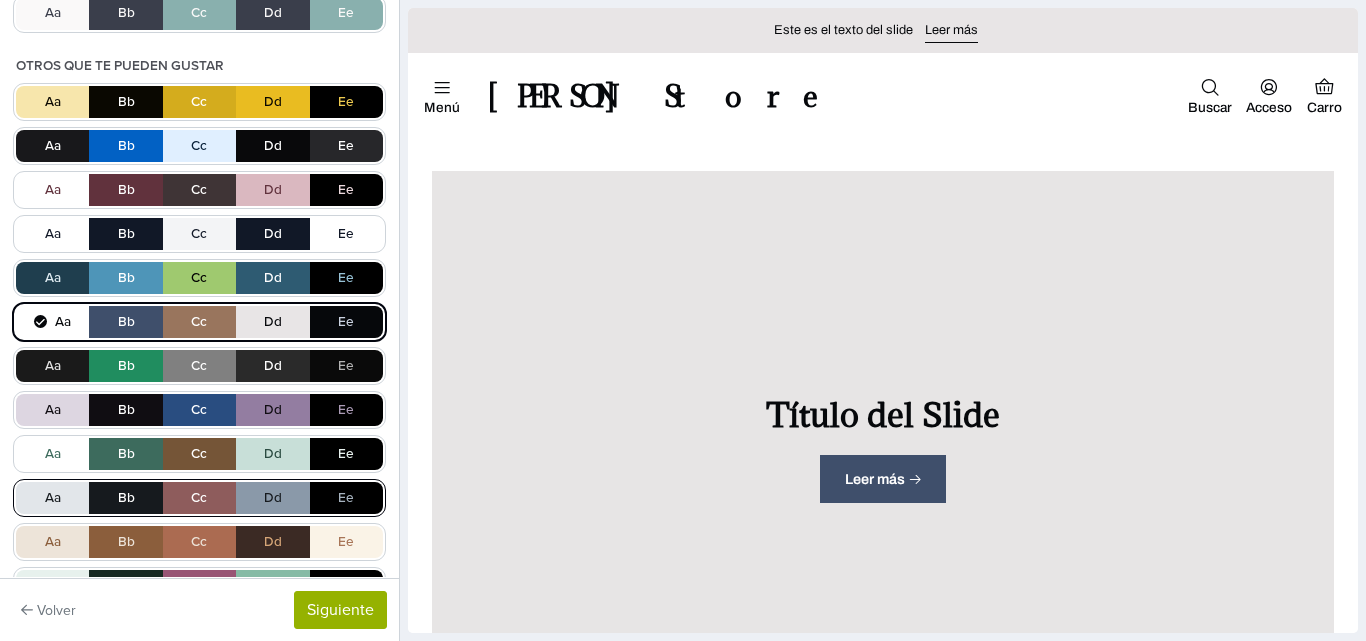 scroll, scrollTop: 200, scrollLeft: 0, axis: vertical 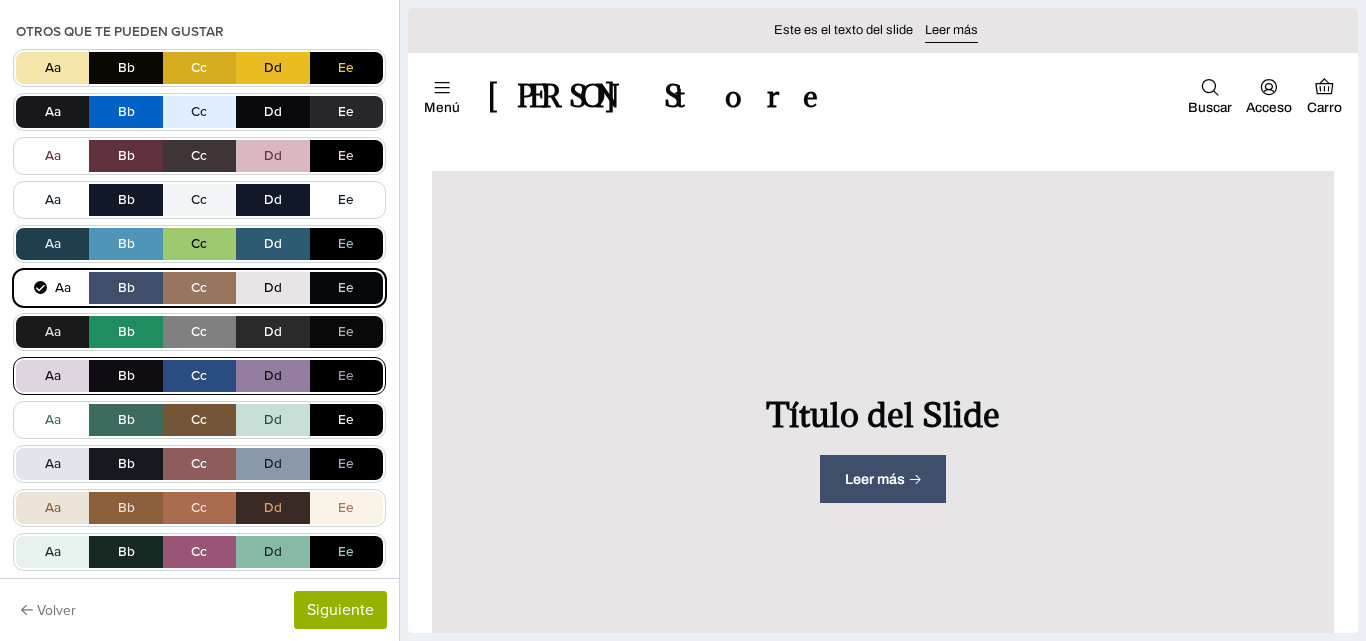click on "Aa Bb Cc Dd Ee" at bounding box center (199, 376) 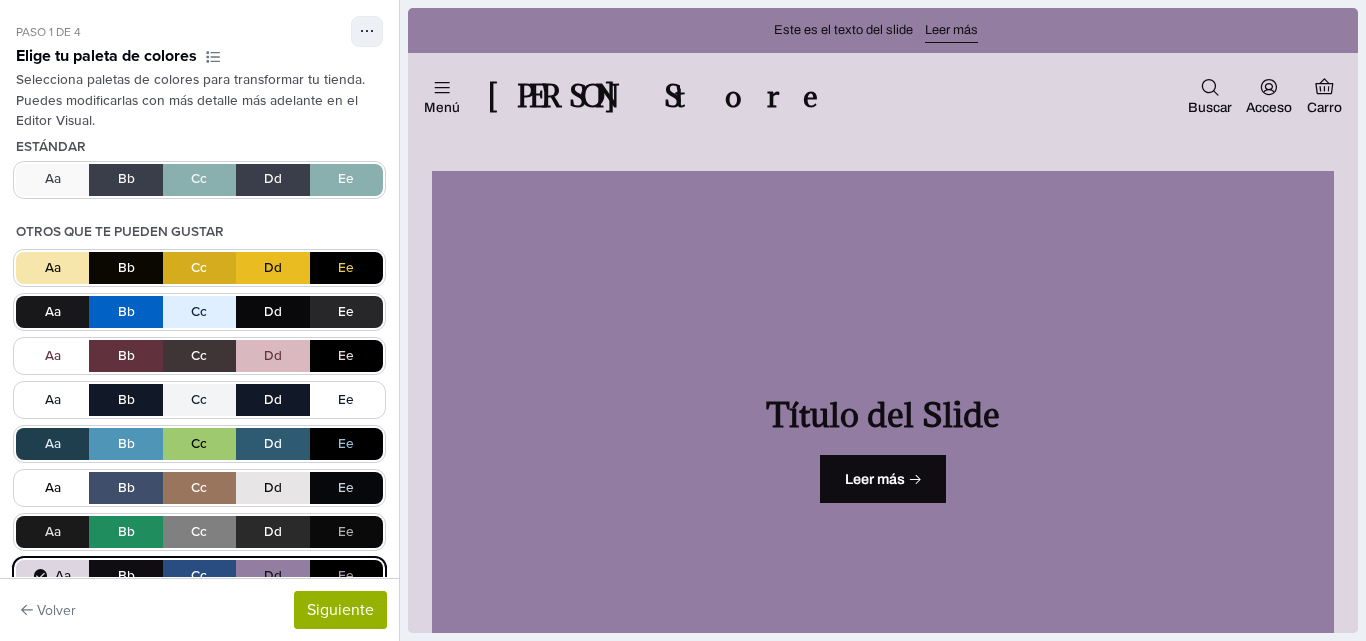 scroll, scrollTop: 300, scrollLeft: 0, axis: vertical 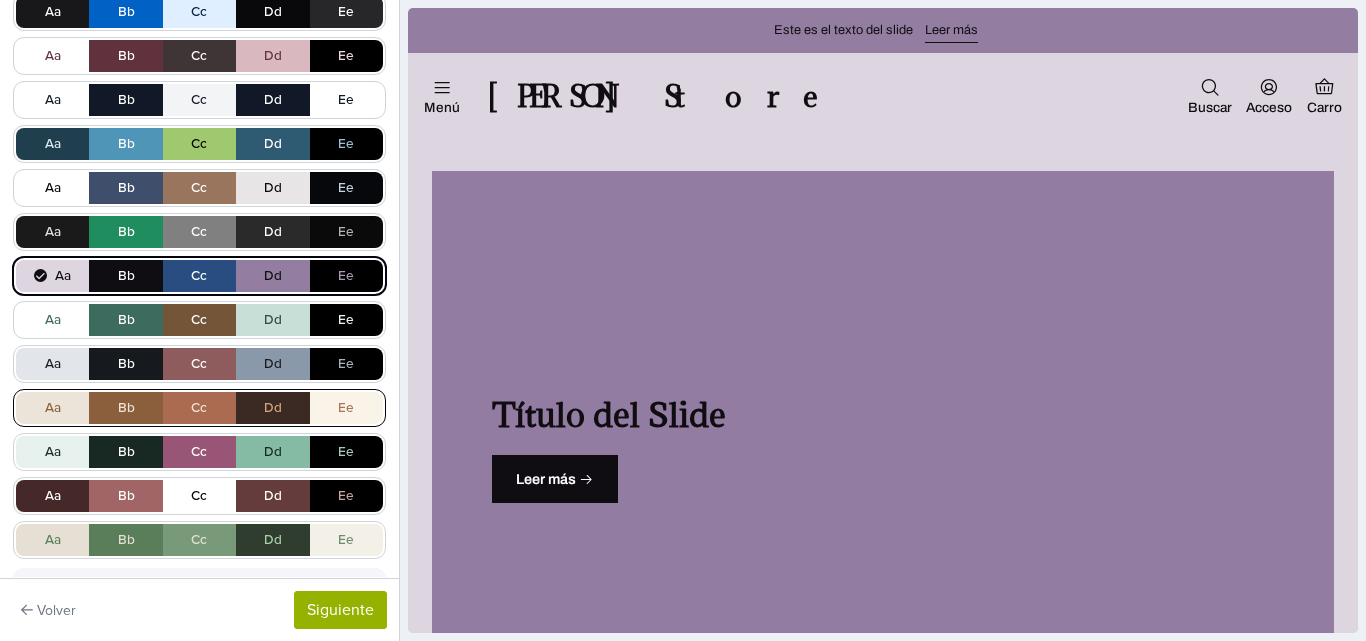 click on "Aa Bb Cc Dd Ee" at bounding box center [199, 408] 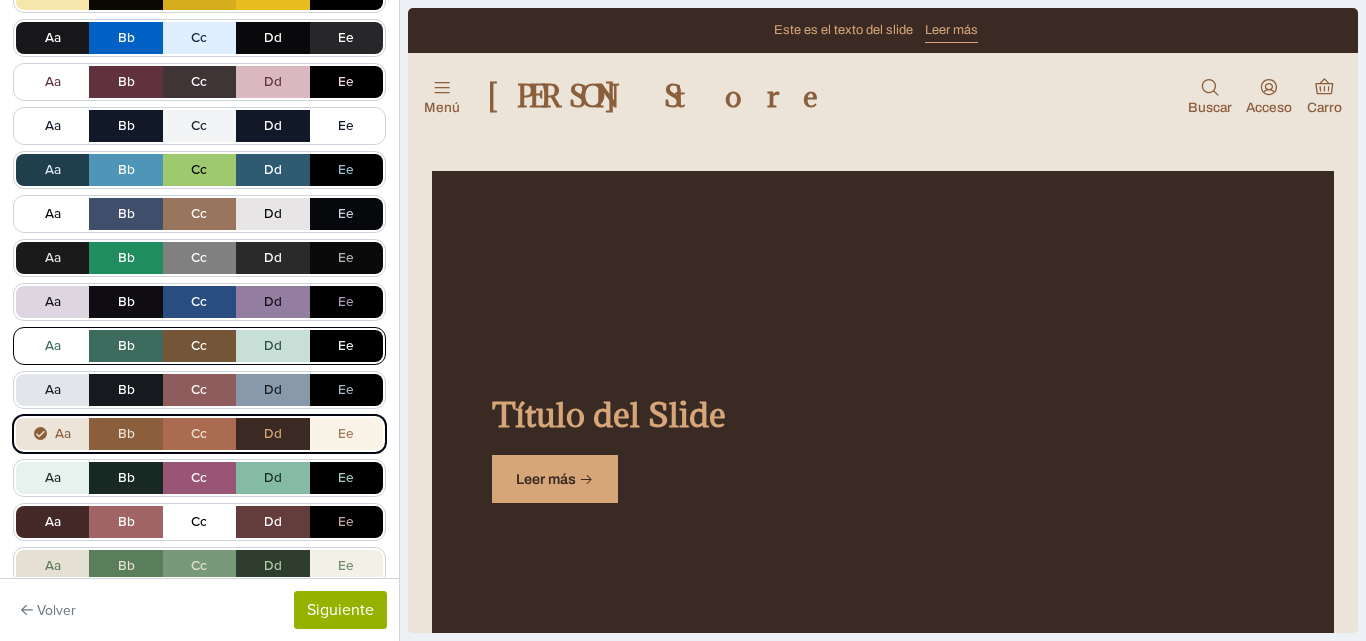 scroll, scrollTop: 363, scrollLeft: 0, axis: vertical 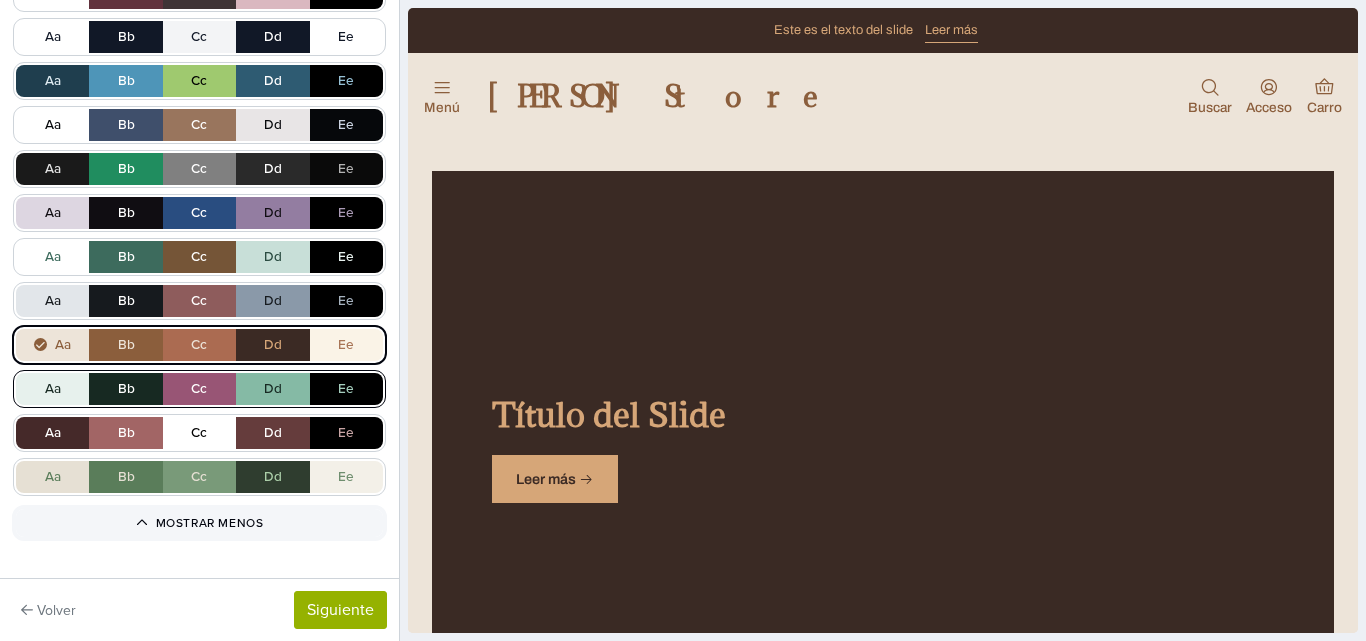 click on "Aa Bb Cc Dd Ee" at bounding box center [199, 389] 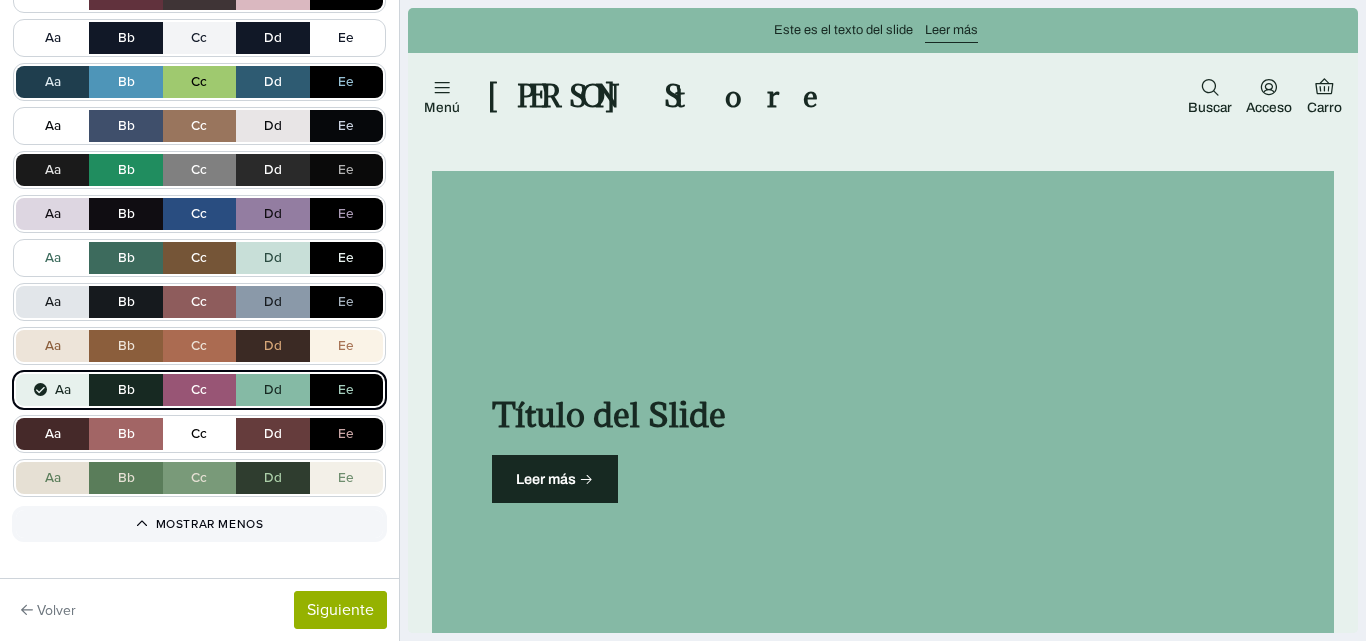 scroll, scrollTop: 363, scrollLeft: 0, axis: vertical 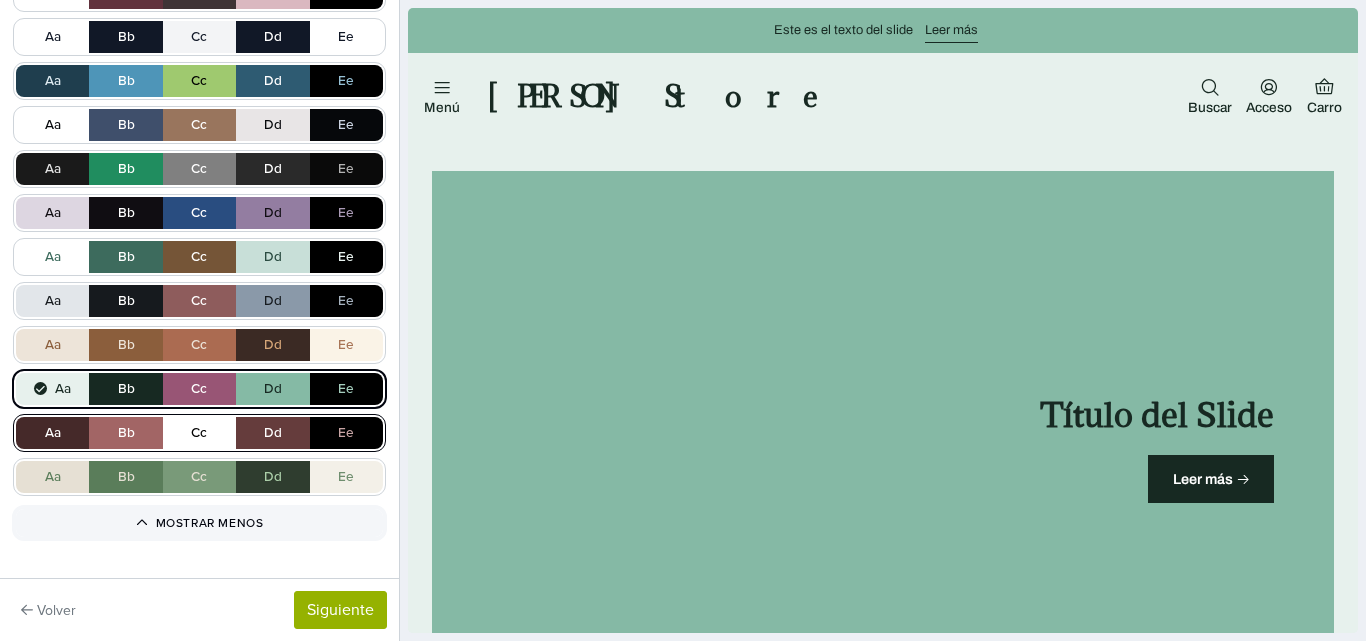 click on "Aa Bb Cc Dd Ee" at bounding box center (199, 433) 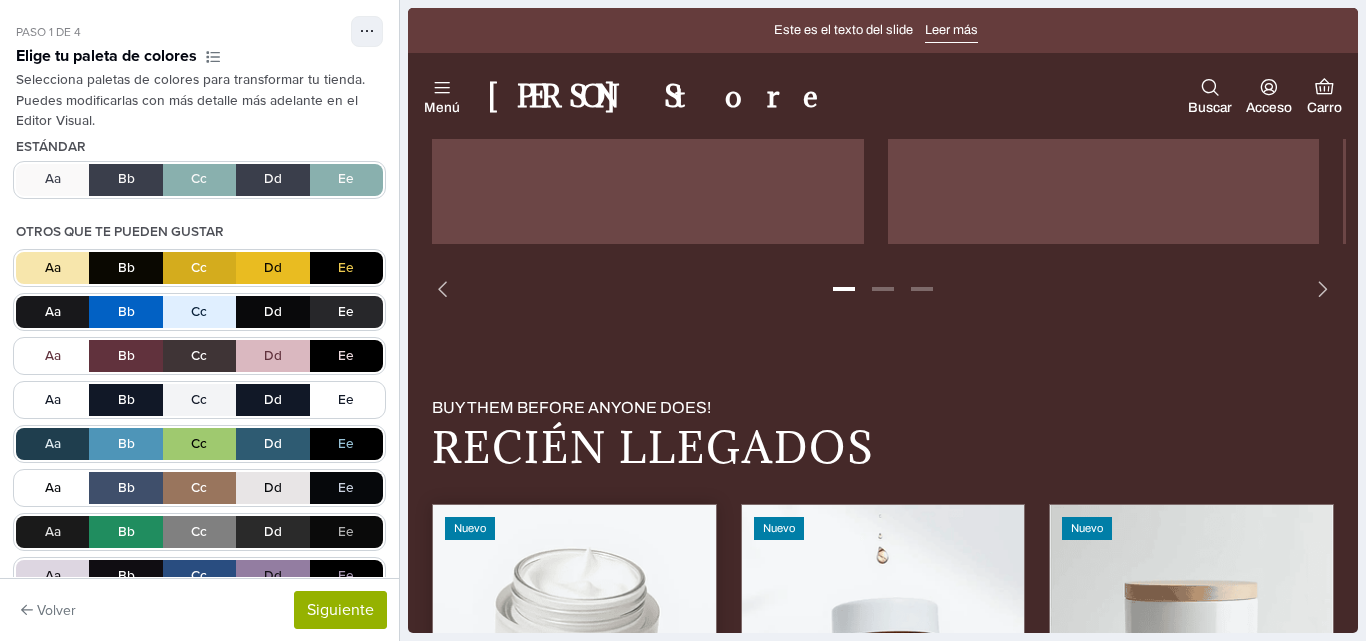 scroll, scrollTop: 2000, scrollLeft: 0, axis: vertical 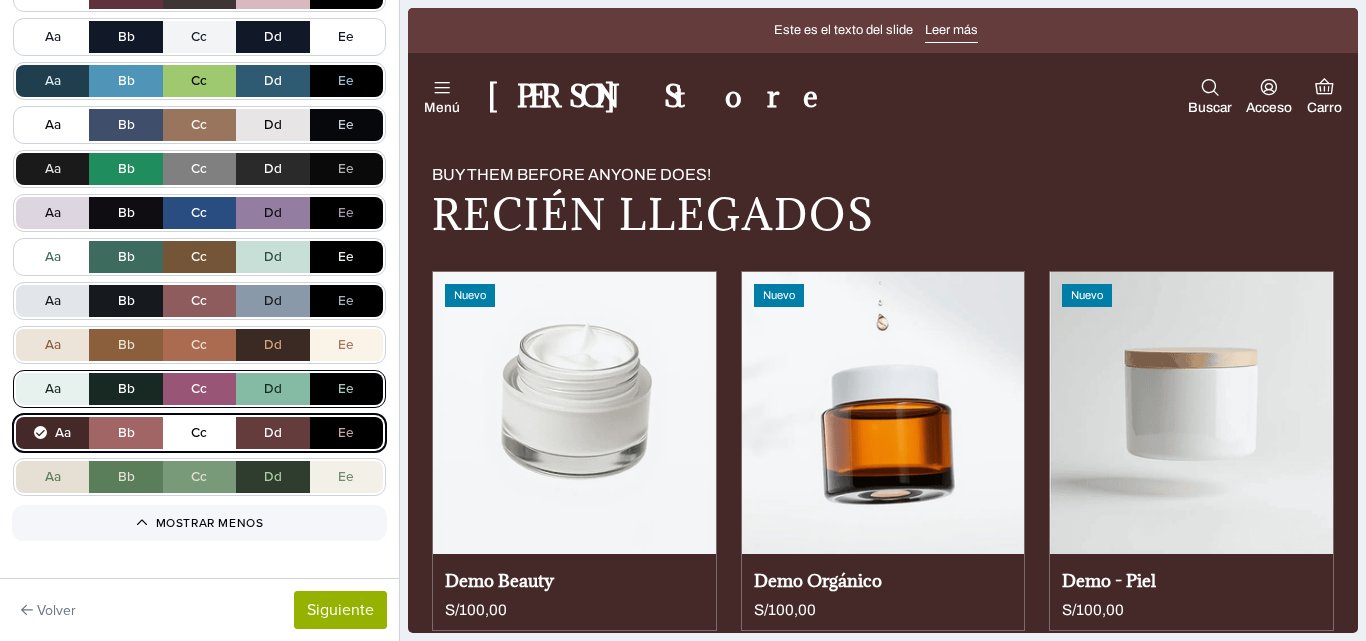 click on "Aa Bb Cc Dd Ee" at bounding box center [199, 389] 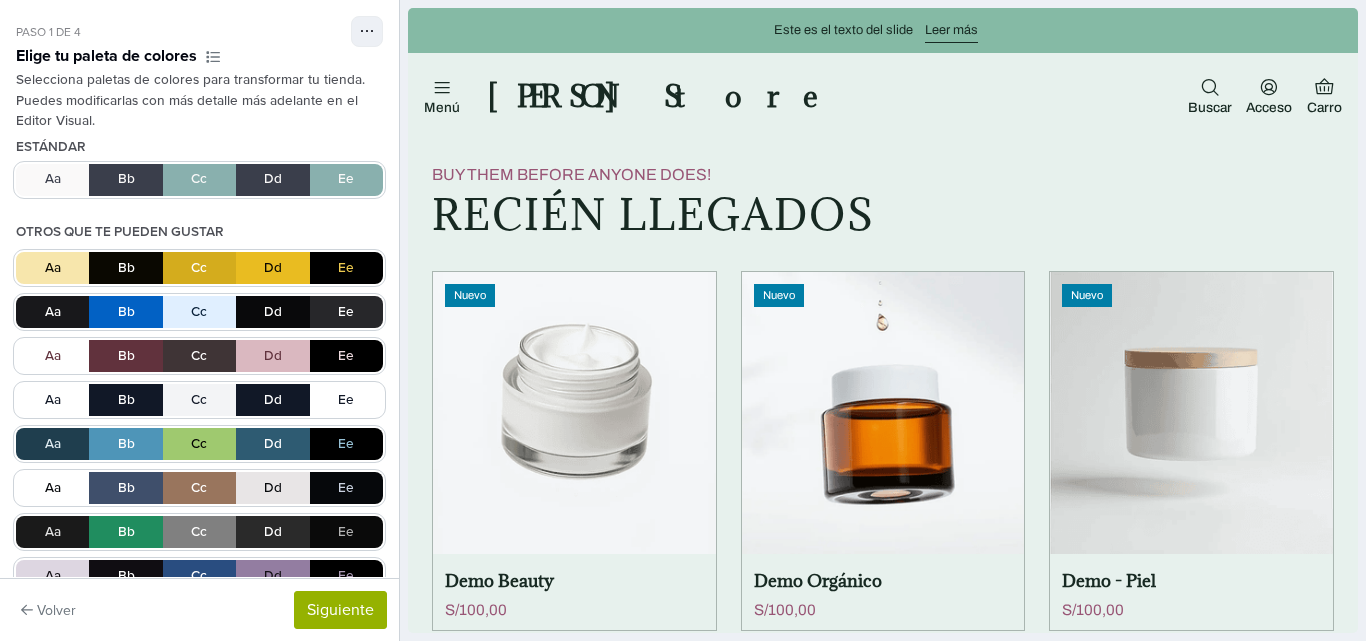 click on "Paso 1 de 4 Delivery   4.9.4 Actual Galería de temas Ver Online Editor Visual Editar el Código Editar navegación Documentación de los componentes A Estilo del editor Recargar vista previa Elige tu paleta de colores Selecciona paletas de colores para transformar tu tienda. Puedes modificarlas con más detalle más adelante en el Editor Visual. Estándar Aa Bb Cc Dd Ee Otros que te pueden gustar Aa Bb Cc Dd Ee Aa Bb Cc Dd Ee Aa Bb Cc Dd Ee Aa Bb Cc Dd Ee Aa Bb Cc Dd Ee Aa Bb Cc Dd Ee Aa Bb Cc Dd Ee Aa Bb Cc Dd Ee Aa Bb Cc Dd Ee Aa Bb Cc Dd Ee Aa Bb Cc Dd Ee Aa Bb Cc Dd Ee Aa Bb Cc Dd Ee Aa Bb Cc Dd Ee Mostrar menos" at bounding box center (199, 288) 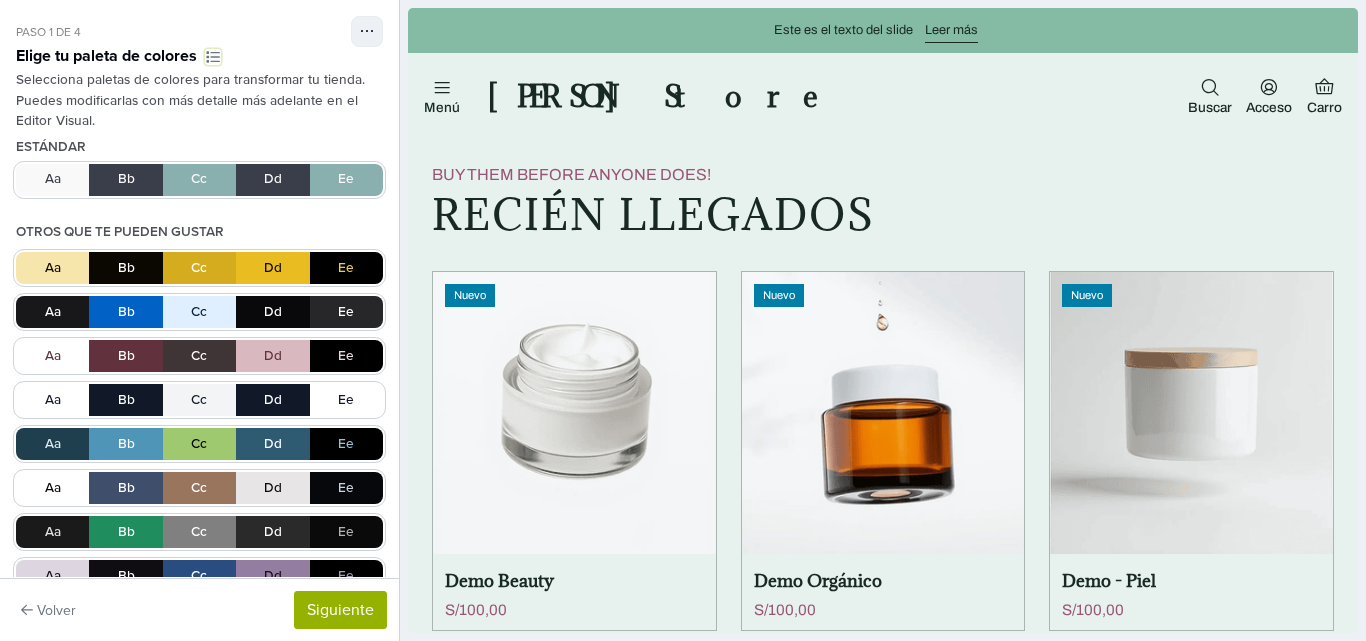 click 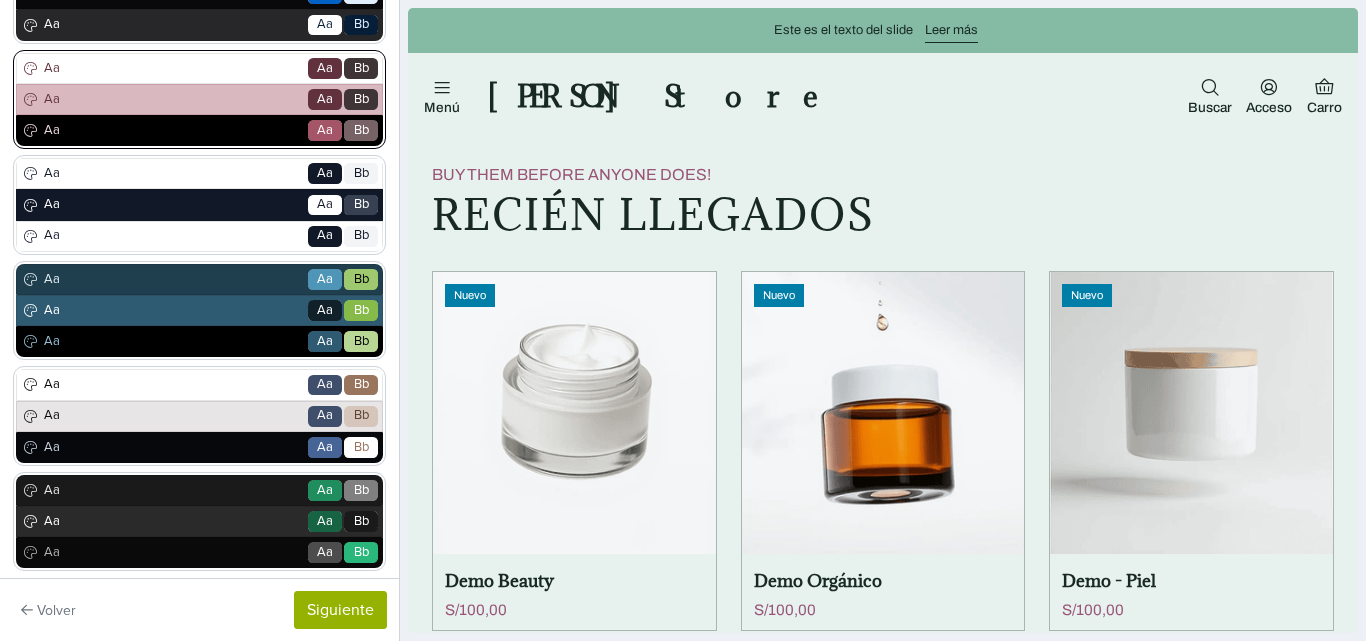 scroll, scrollTop: 0, scrollLeft: 0, axis: both 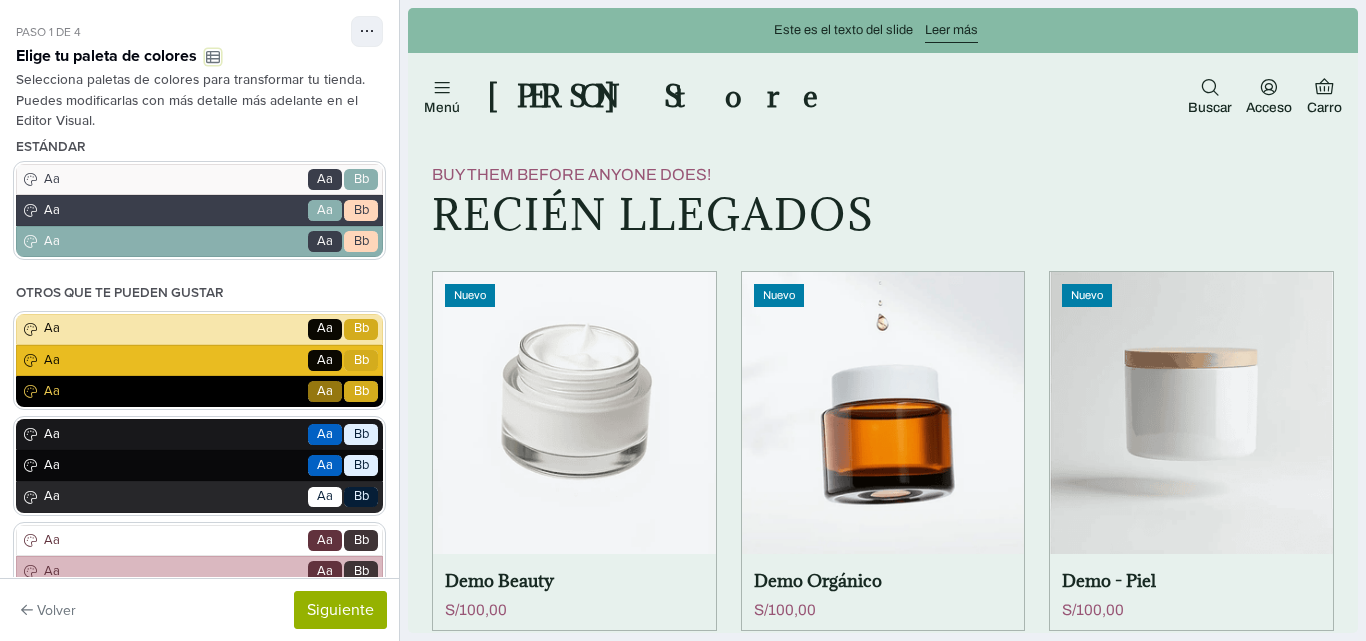 click 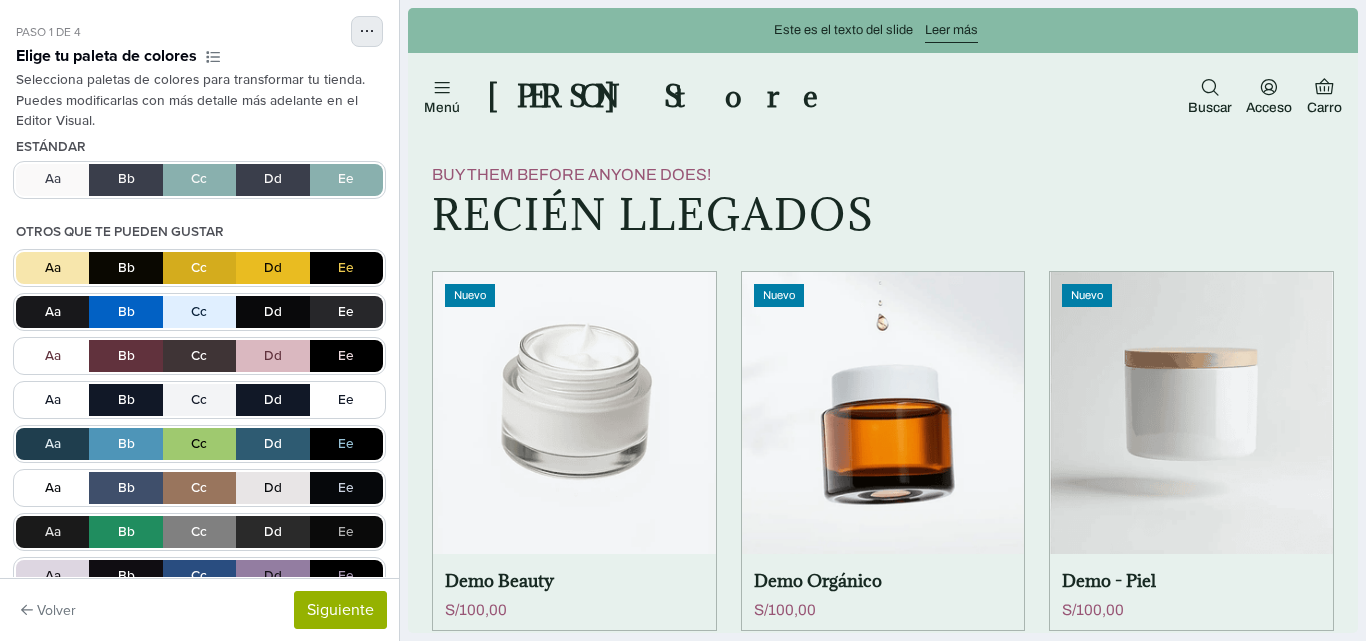 click at bounding box center (367, 31) 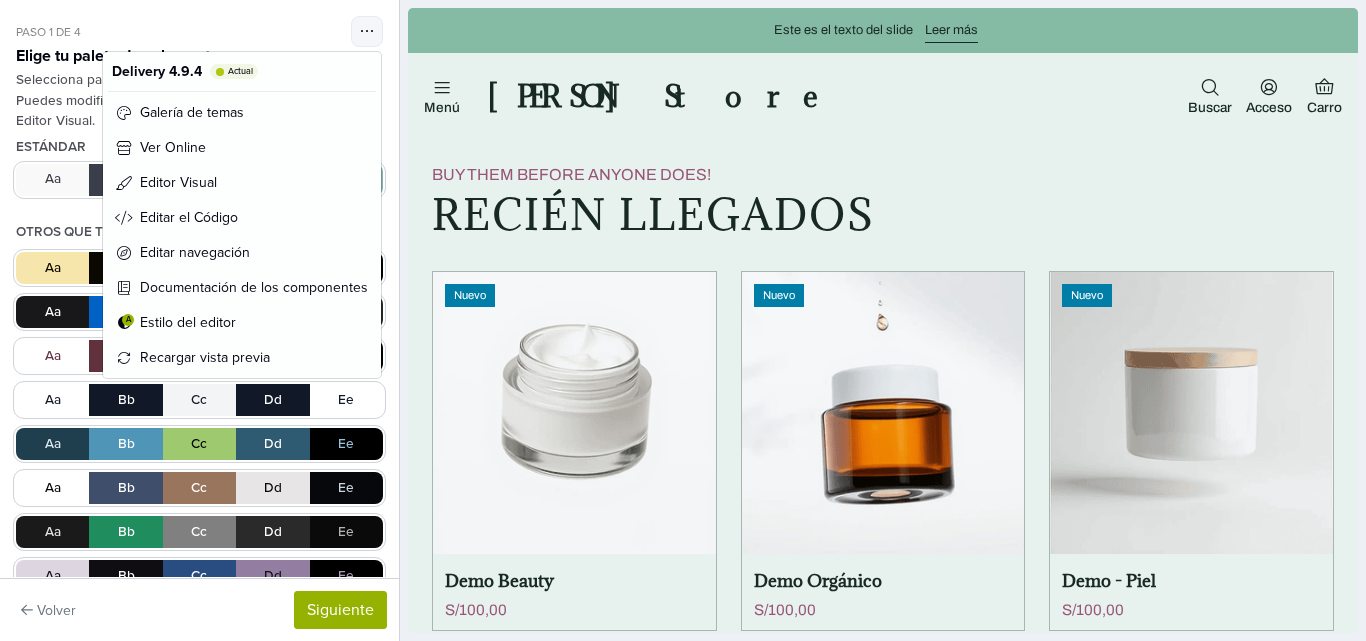 click at bounding box center [367, 31] 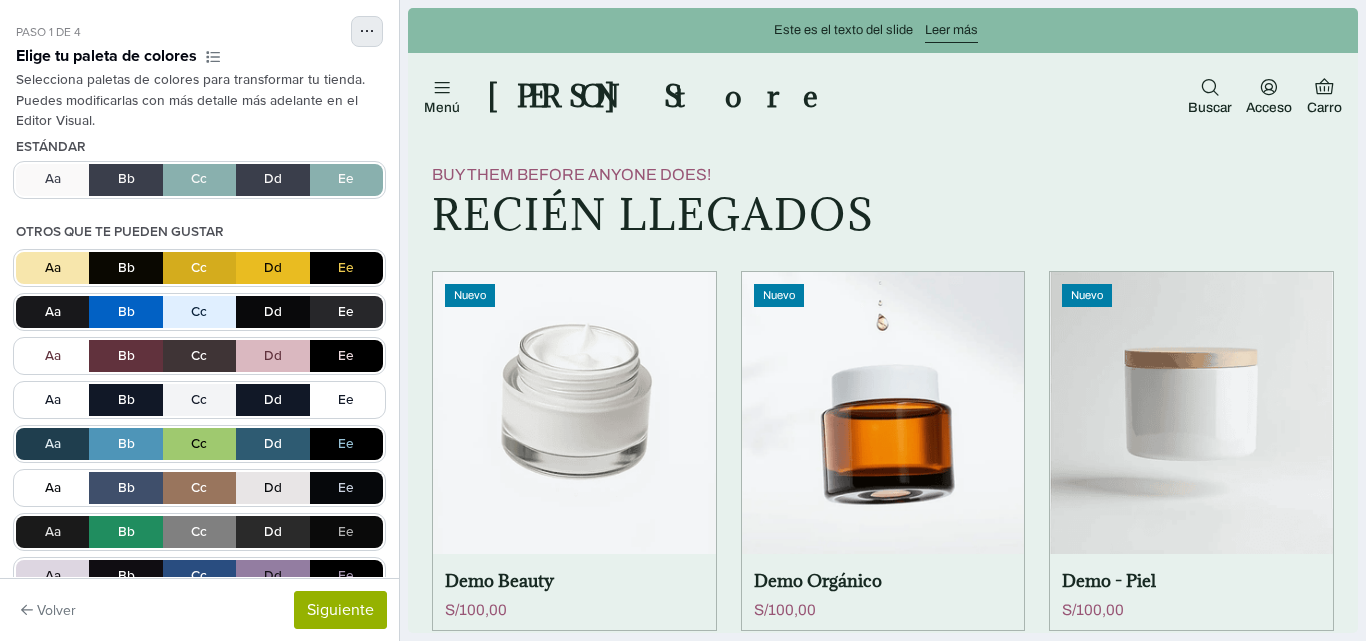 click at bounding box center [367, 31] 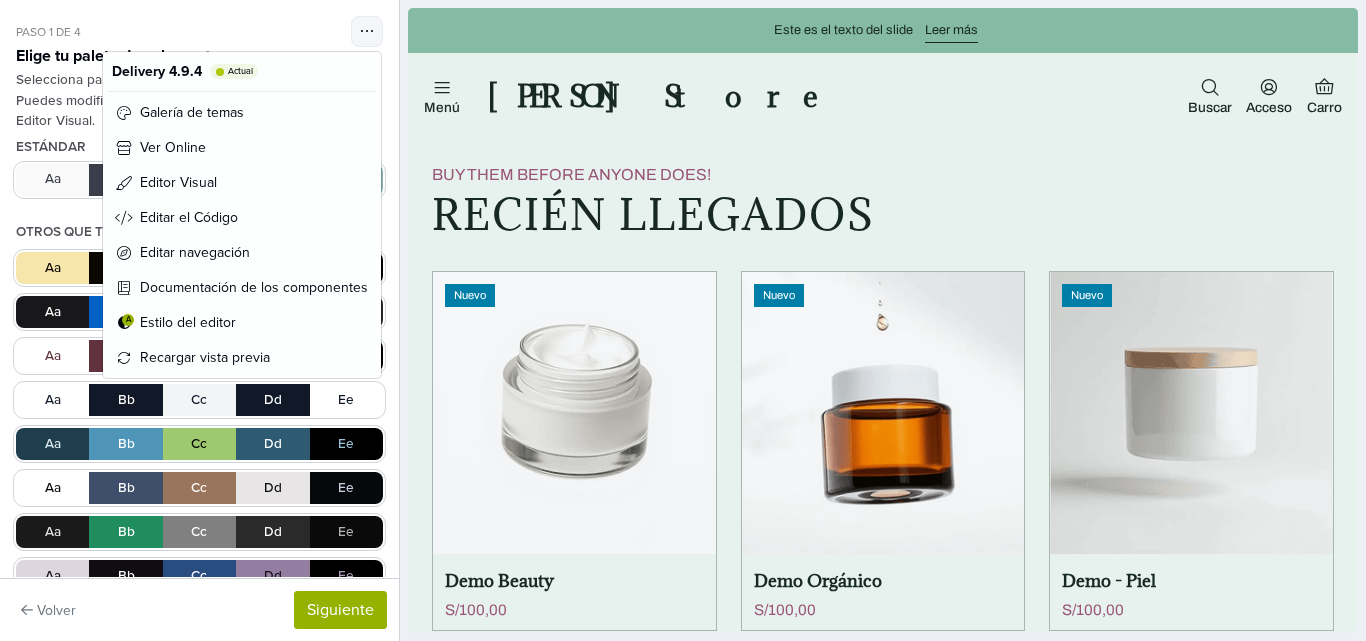 click at bounding box center (367, 31) 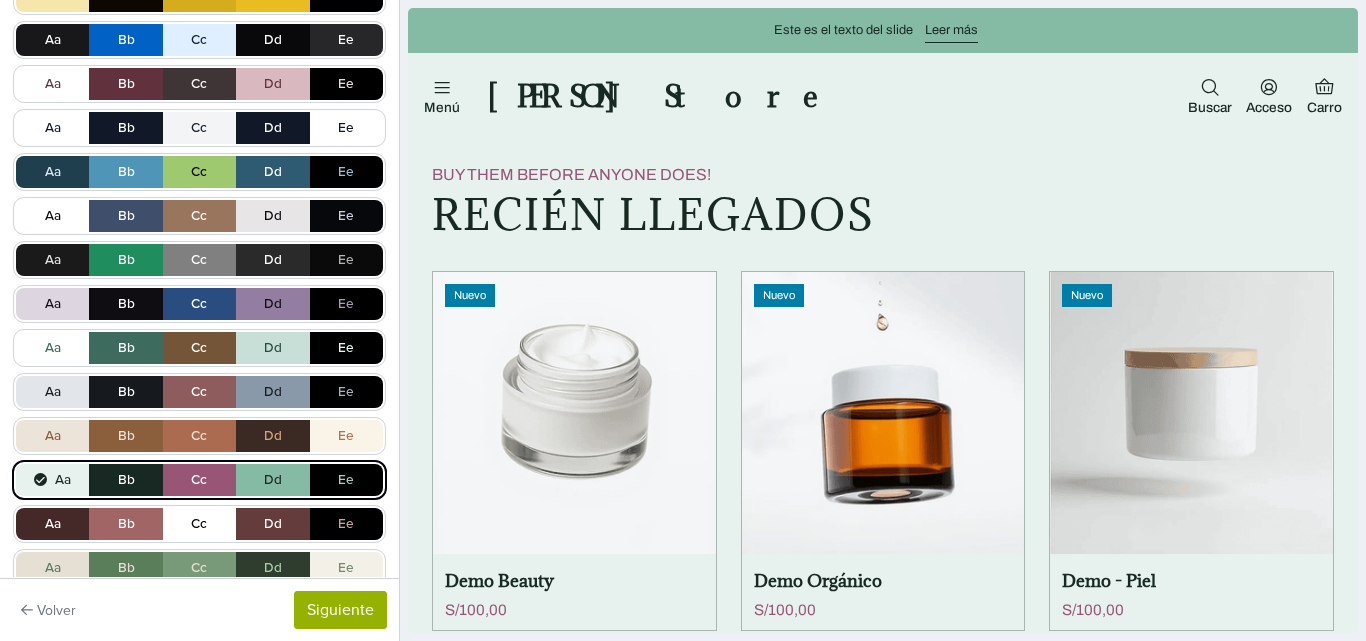 scroll, scrollTop: 363, scrollLeft: 0, axis: vertical 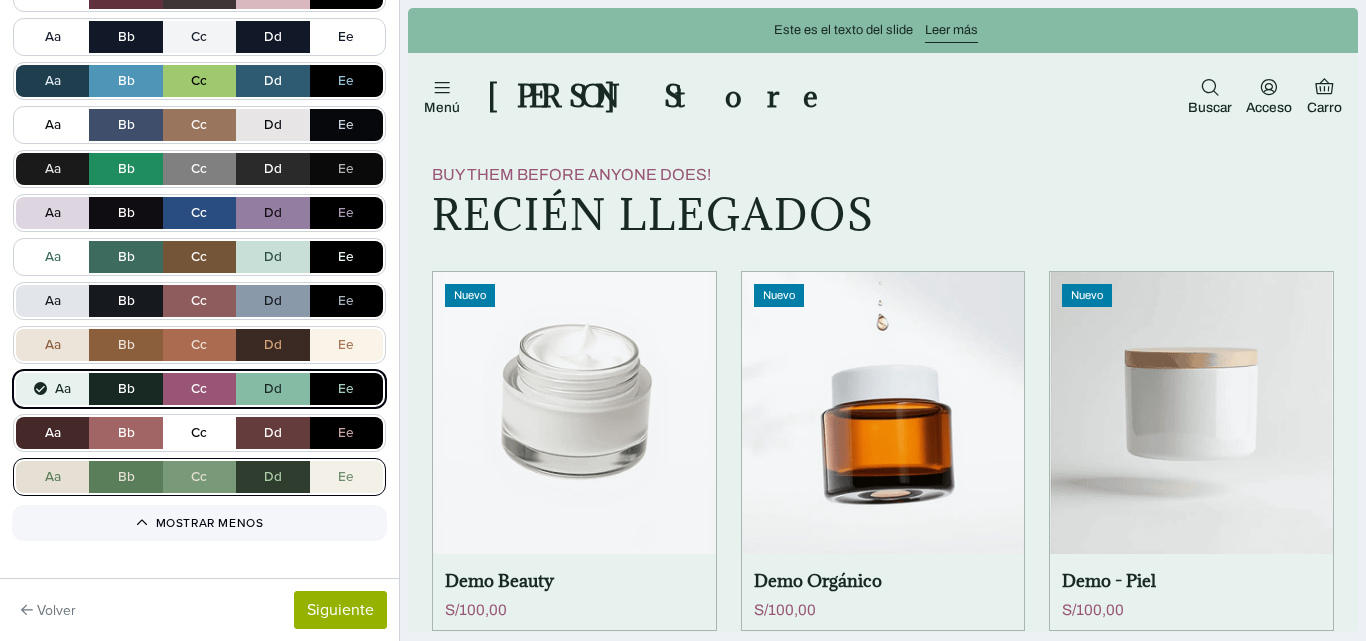 click on "Aa Bb Cc Dd Ee" at bounding box center (199, 477) 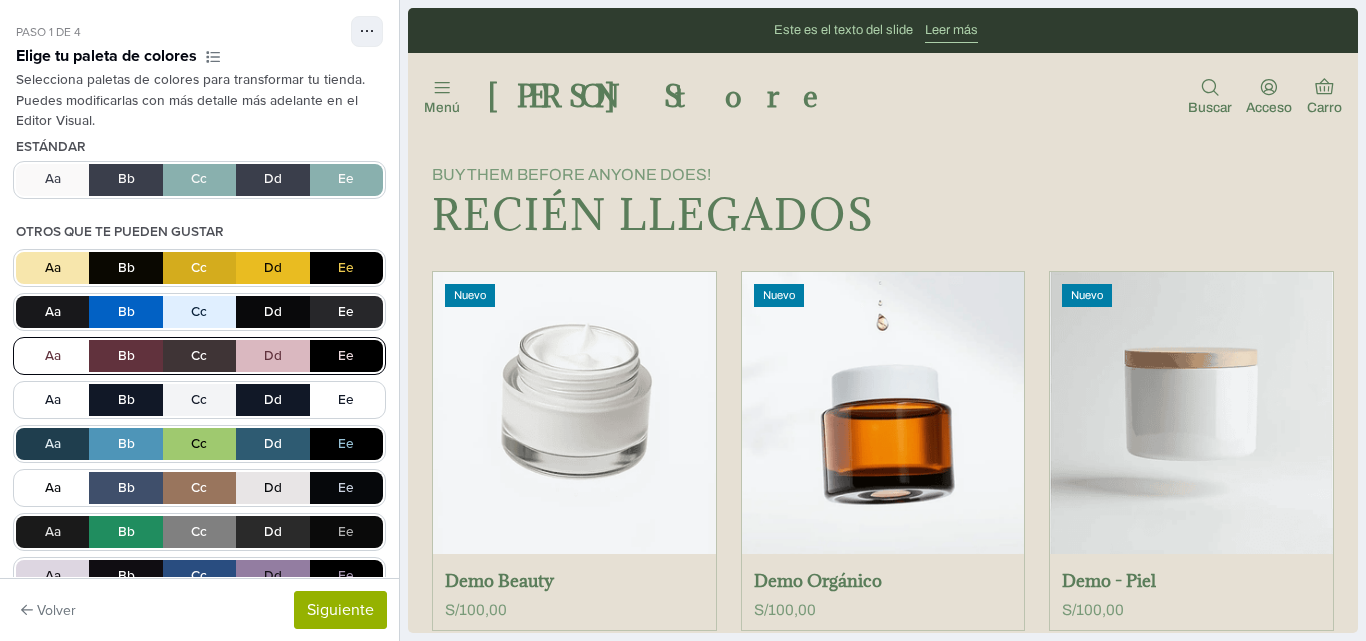 click on "Aa Bb Cc Dd Ee" at bounding box center [199, 356] 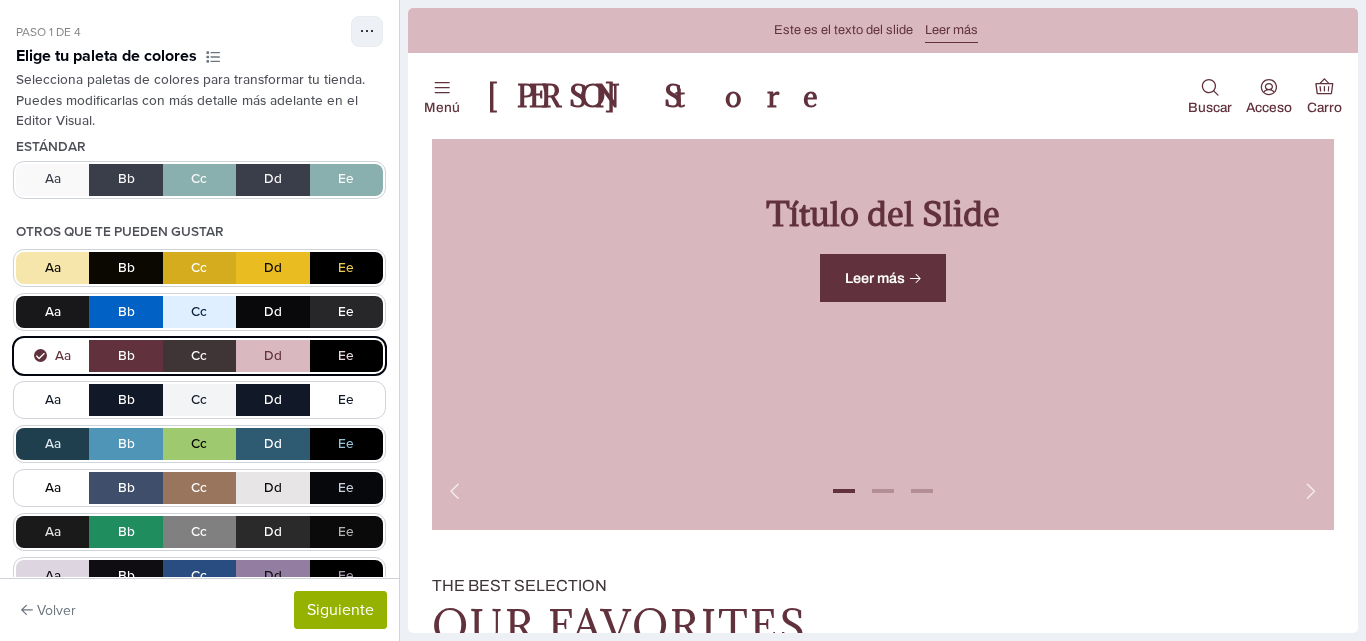 scroll, scrollTop: 0, scrollLeft: 0, axis: both 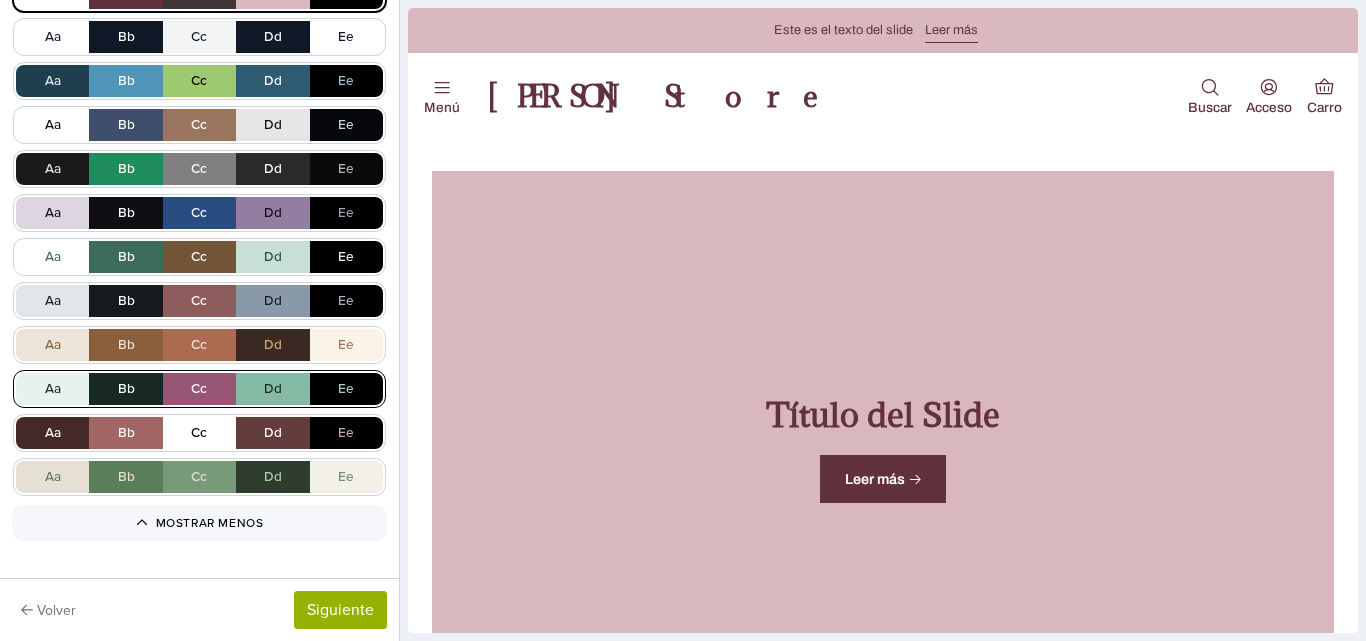 click on "Aa Bb Cc Dd Ee" at bounding box center [199, 389] 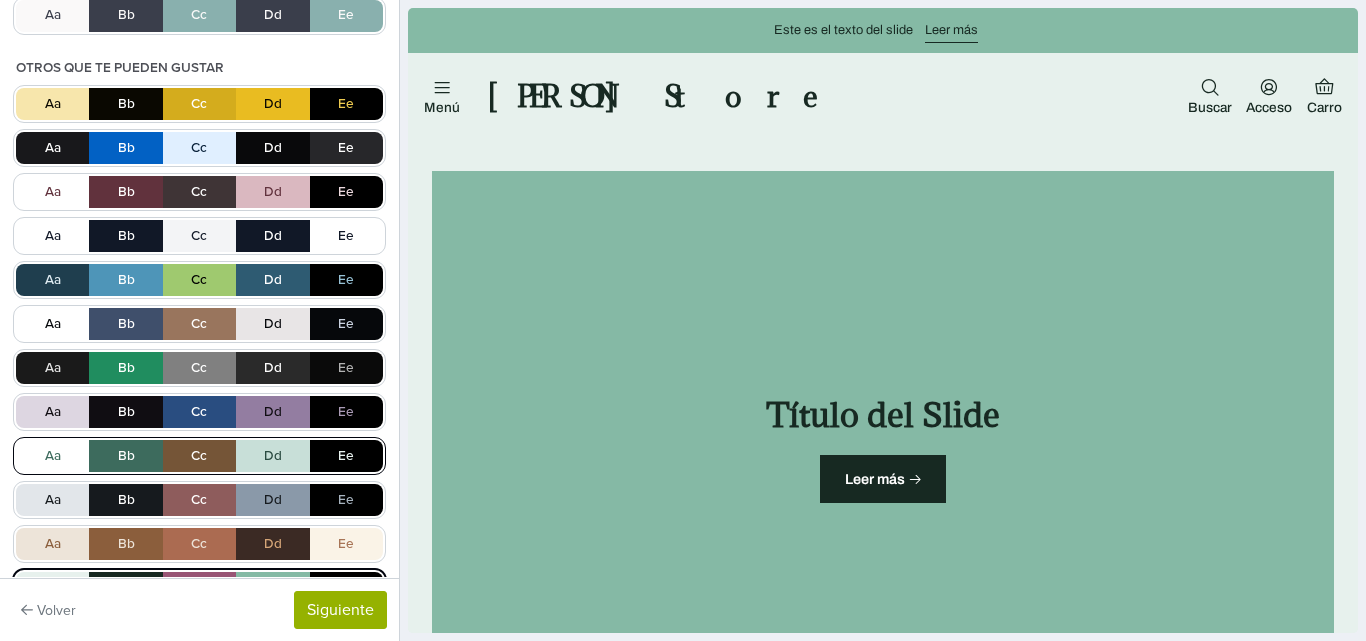 scroll, scrollTop: 363, scrollLeft: 0, axis: vertical 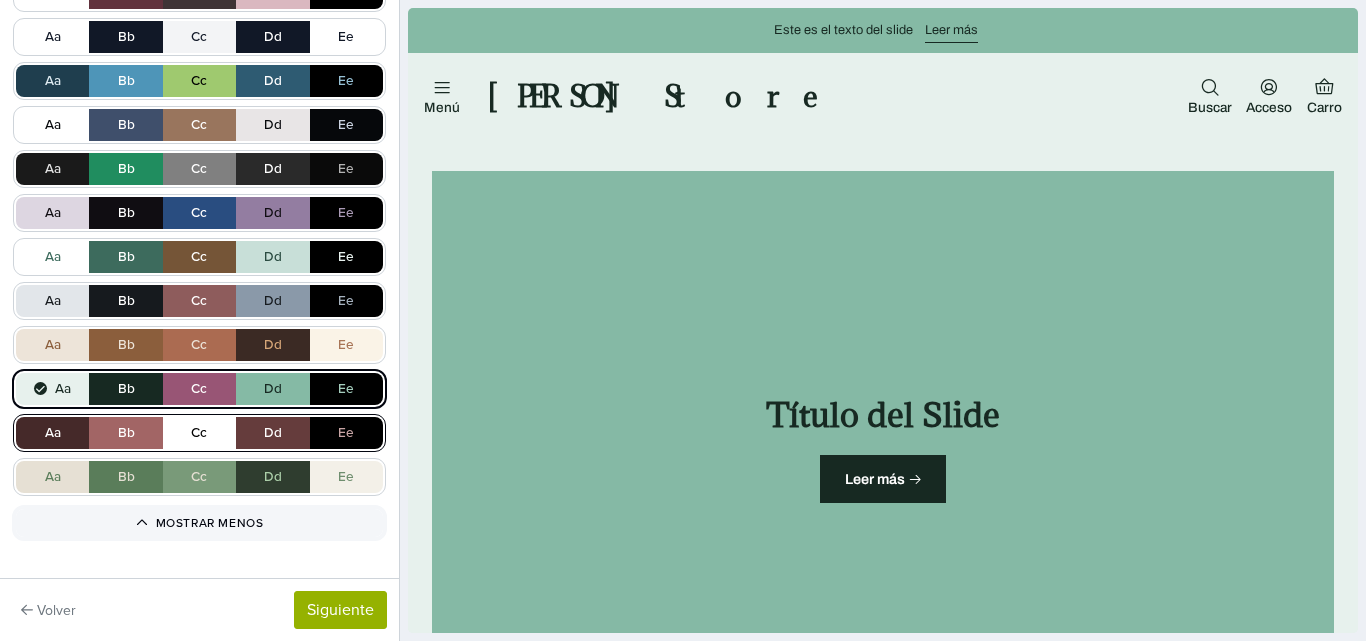 click on "Aa Bb Cc Dd Ee" at bounding box center (199, 433) 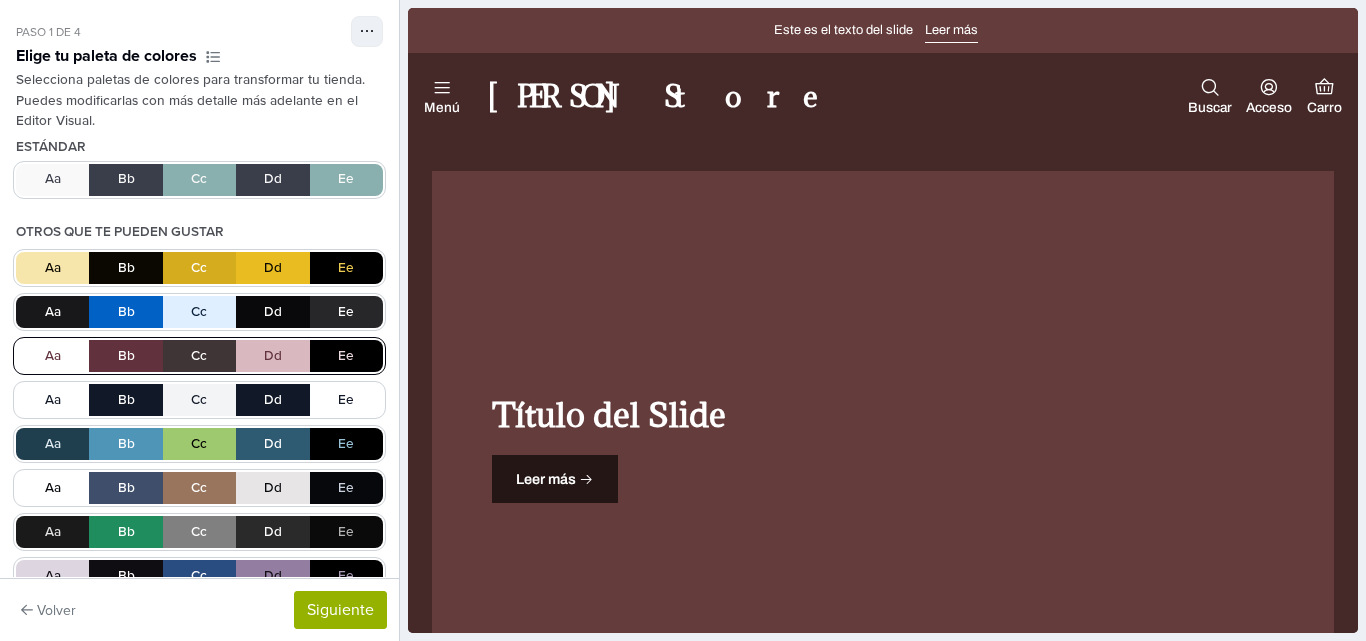 click on "Aa Bb Cc Dd Ee" at bounding box center [199, 356] 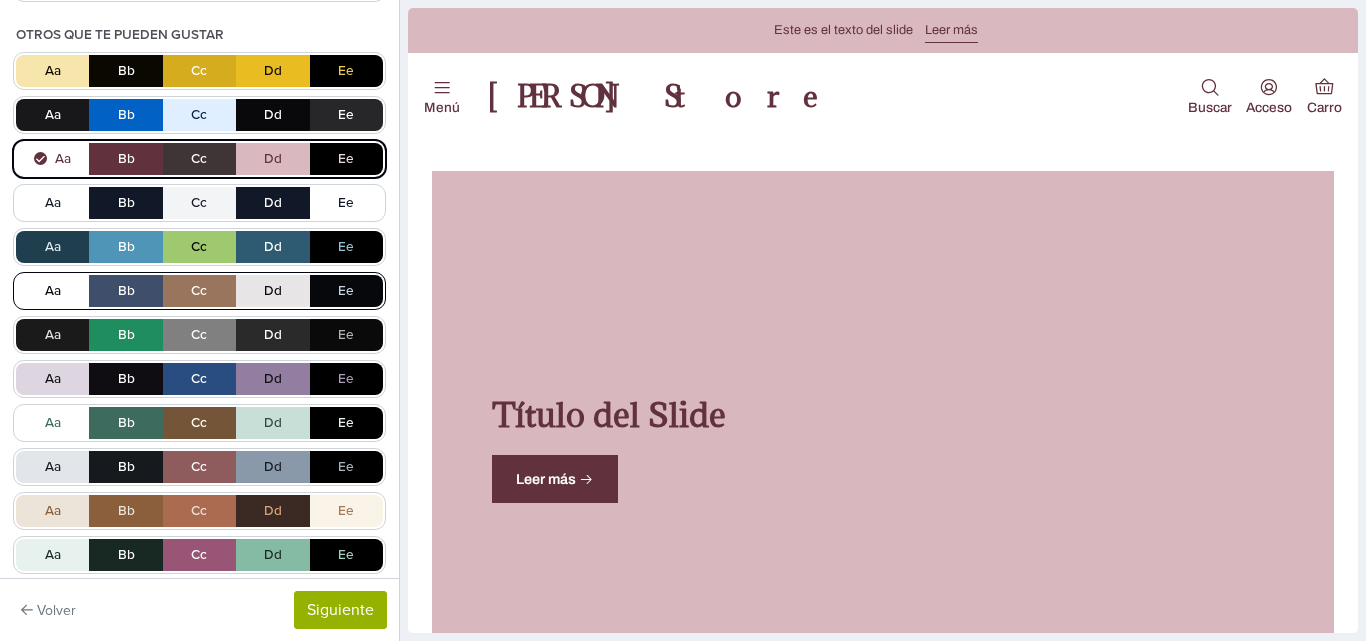 scroll, scrollTop: 200, scrollLeft: 0, axis: vertical 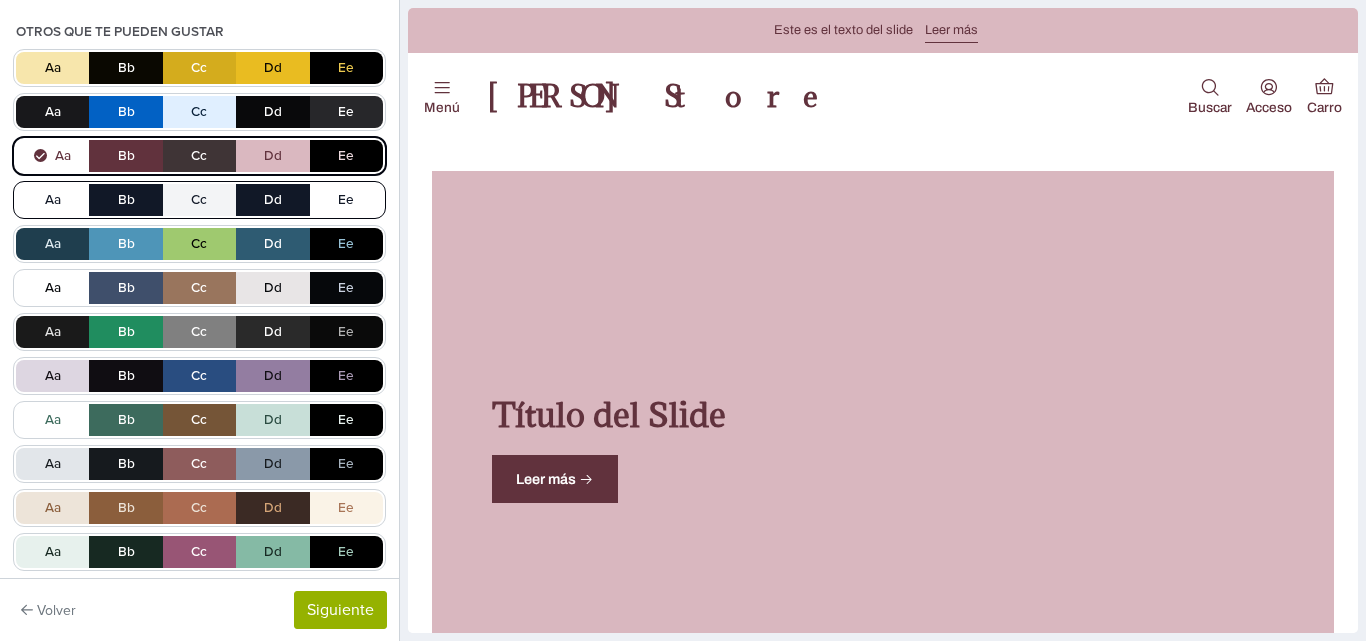 click on "Aa Bb Cc Dd Ee" at bounding box center [199, 200] 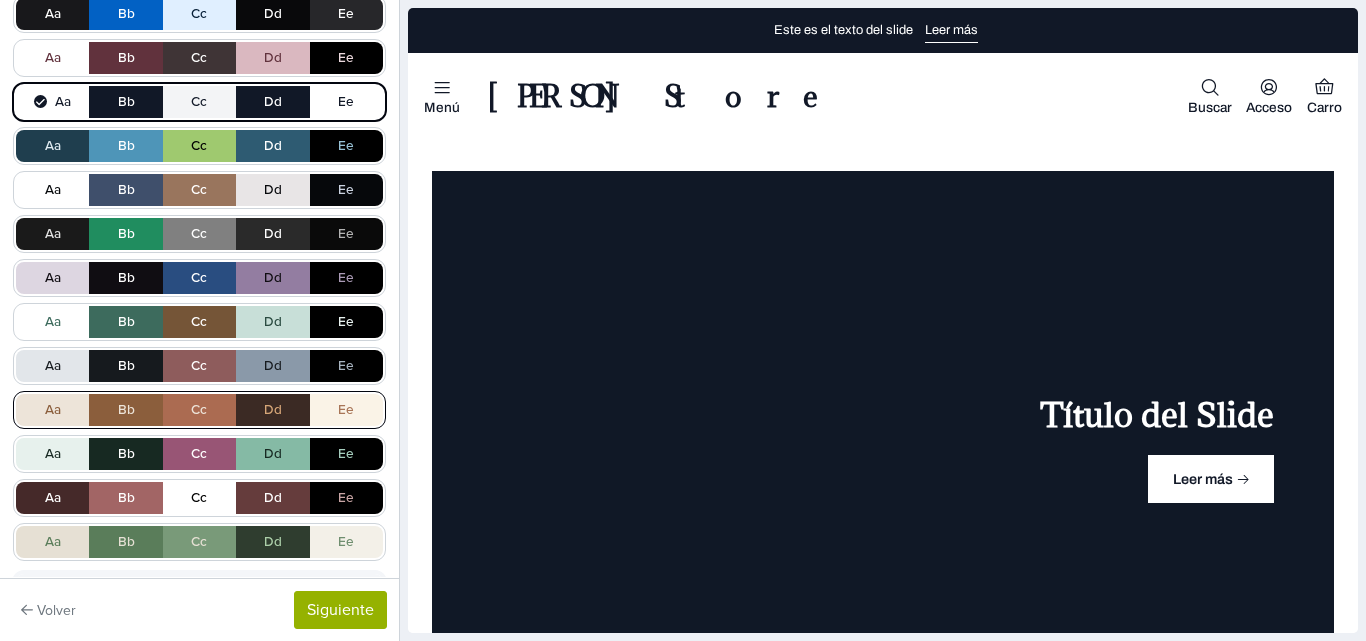 scroll, scrollTop: 300, scrollLeft: 0, axis: vertical 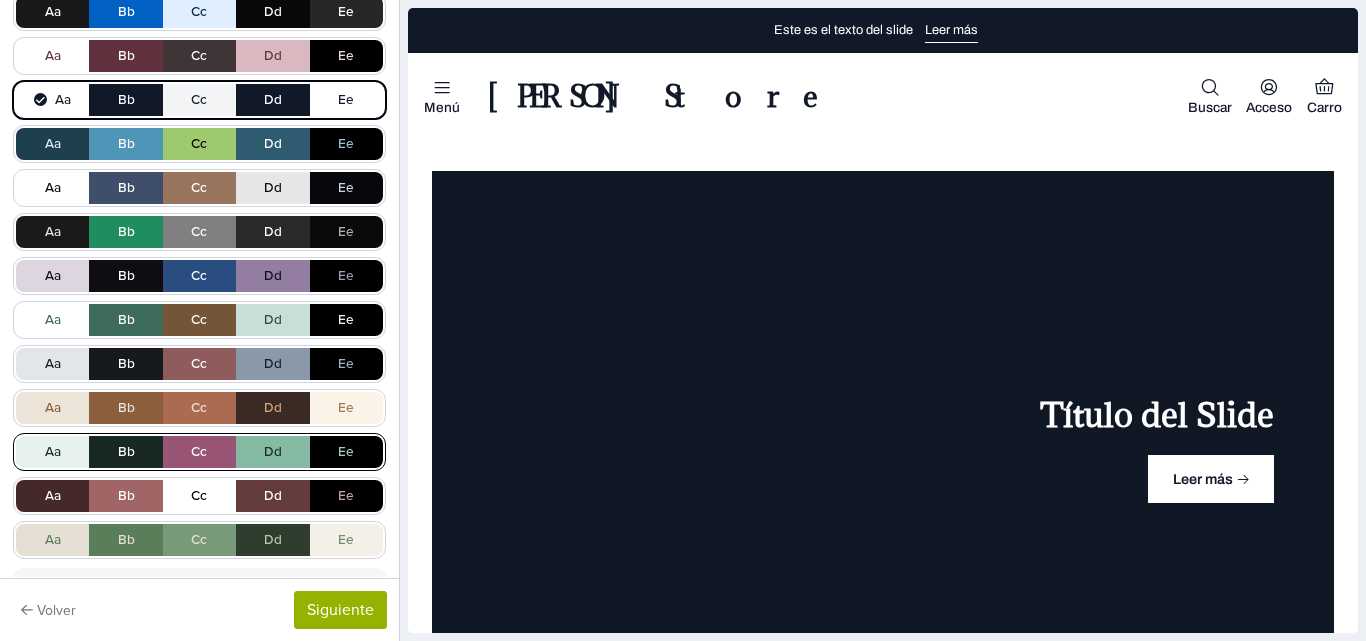 click on "Aa Bb Cc Dd Ee" at bounding box center (199, 452) 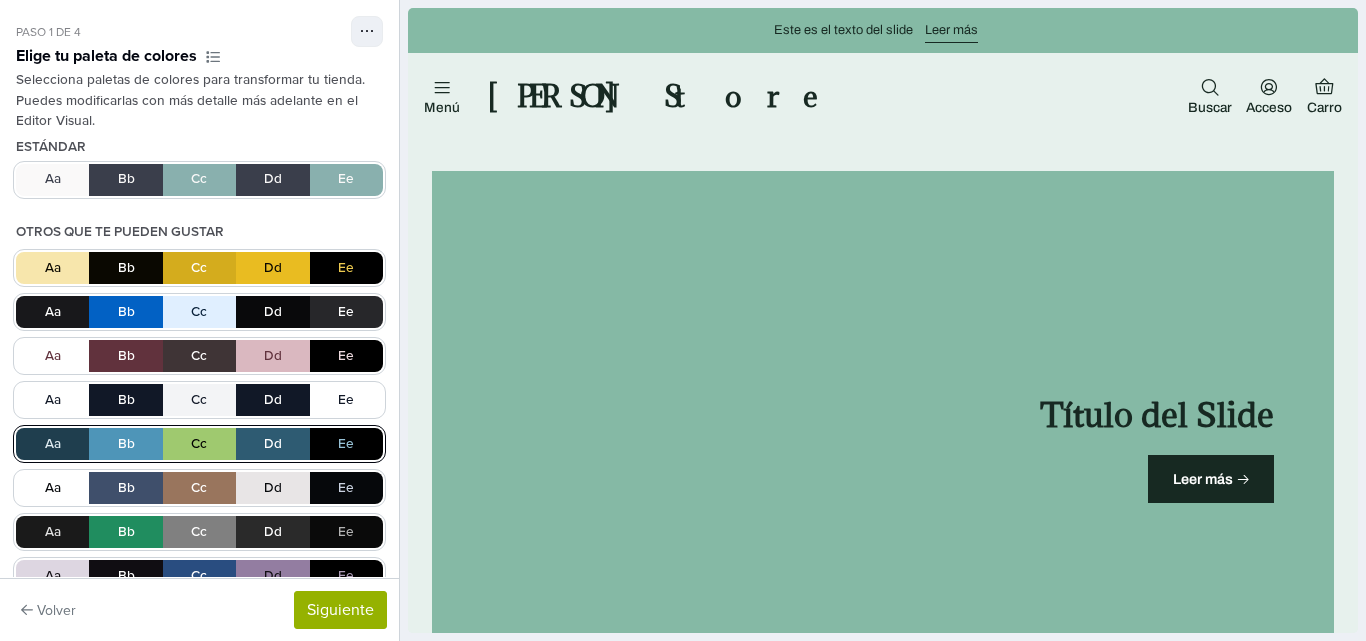 click on "Aa Bb Cc Dd Ee" at bounding box center [199, 444] 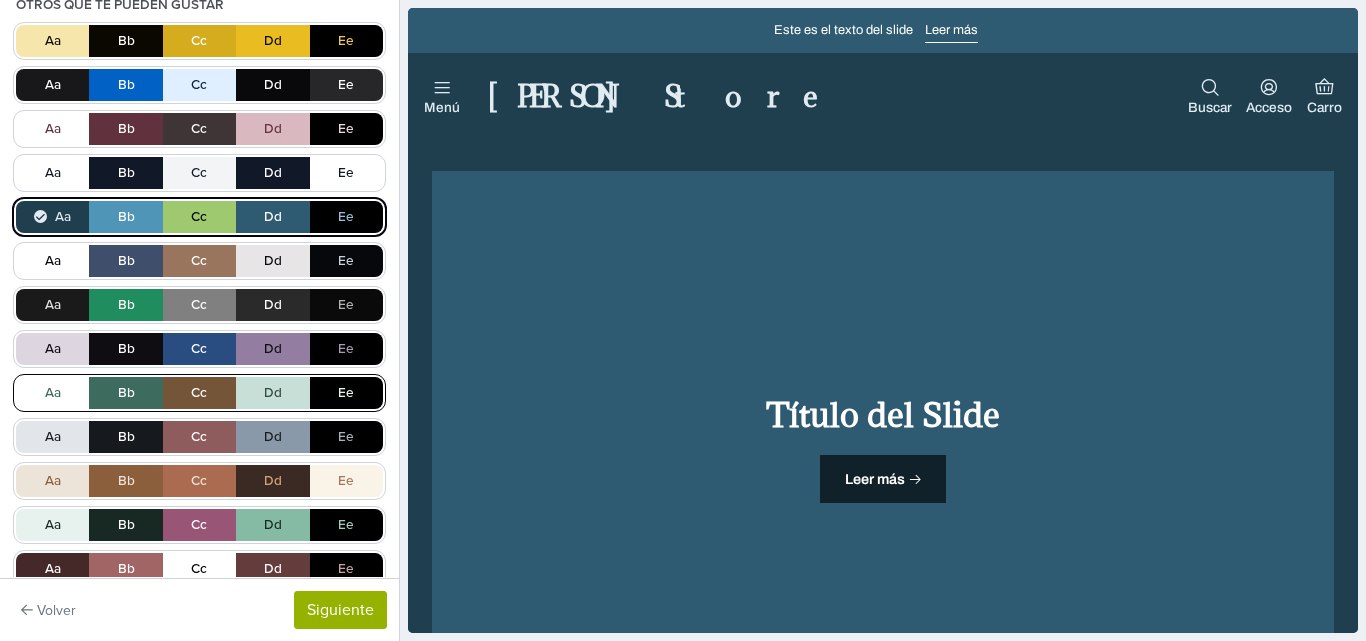 scroll, scrollTop: 300, scrollLeft: 0, axis: vertical 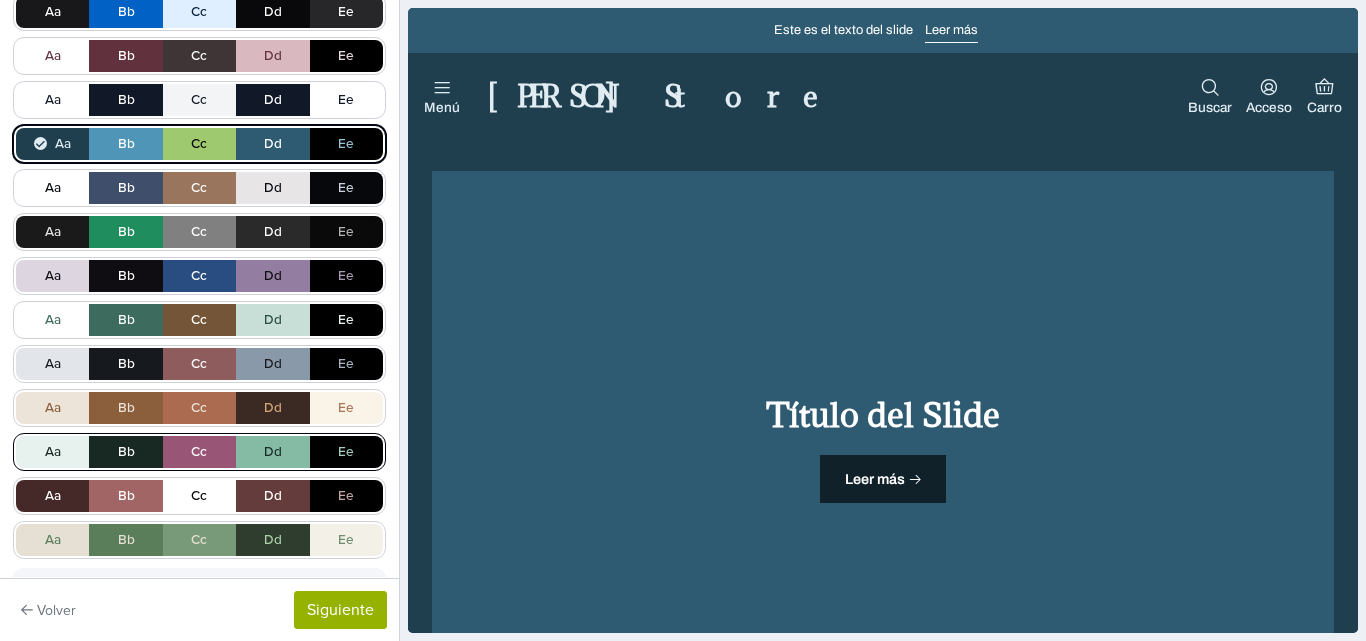click on "Aa Bb Cc Dd Ee" at bounding box center [199, 452] 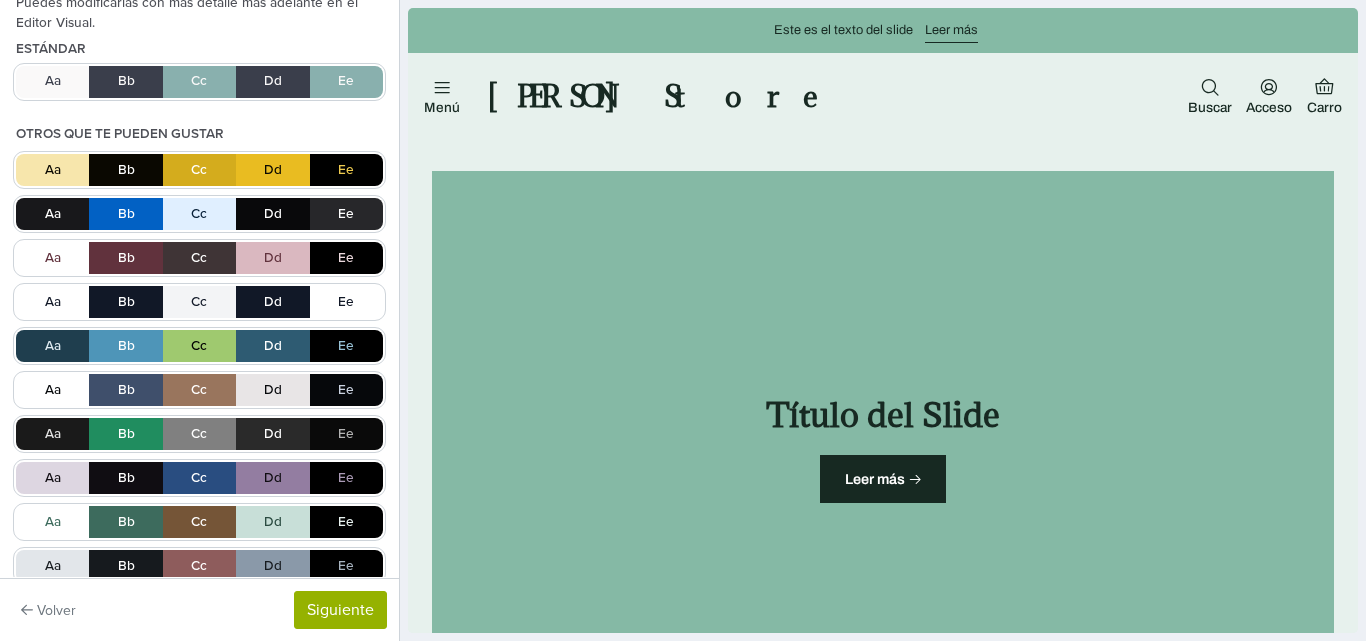 scroll, scrollTop: 300, scrollLeft: 0, axis: vertical 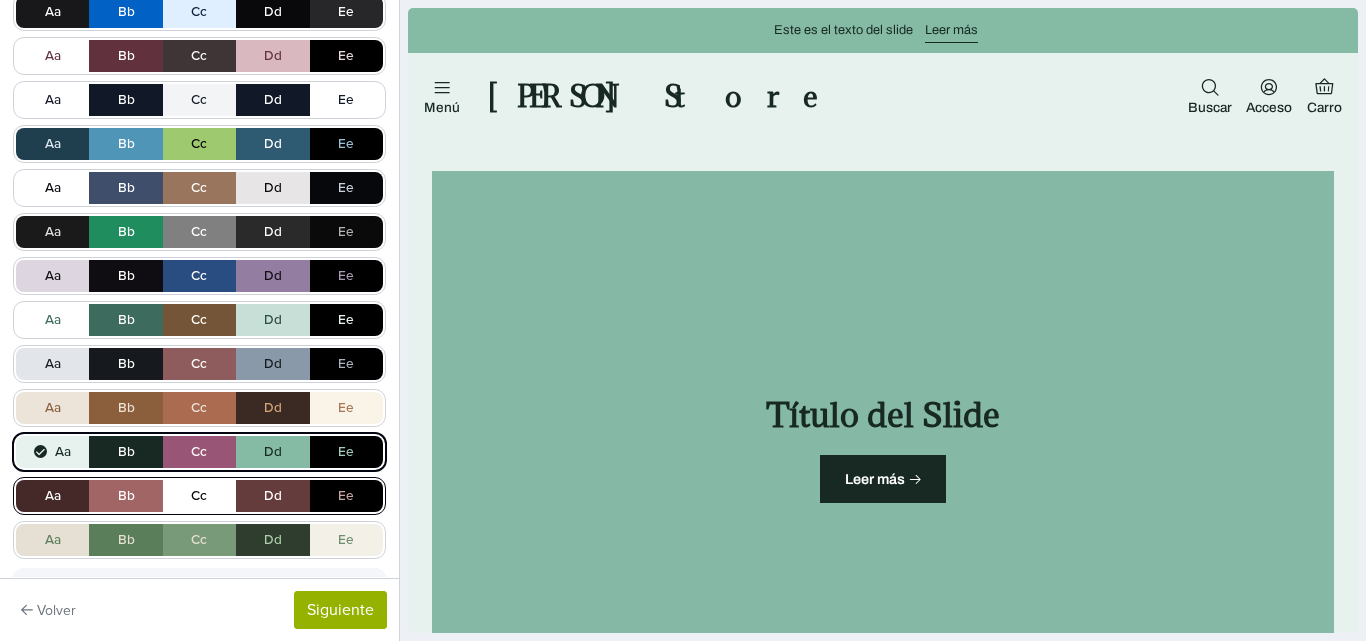click on "Aa Bb Cc Dd Ee" at bounding box center (199, 496) 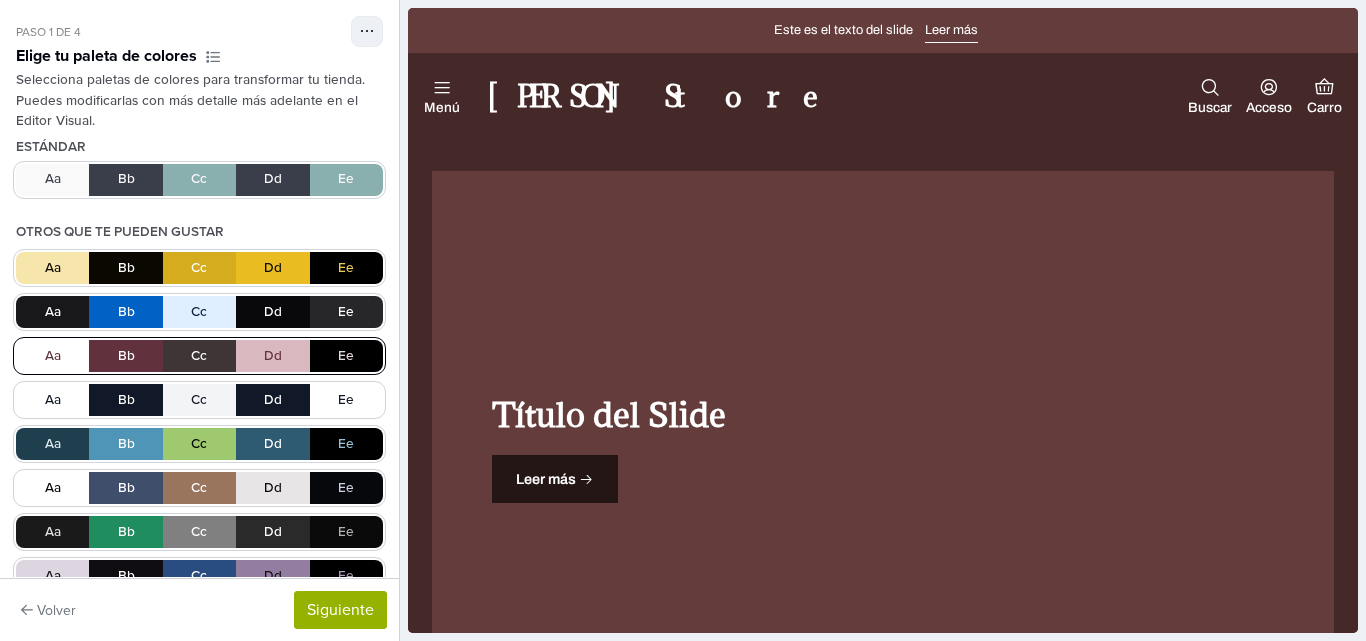 click on "Aa Bb Cc Dd Ee" at bounding box center [199, 356] 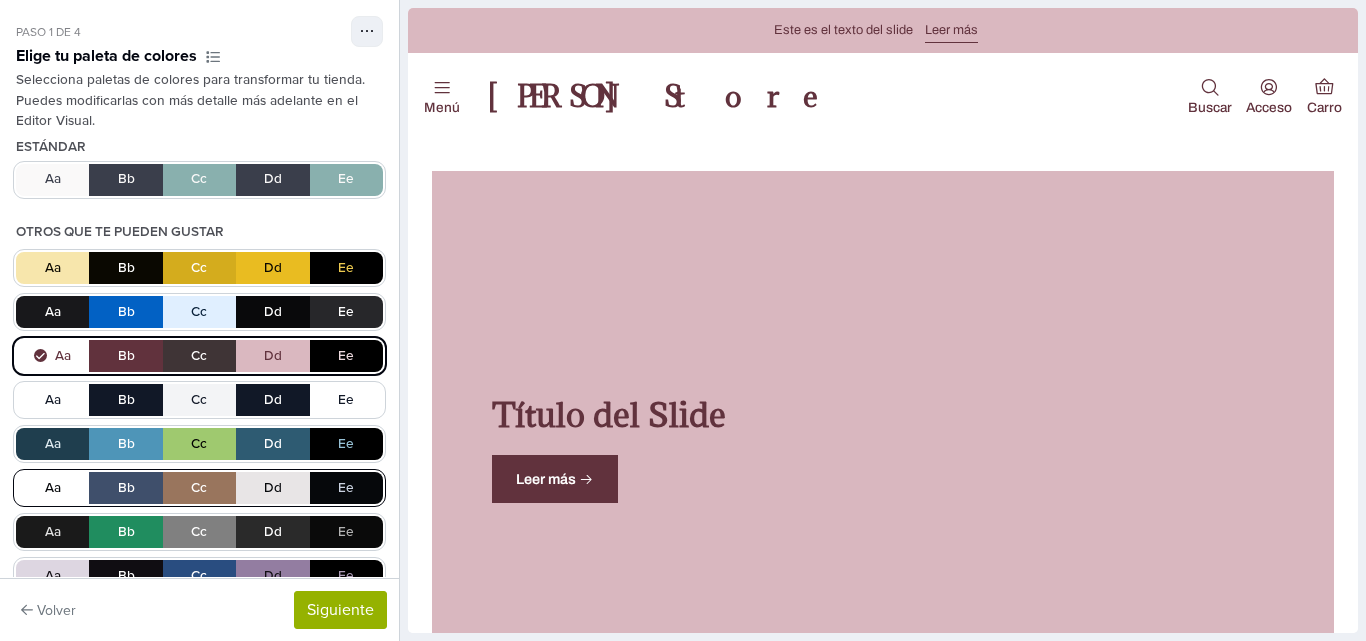 click on "Aa Bb Cc Dd Ee" at bounding box center (199, 488) 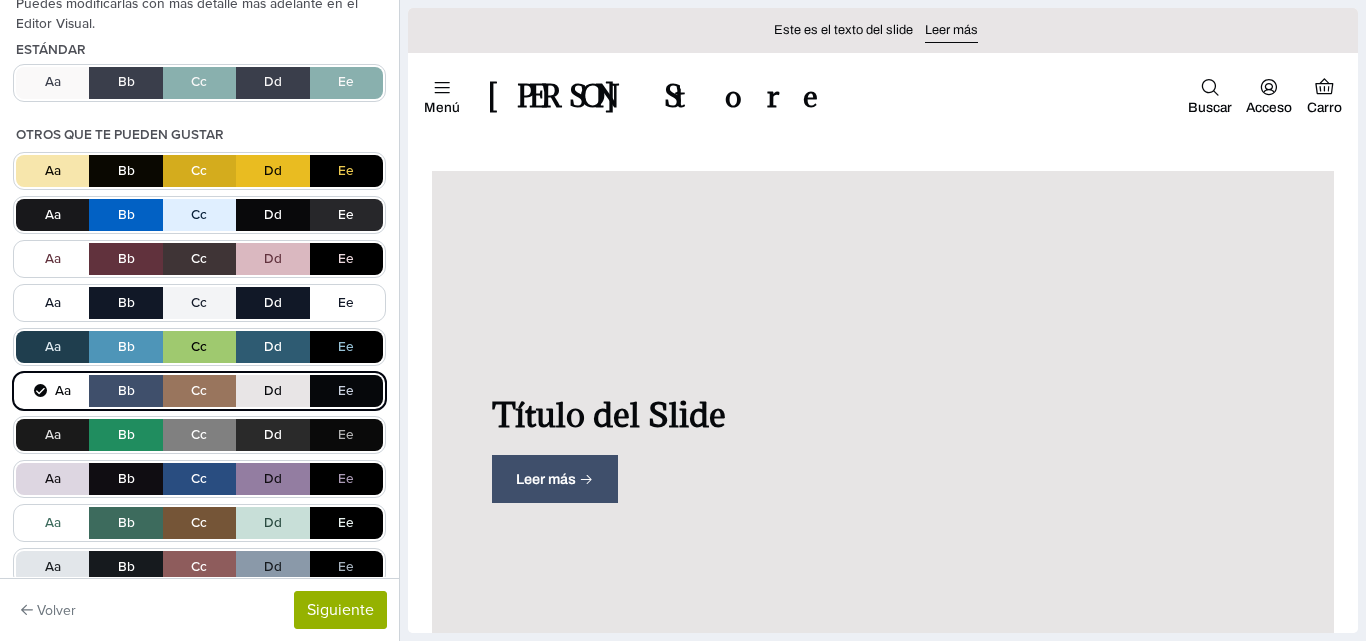scroll, scrollTop: 200, scrollLeft: 0, axis: vertical 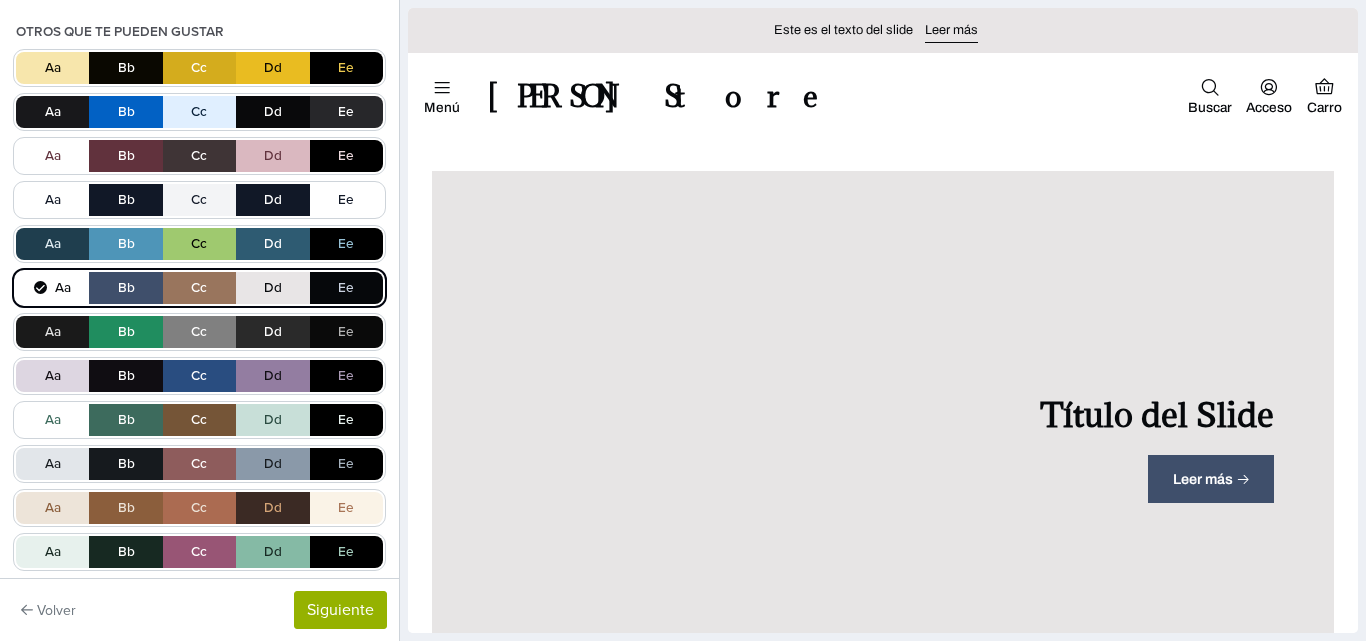 click on "Aa Bb Cc Dd Ee Aa Bb Cc Dd Ee Aa Bb Cc Dd Ee Aa Bb Cc Dd Ee Aa Bb Cc Dd Ee Aa Bb Cc Dd Ee Aa Bb Cc Dd Ee Aa Bb Cc Dd Ee Aa Bb Cc Dd Ee Aa Bb Cc Dd Ee Aa Bb Cc Dd Ee Aa Bb Cc Dd Ee Aa Bb Cc Dd Ee Aa Bb Cc Dd Ee" at bounding box center (199, 354) 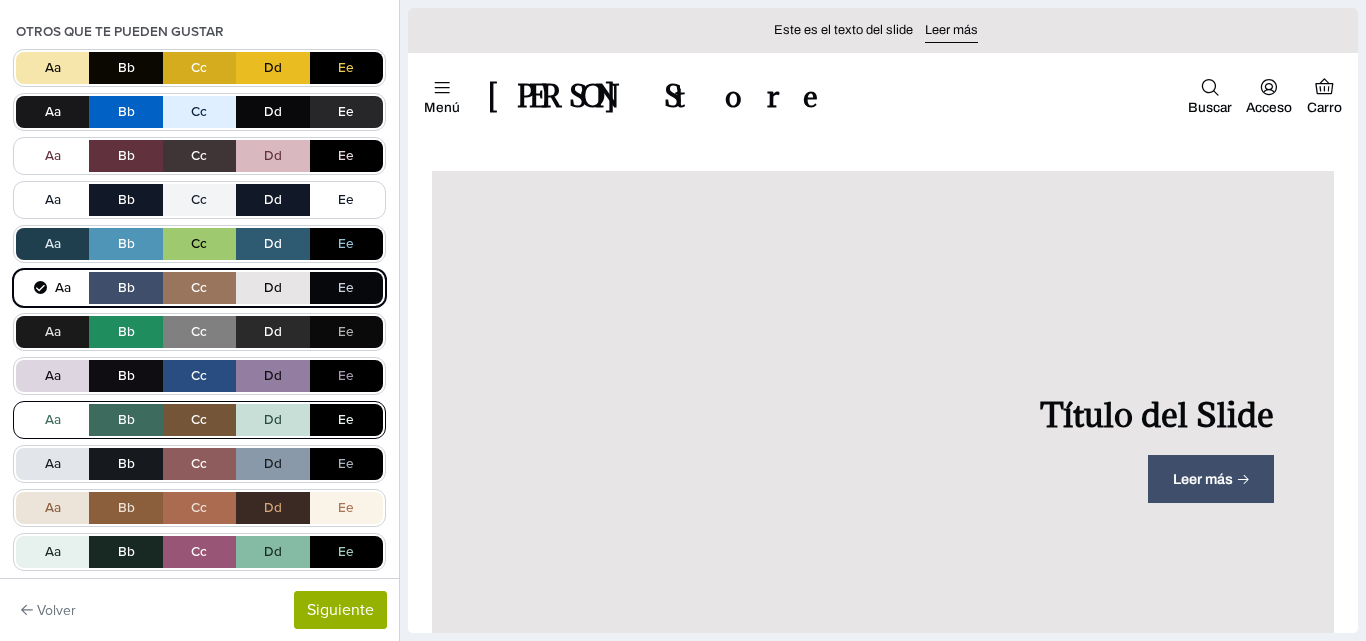 click on "Aa Bb Cc Dd Ee" at bounding box center [199, 420] 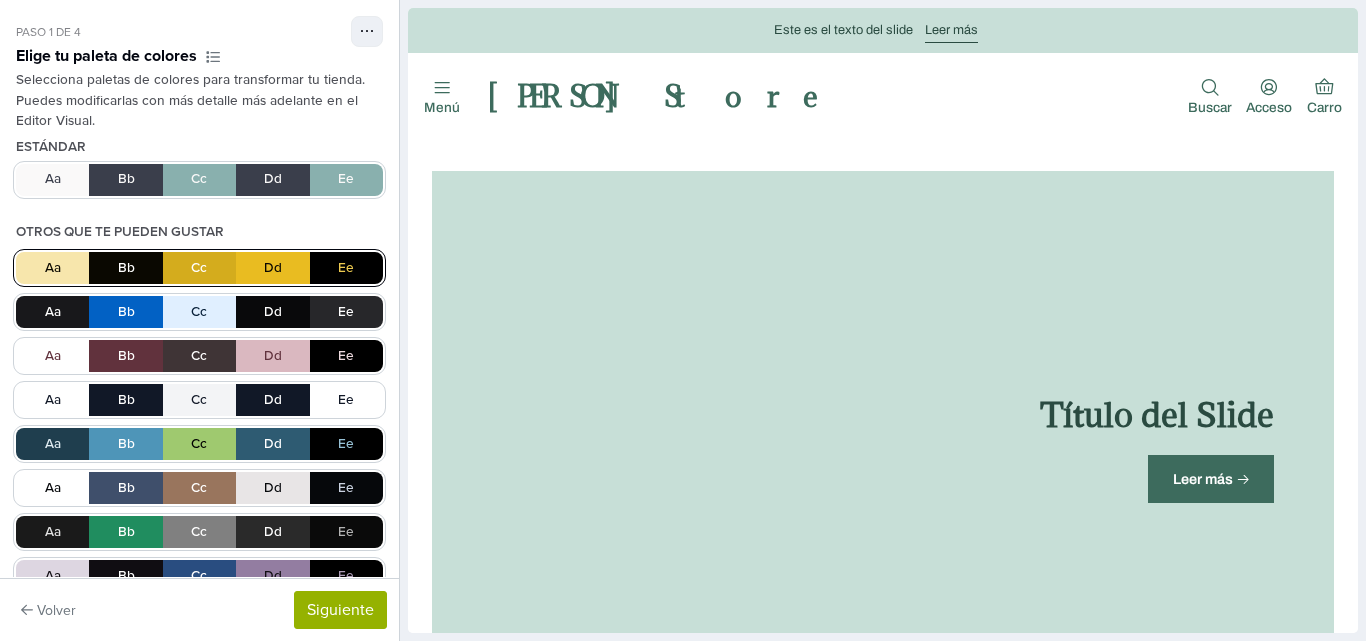 click on "Aa Bb Cc Dd Ee" at bounding box center (199, 268) 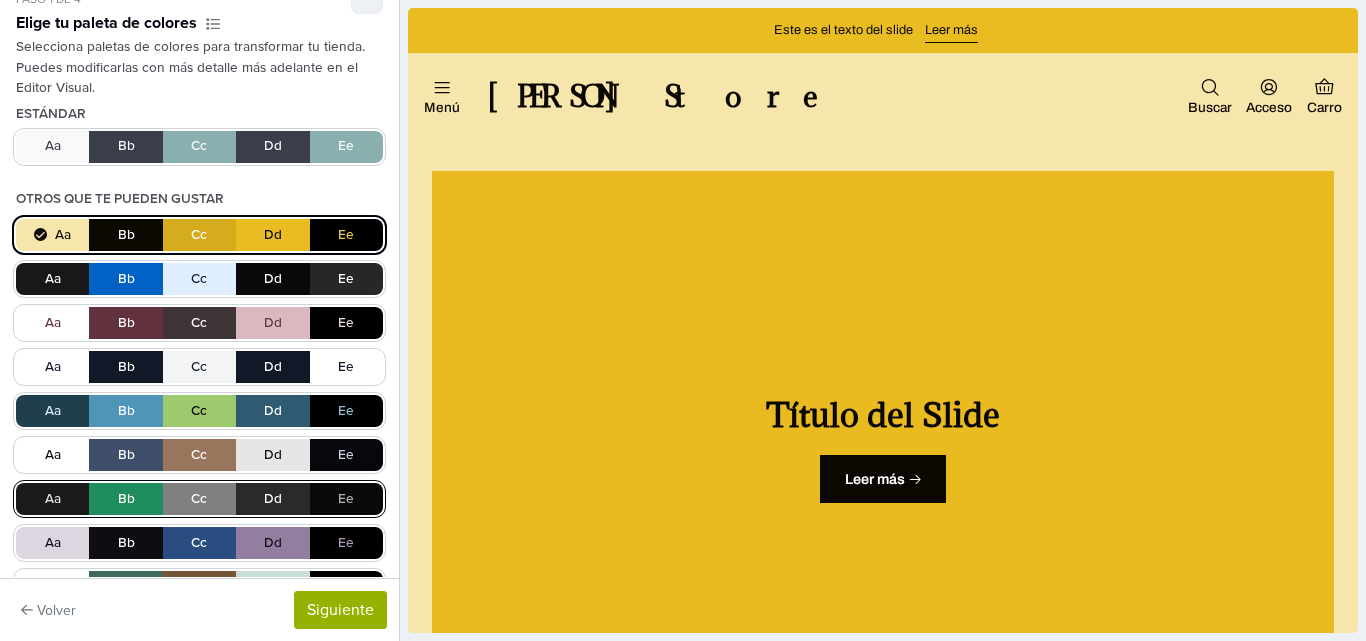 scroll, scrollTop: 0, scrollLeft: 0, axis: both 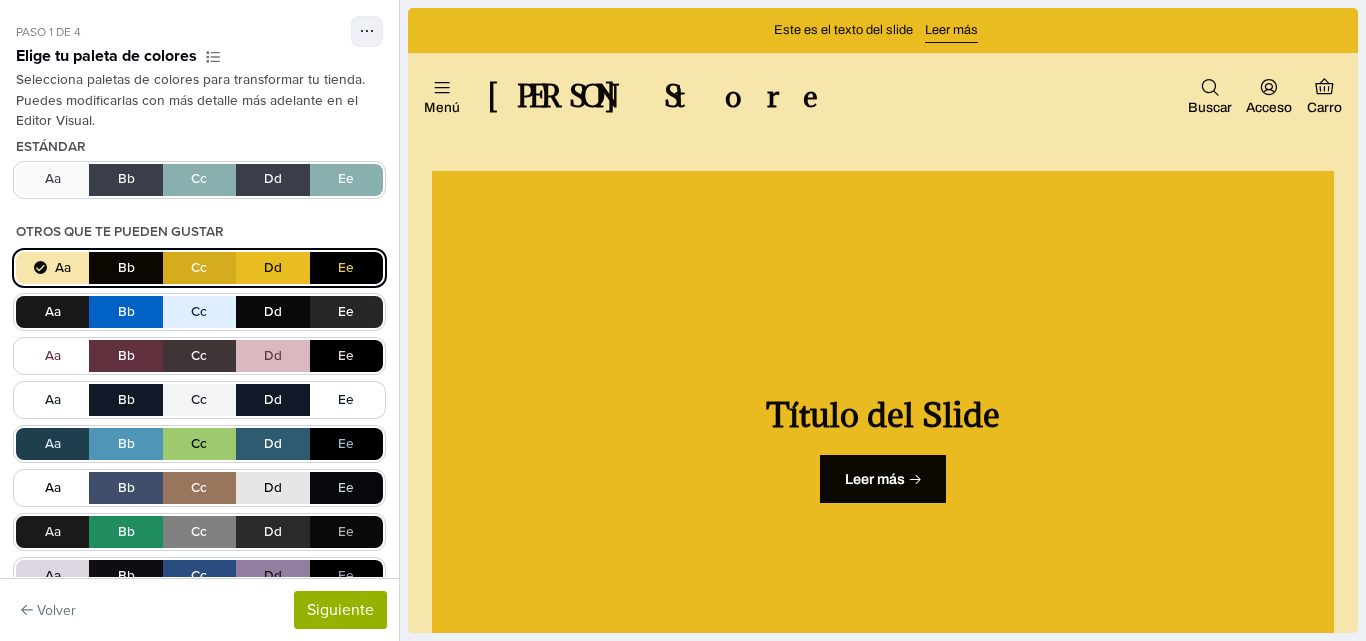 click on "Aa Bb Cc Dd Ee Aa Bb Cc Dd Ee Aa Bb Cc Dd Ee Aa Bb Cc Dd Ee Aa Bb Cc Dd Ee Aa Bb Cc Dd Ee Aa Bb Cc Dd Ee Aa Bb Cc Dd Ee Aa Bb Cc Dd Ee Aa Bb Cc Dd Ee Aa Bb Cc Dd Ee Aa Bb Cc Dd Ee Aa Bb Cc Dd Ee Aa Bb Cc Dd Ee" at bounding box center [199, 554] 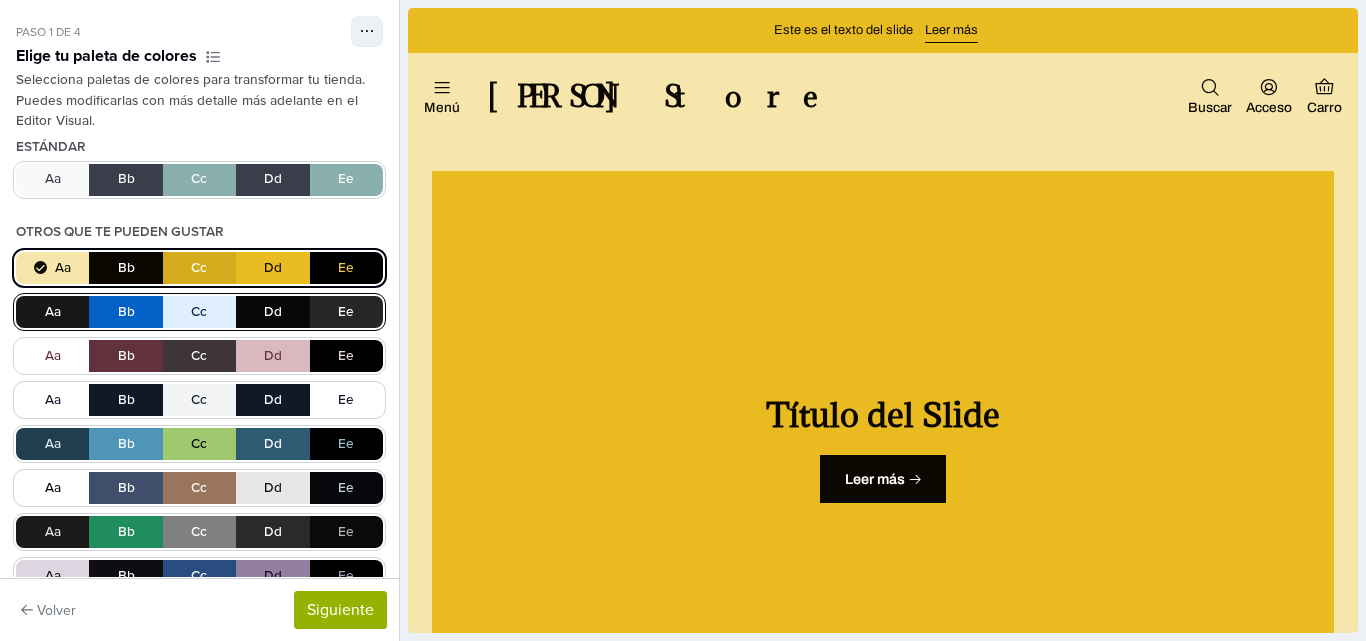 click on "Aa Bb Cc Dd Ee" at bounding box center [199, 312] 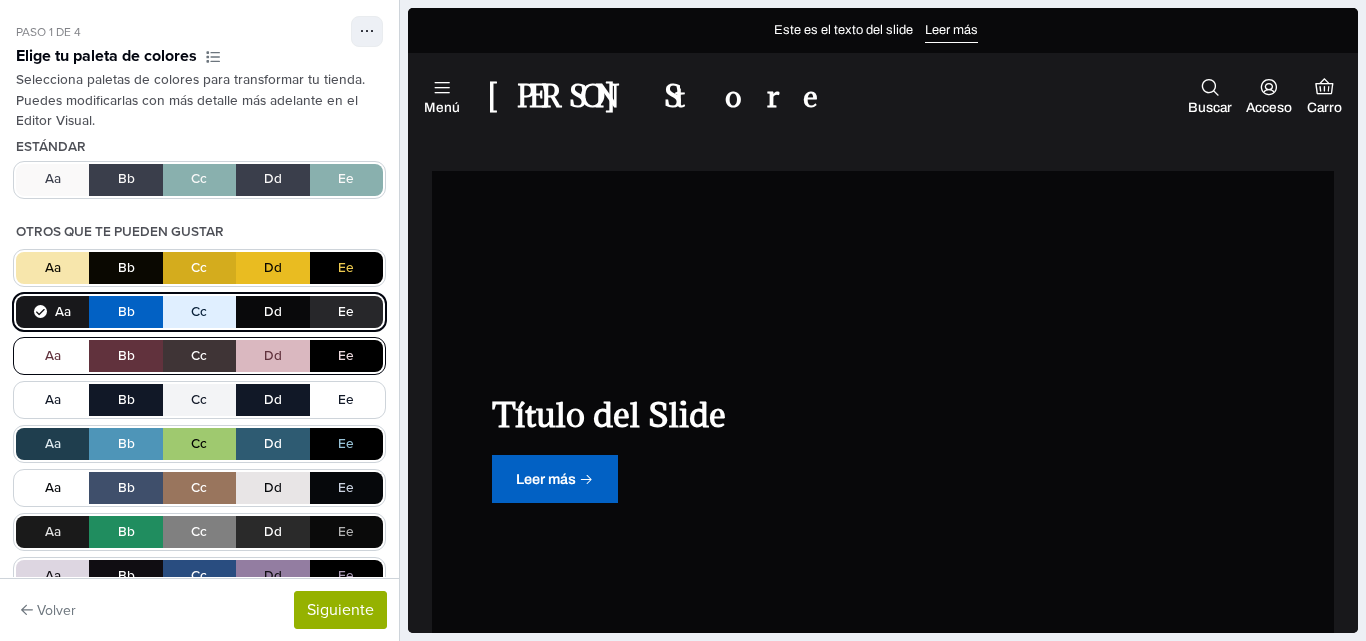 click on "Aa Bb Cc Dd Ee" at bounding box center (199, 356) 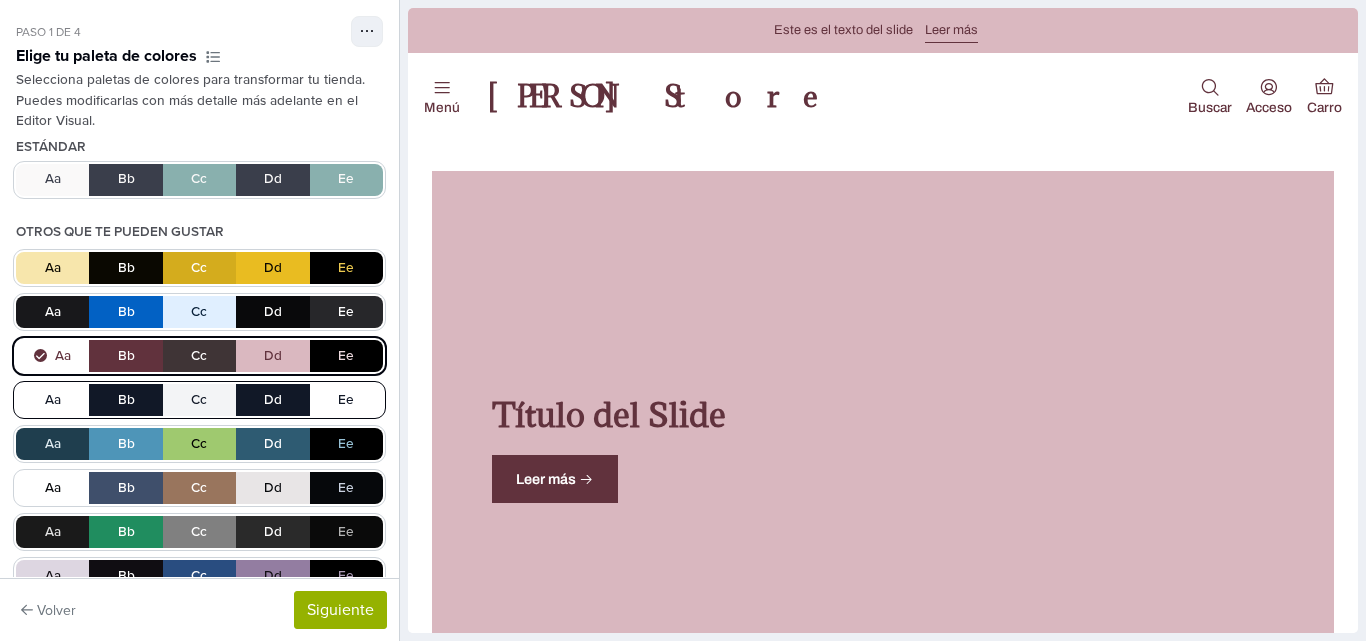 click on "Aa Bb Cc Dd Ee" at bounding box center (199, 400) 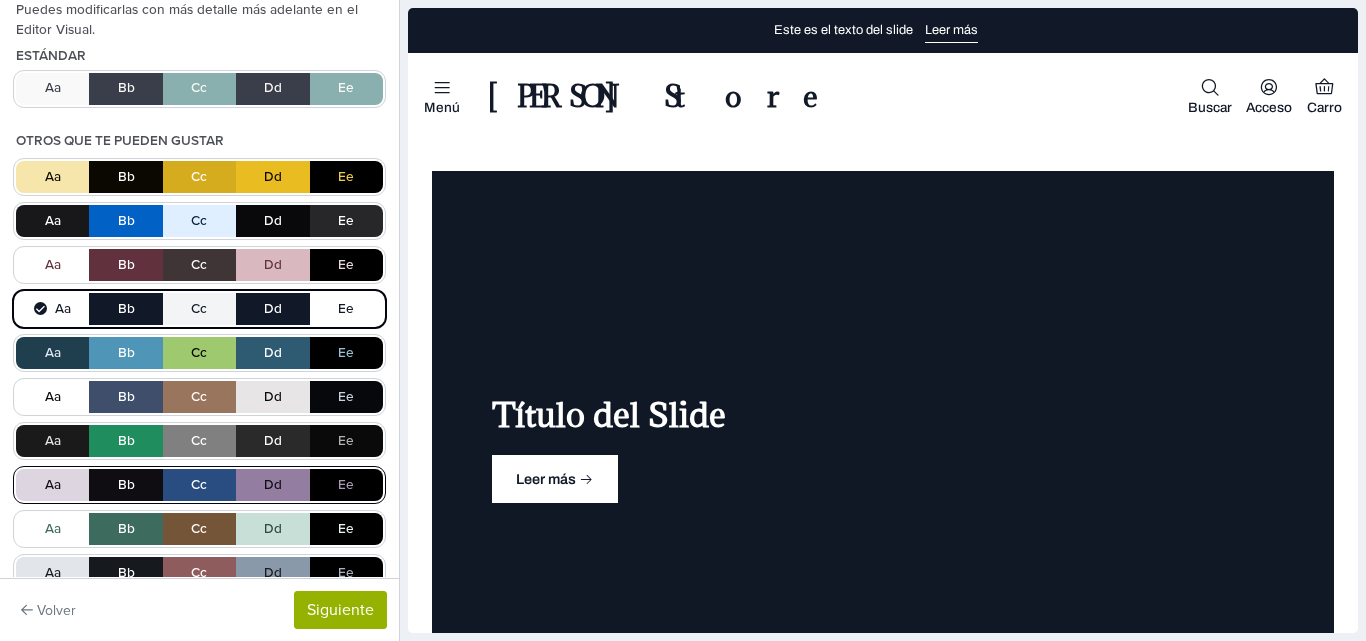 scroll, scrollTop: 200, scrollLeft: 0, axis: vertical 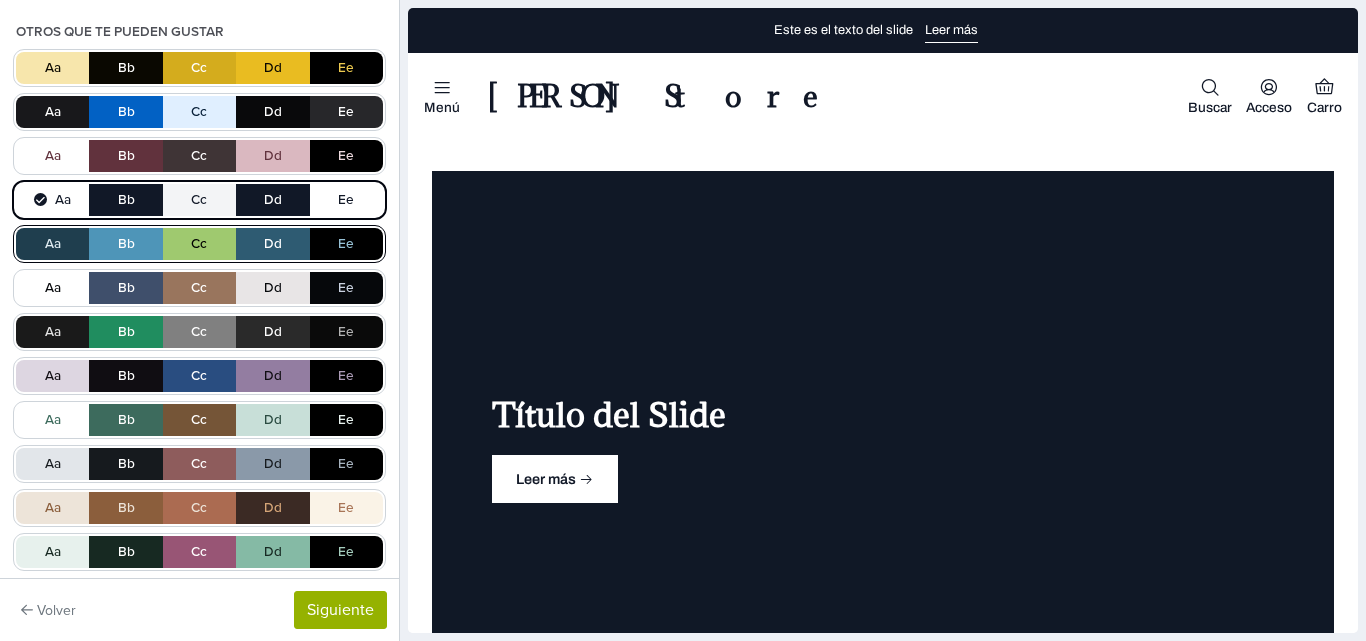 click on "Aa Bb Cc Dd Ee" at bounding box center [199, 244] 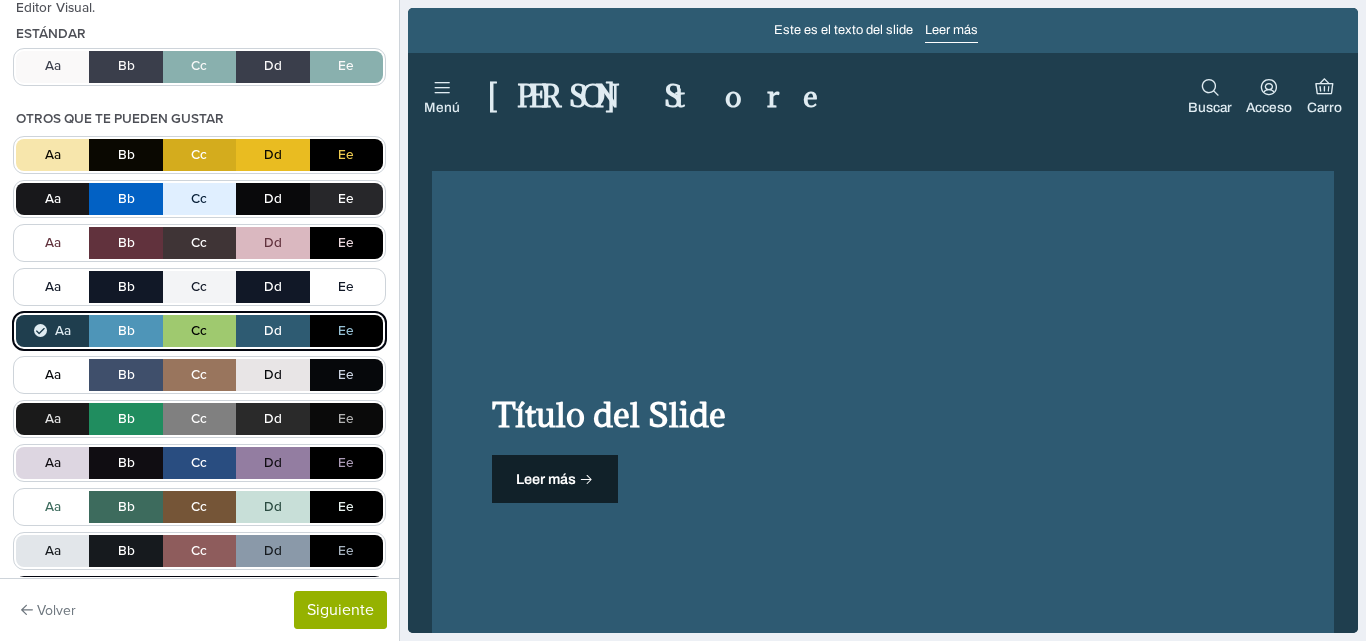scroll, scrollTop: 300, scrollLeft: 0, axis: vertical 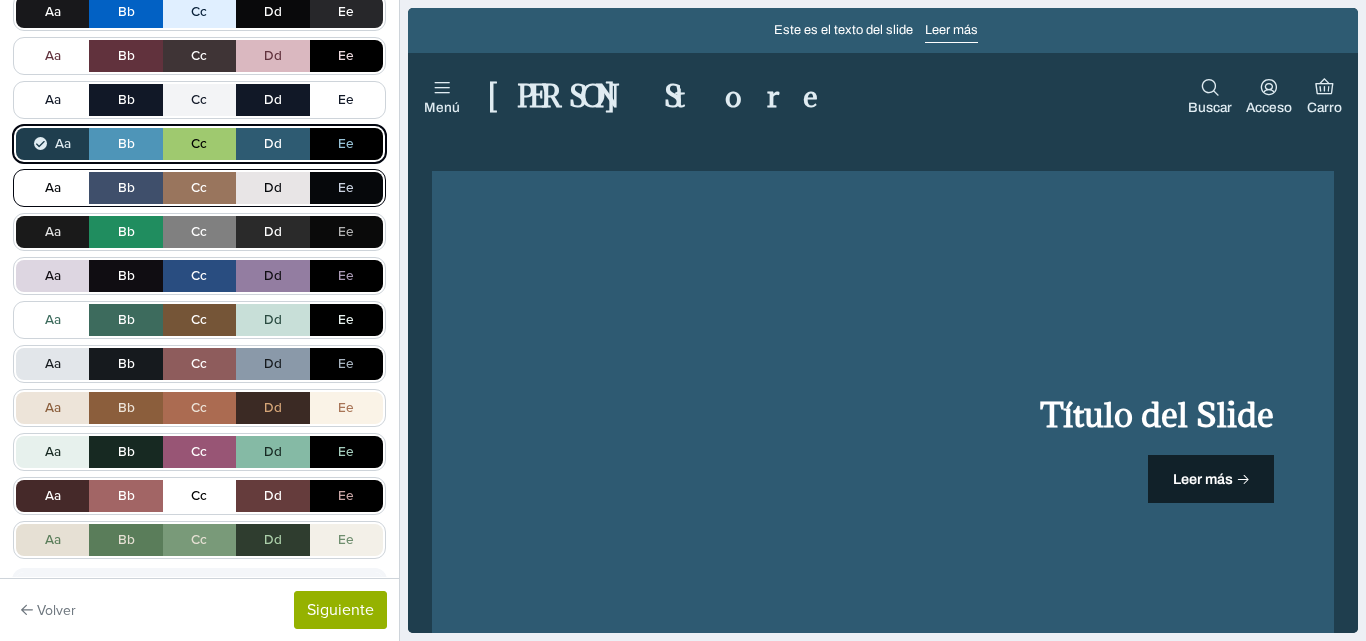 click on "Aa Bb Cc Dd Ee" at bounding box center (199, 188) 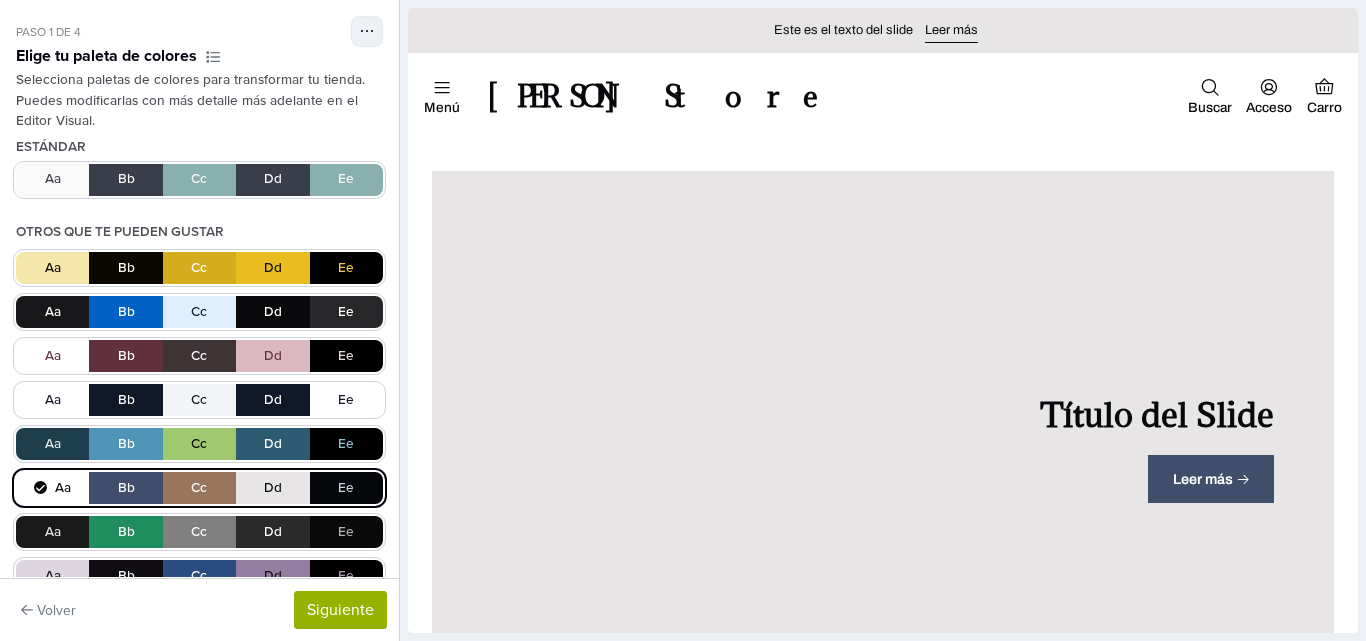 scroll, scrollTop: 100, scrollLeft: 0, axis: vertical 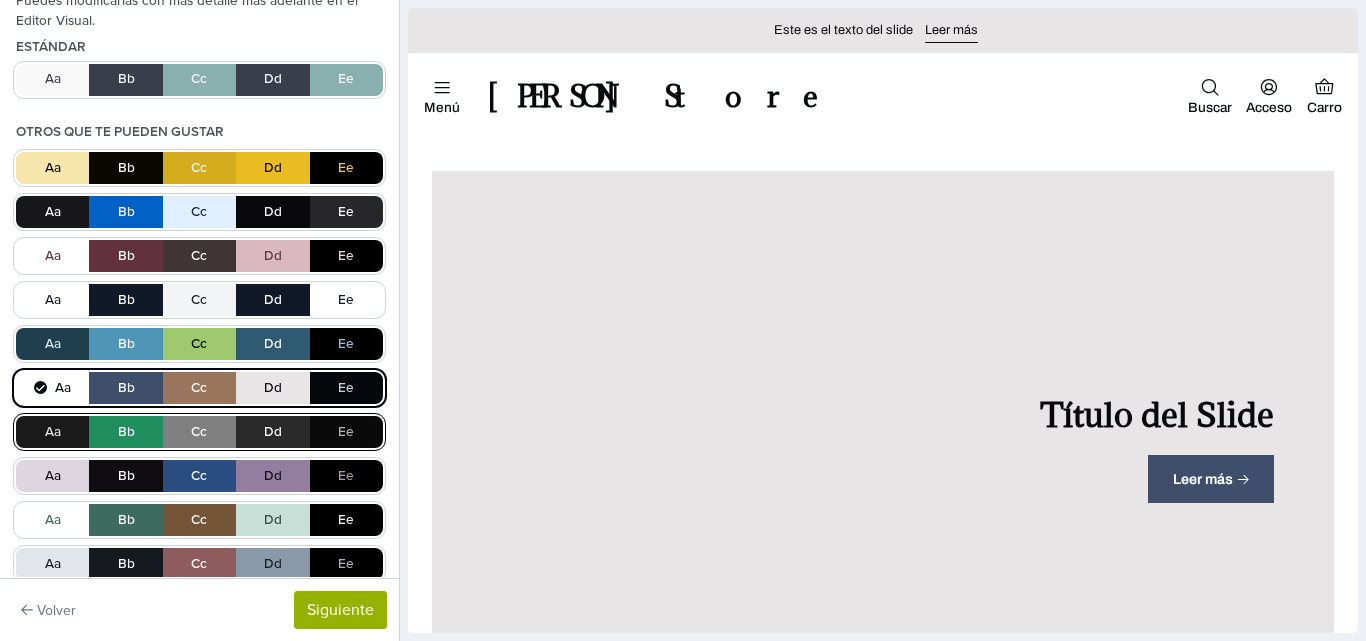 click on "Aa Bb Cc Dd Ee" at bounding box center (199, 432) 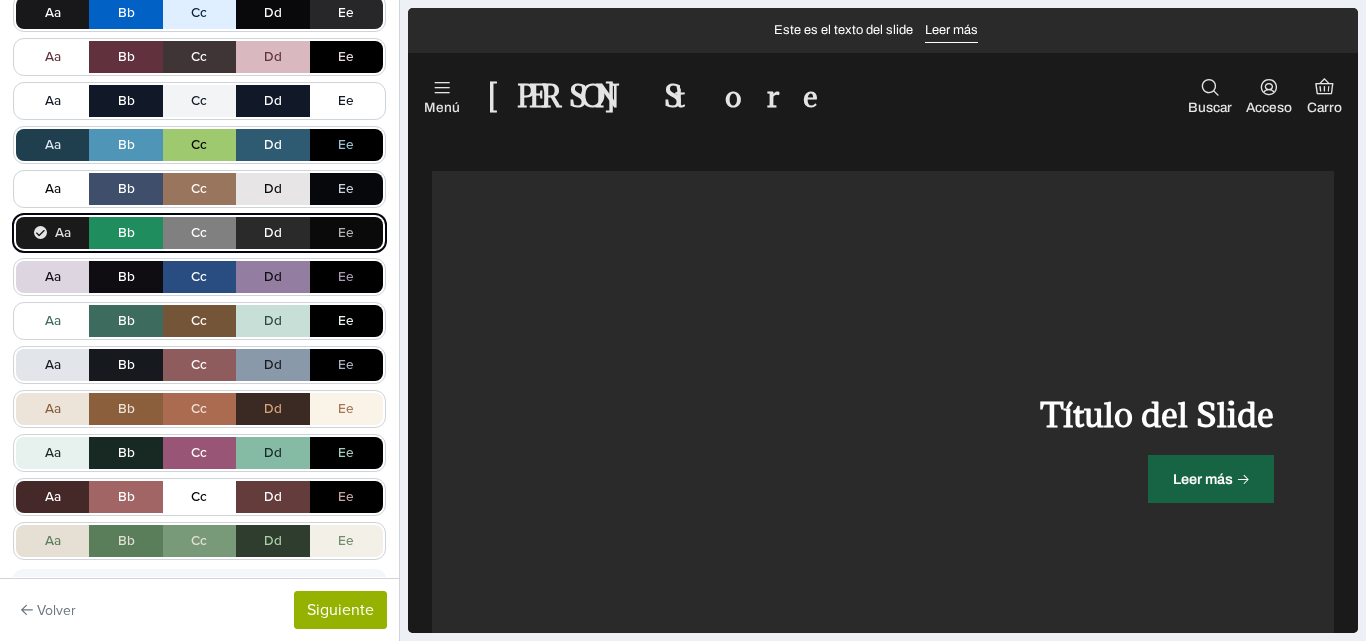 scroll, scrollTop: 300, scrollLeft: 0, axis: vertical 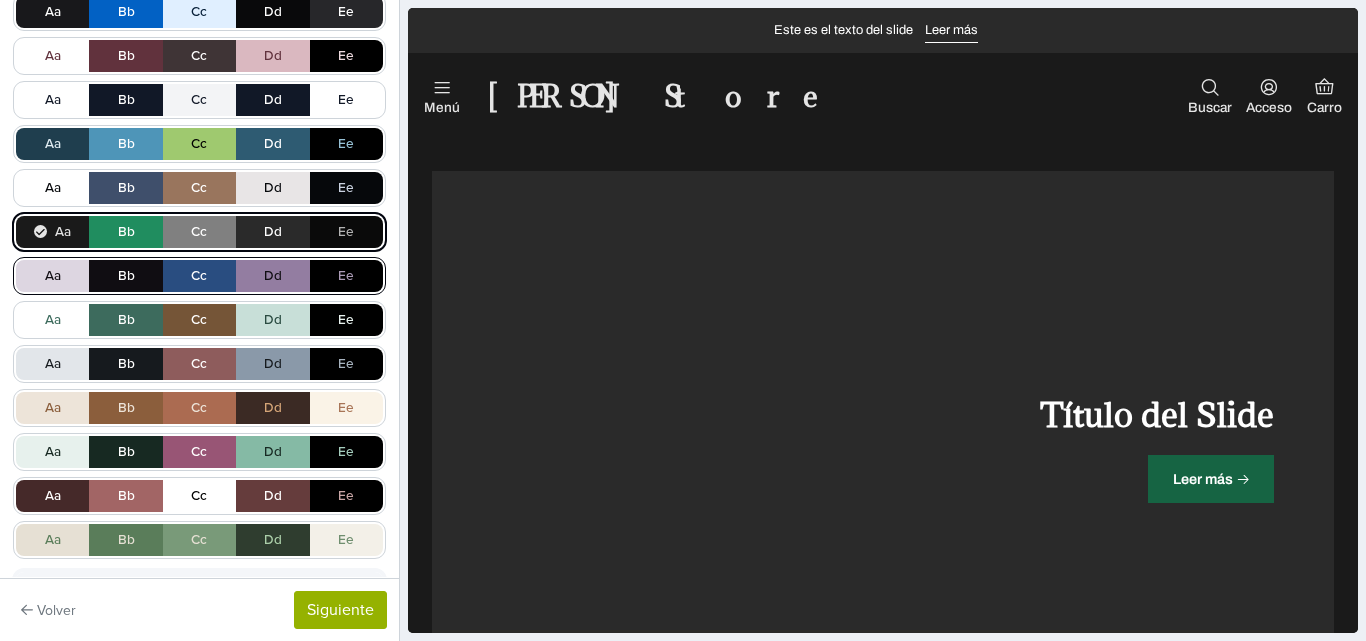 click on "Aa Bb Cc Dd Ee" at bounding box center (199, 276) 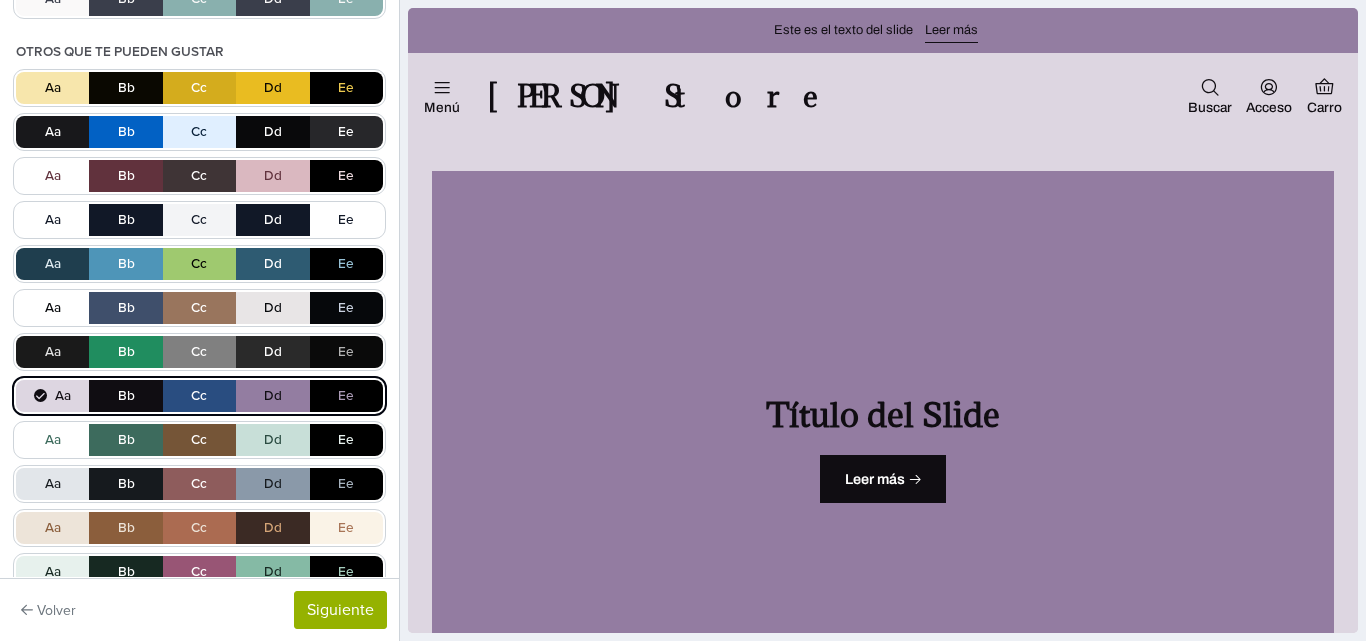 scroll, scrollTop: 200, scrollLeft: 0, axis: vertical 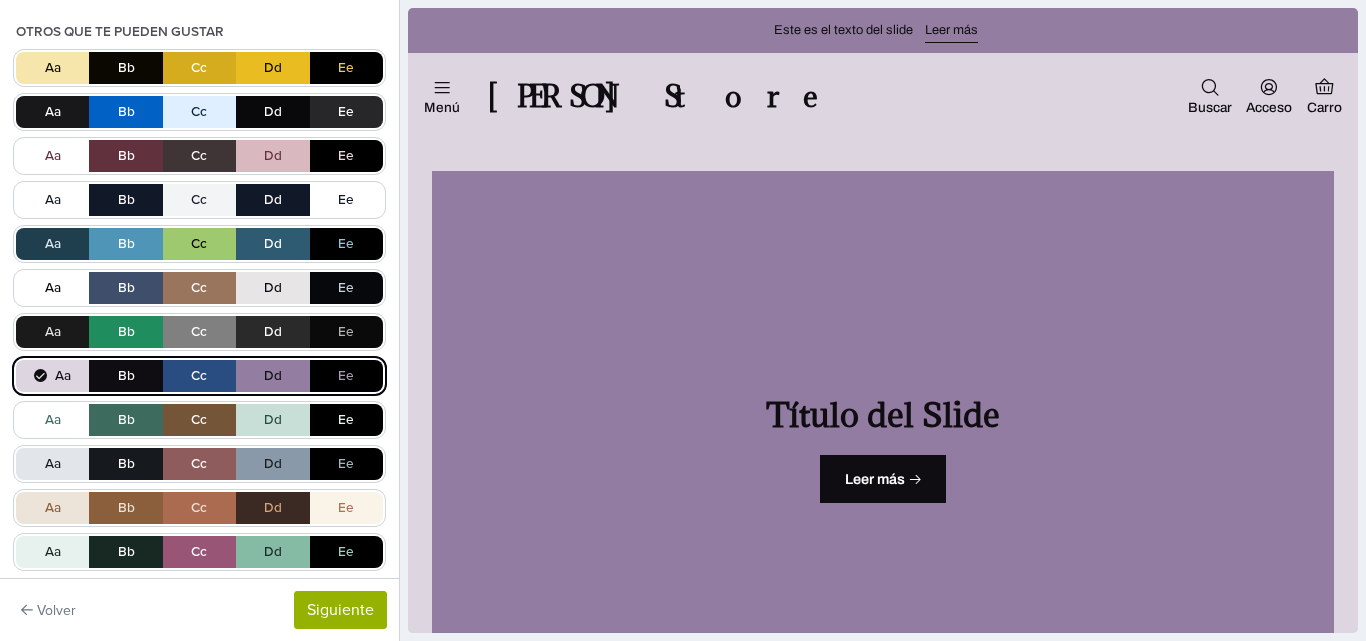 click on "Aa Bb Cc Dd Ee Aa Bb Cc Dd Ee Aa Bb Cc Dd Ee Aa Bb Cc Dd Ee Aa Bb Cc Dd Ee Aa Bb Cc Dd Ee Aa Bb Cc Dd Ee Aa Bb Cc Dd Ee Aa Bb Cc Dd Ee Aa Bb Cc Dd Ee Aa Bb Cc Dd Ee Aa Bb Cc Dd Ee Aa Bb Cc Dd Ee Aa Bb Cc Dd Ee" at bounding box center (199, 354) 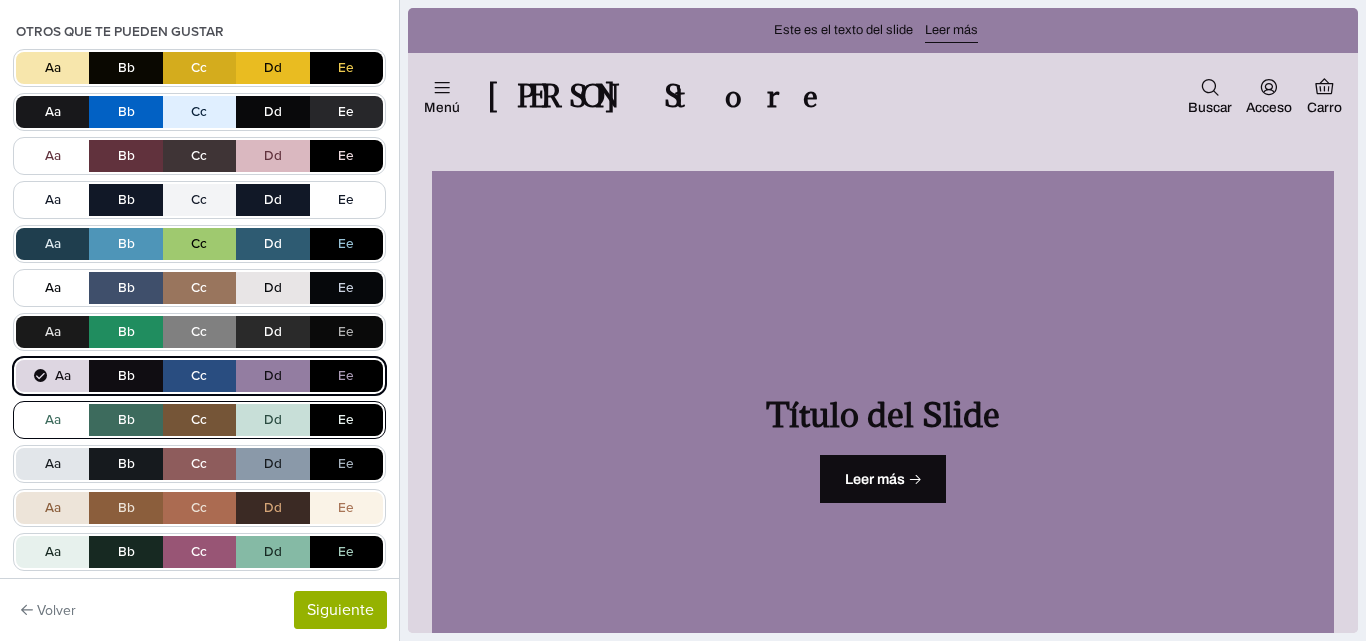 click on "Aa Bb Cc Dd Ee" at bounding box center [199, 420] 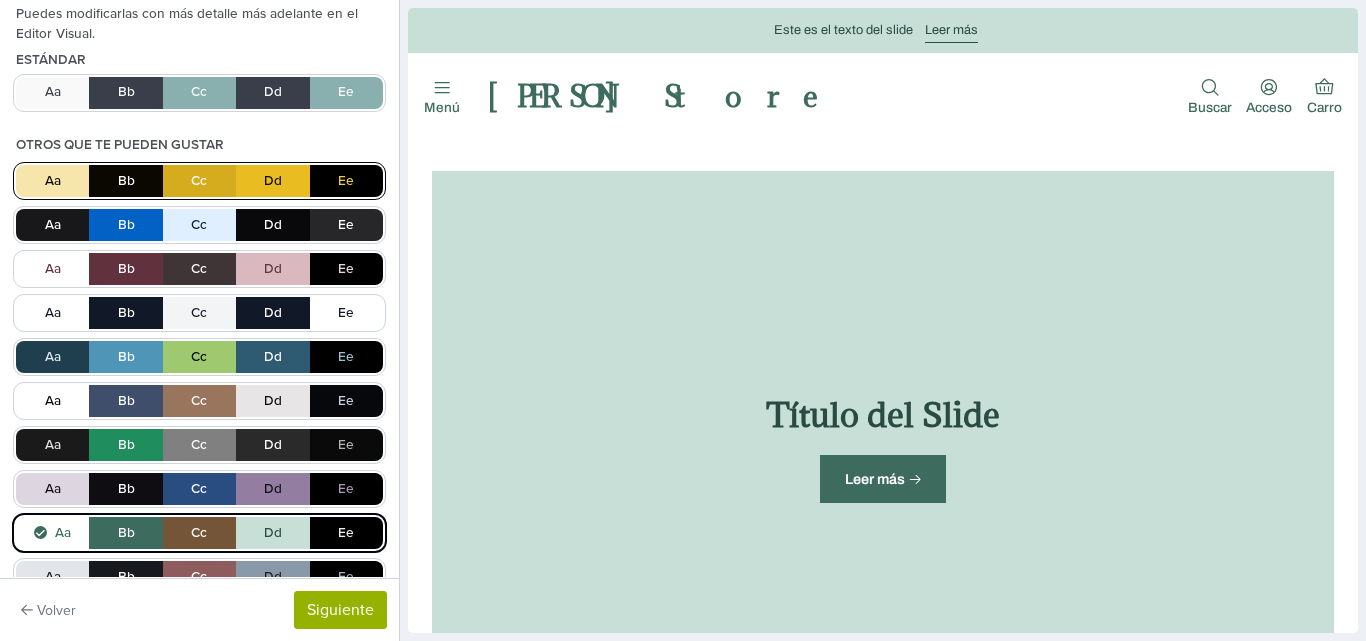scroll, scrollTop: 200, scrollLeft: 0, axis: vertical 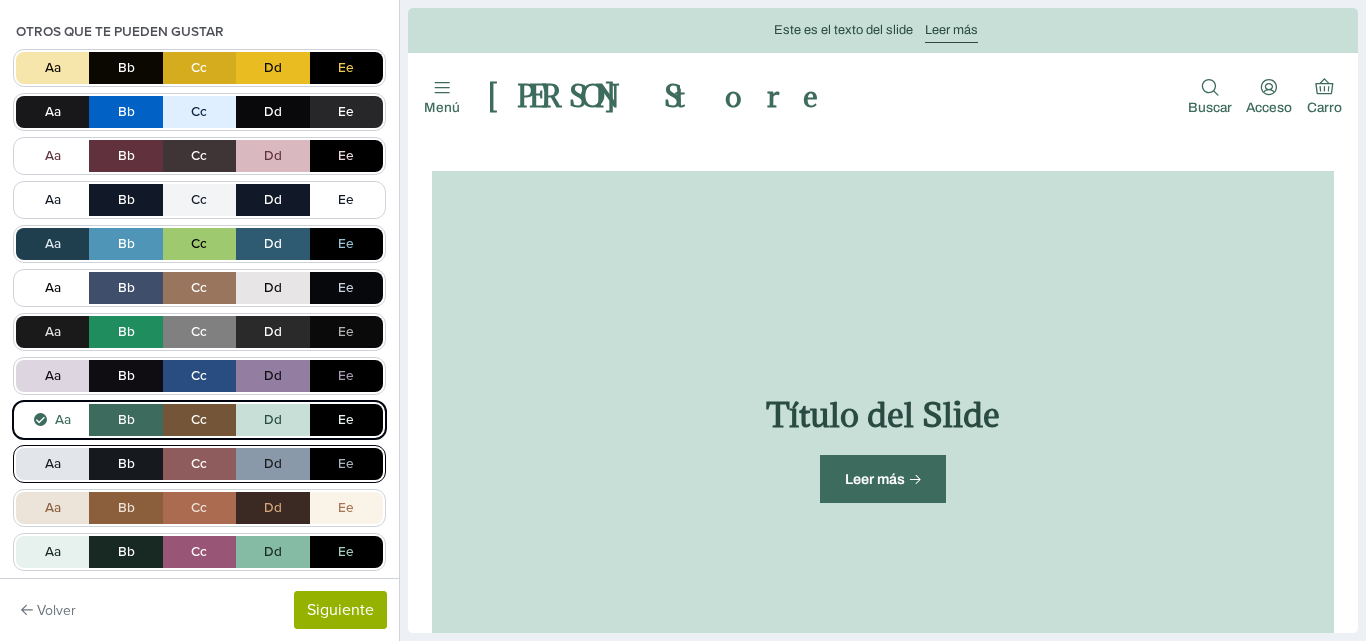 click on "Aa Bb Cc Dd Ee" at bounding box center (199, 464) 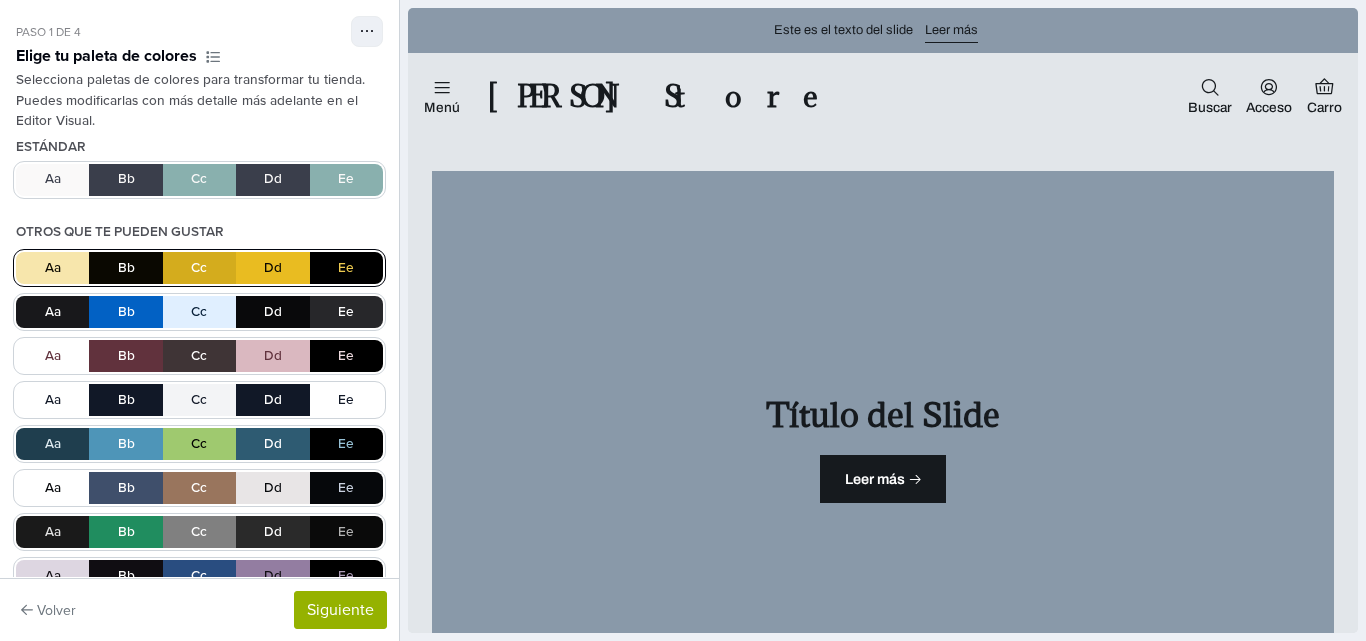 scroll, scrollTop: 200, scrollLeft: 0, axis: vertical 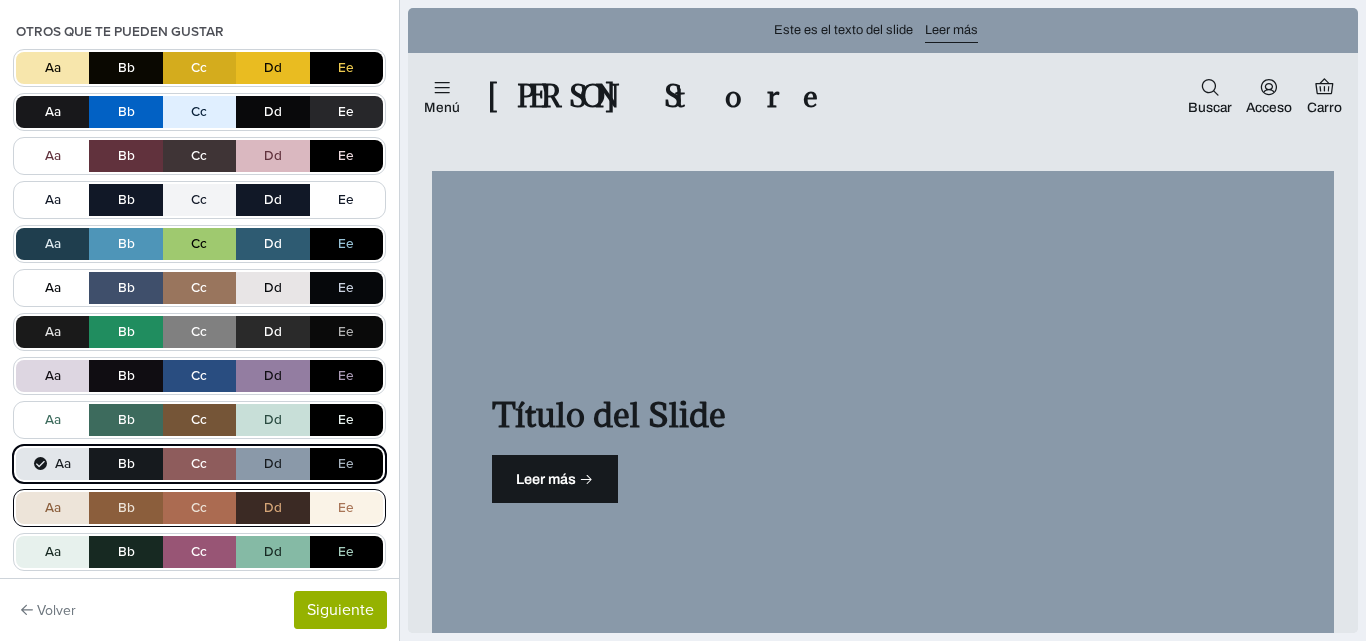 click on "Aa Bb Cc Dd Ee" at bounding box center (199, 508) 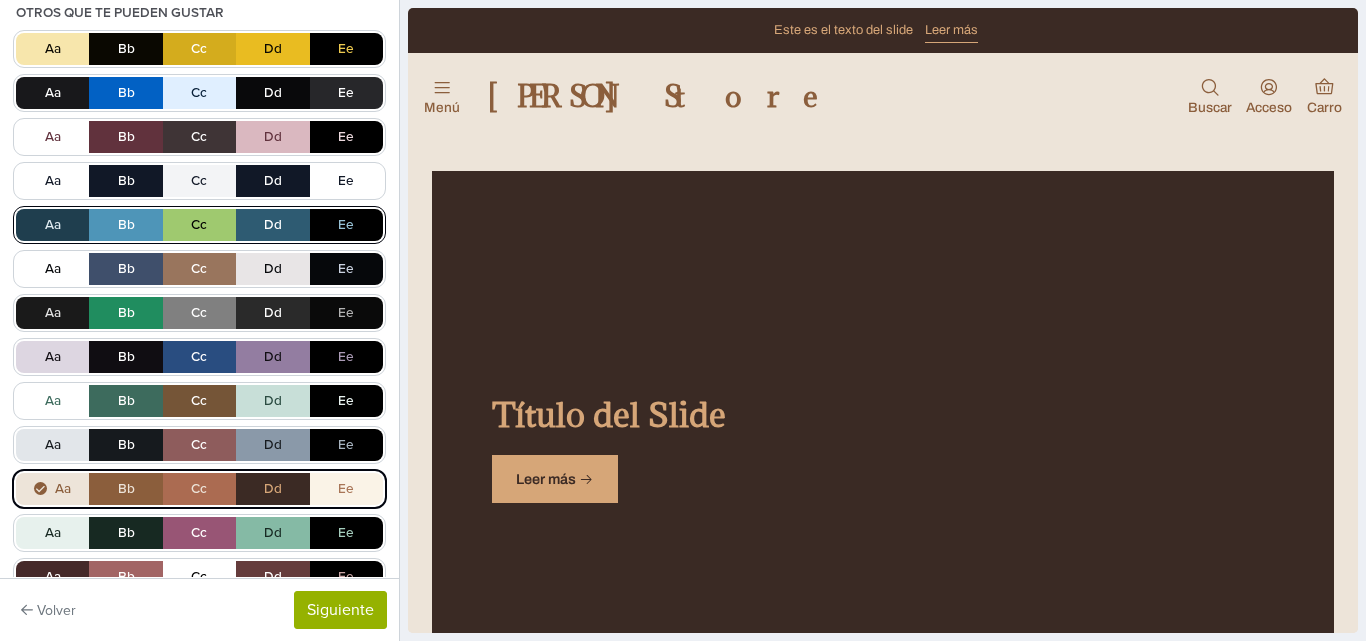 scroll, scrollTop: 363, scrollLeft: 0, axis: vertical 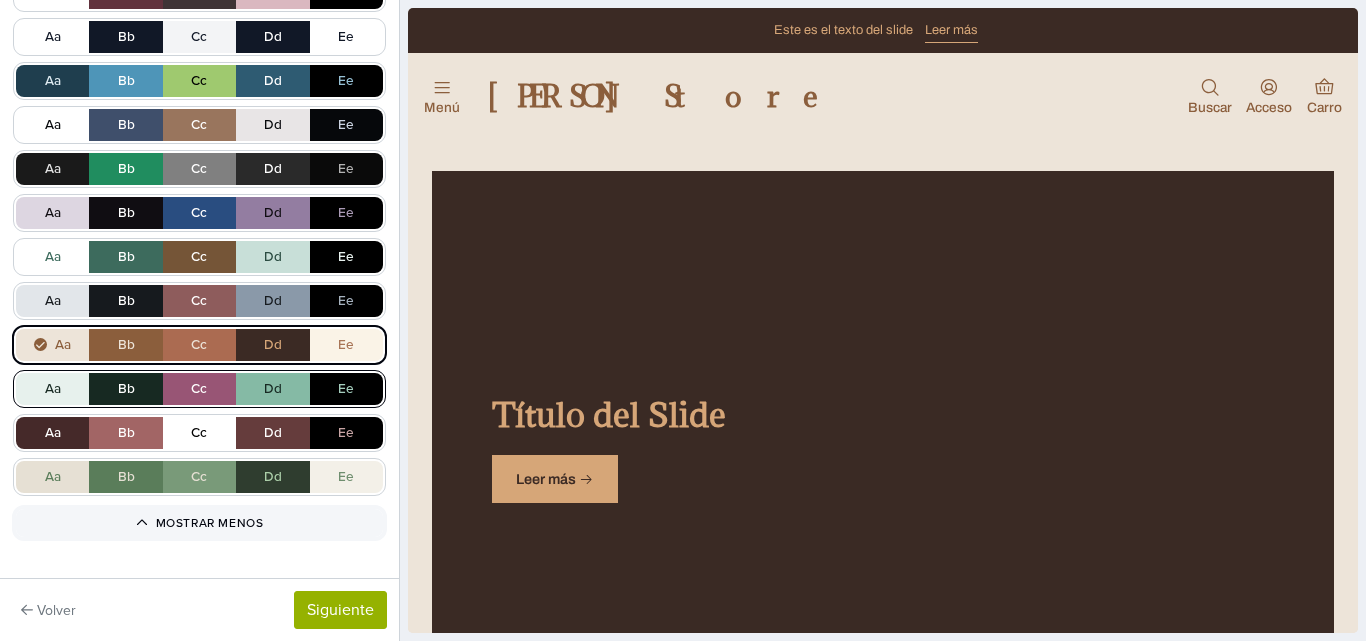 click on "Aa Bb Cc Dd Ee" at bounding box center [199, 389] 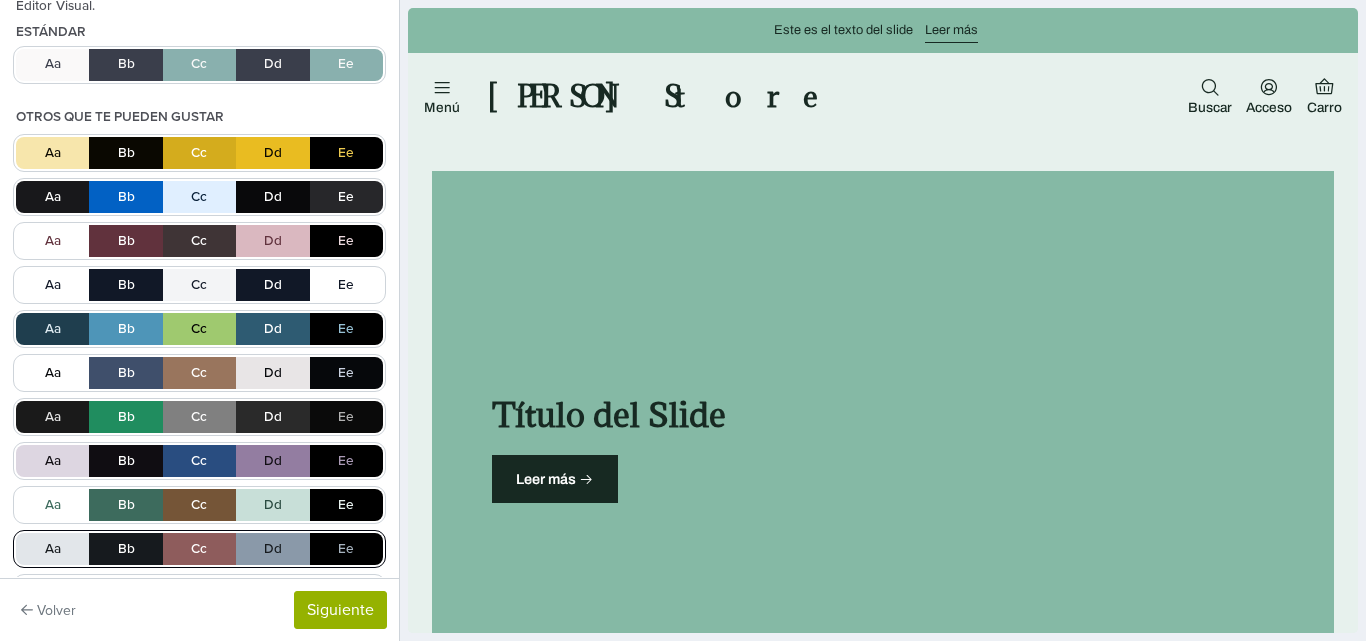 scroll, scrollTop: 363, scrollLeft: 0, axis: vertical 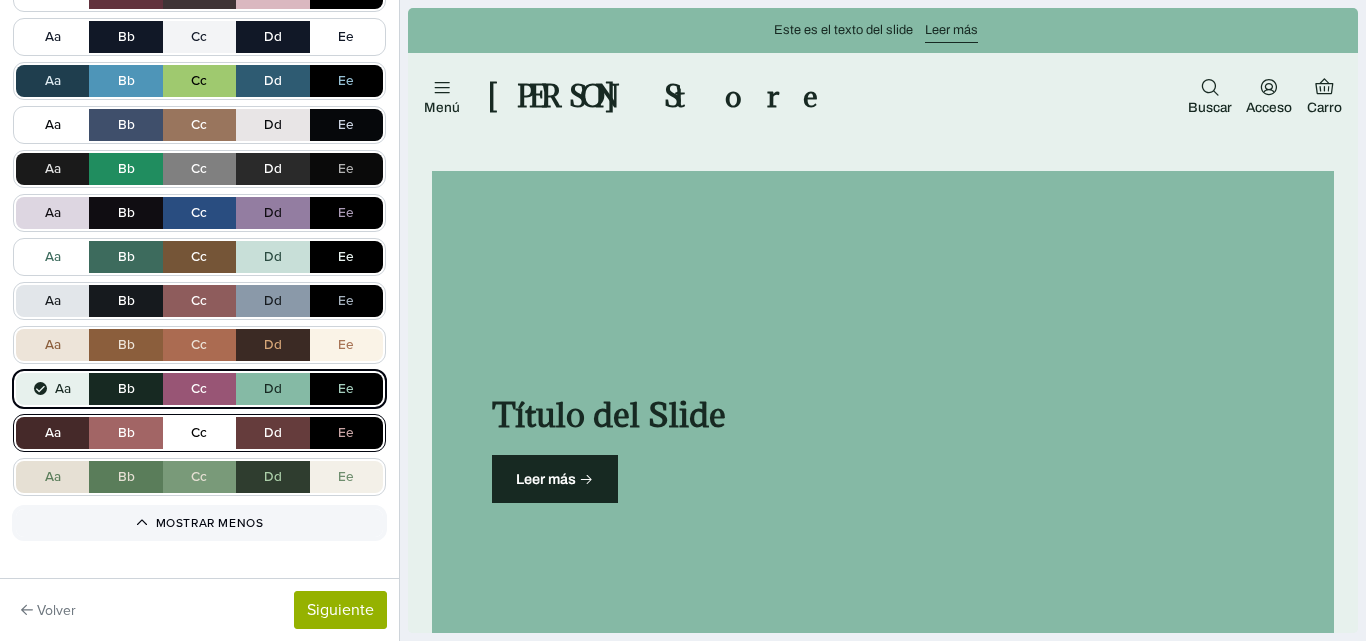 click on "Aa Bb Cc Dd Ee" at bounding box center (199, 433) 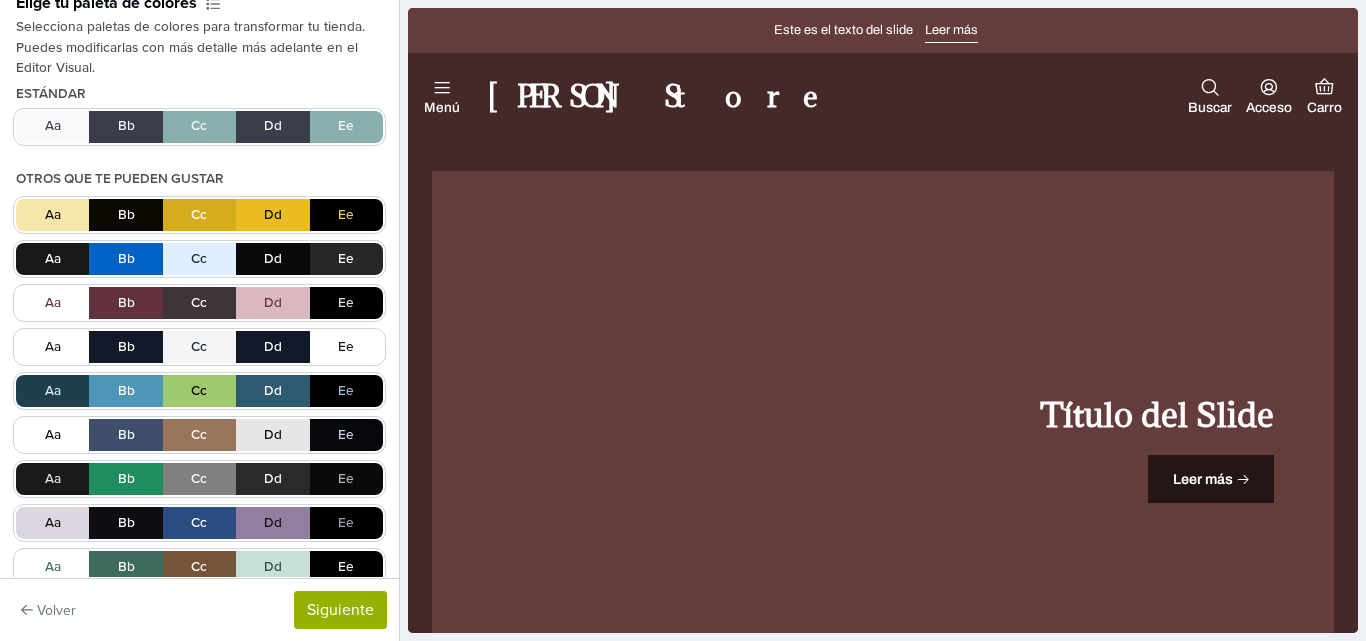 scroll, scrollTop: 363, scrollLeft: 0, axis: vertical 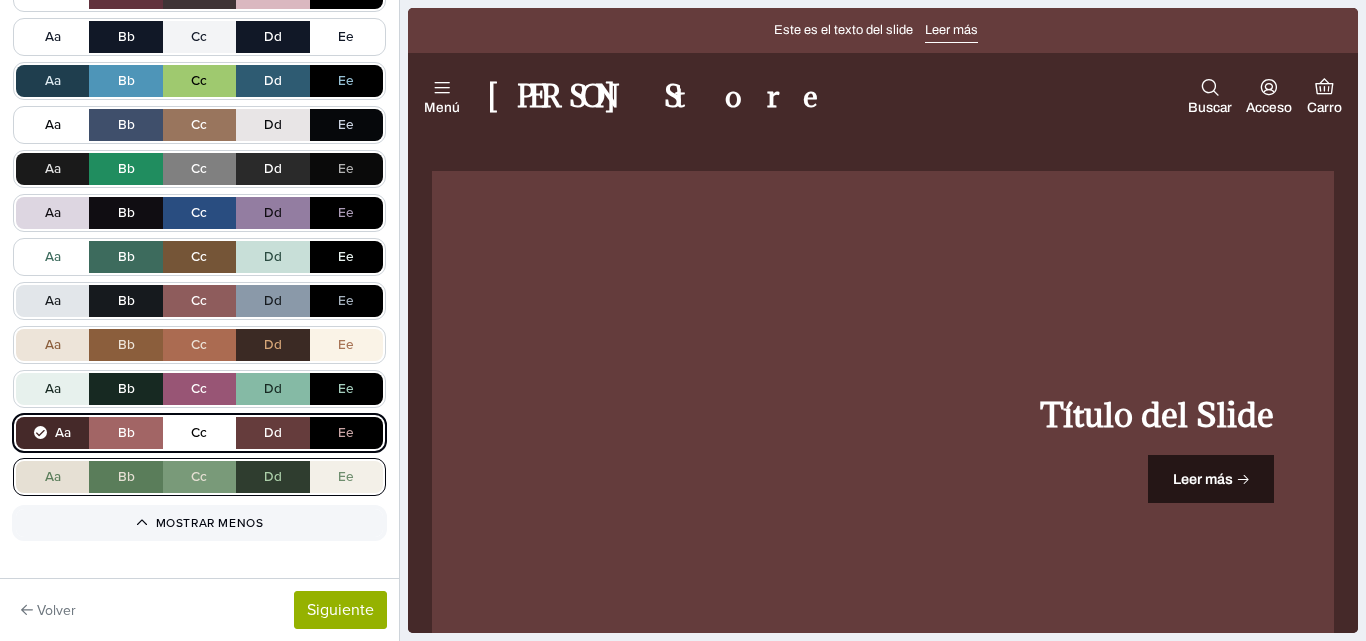 click on "Aa Bb Cc Dd Ee" at bounding box center (199, 477) 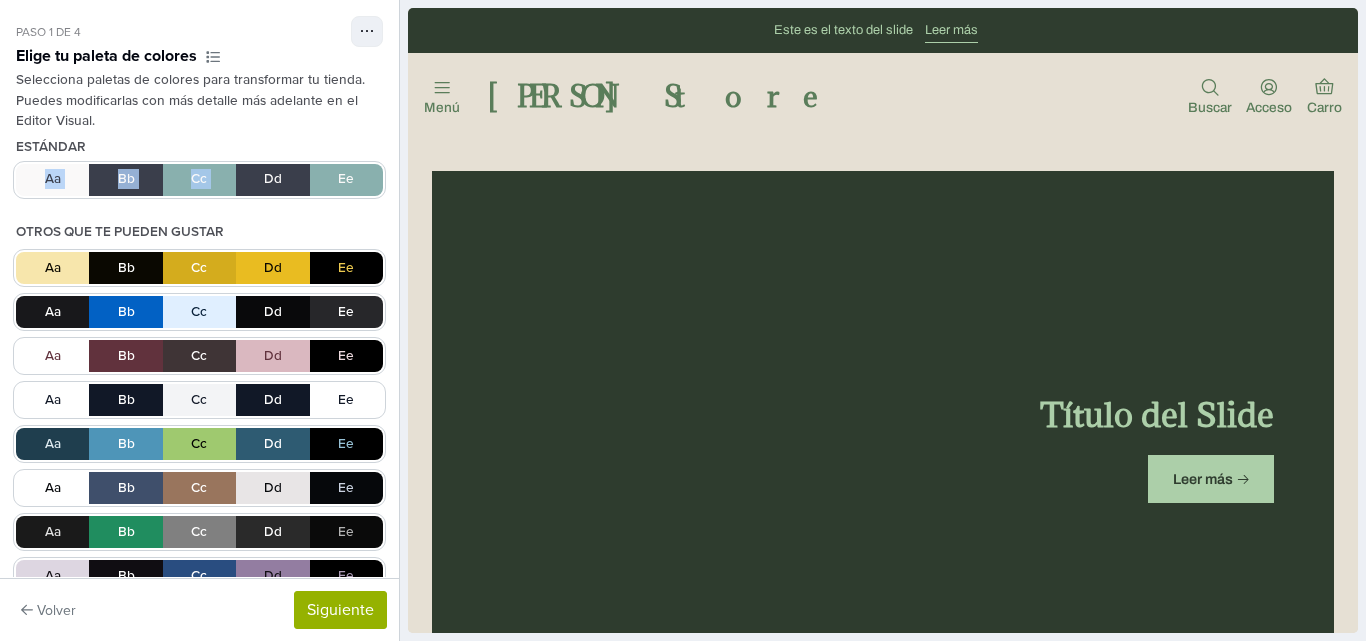 click on "Estándar Aa Bb Cc Dd Ee Otros que te pueden gustar Aa Bb Cc Dd Ee Aa Bb Cc Dd Ee Aa Bb Cc Dd Ee Aa Bb Cc Dd Ee Aa Bb Cc Dd Ee Aa Bb Cc Dd Ee Aa Bb Cc Dd Ee Aa Bb Cc Dd Ee Aa Bb Cc Dd Ee Aa Bb Cc Dd Ee Aa Bb Cc Dd Ee Aa Bb Cc Dd Ee Aa Bb Cc Dd Ee Aa Bb Cc Dd Ee Mostrar menos" at bounding box center (199, 519) 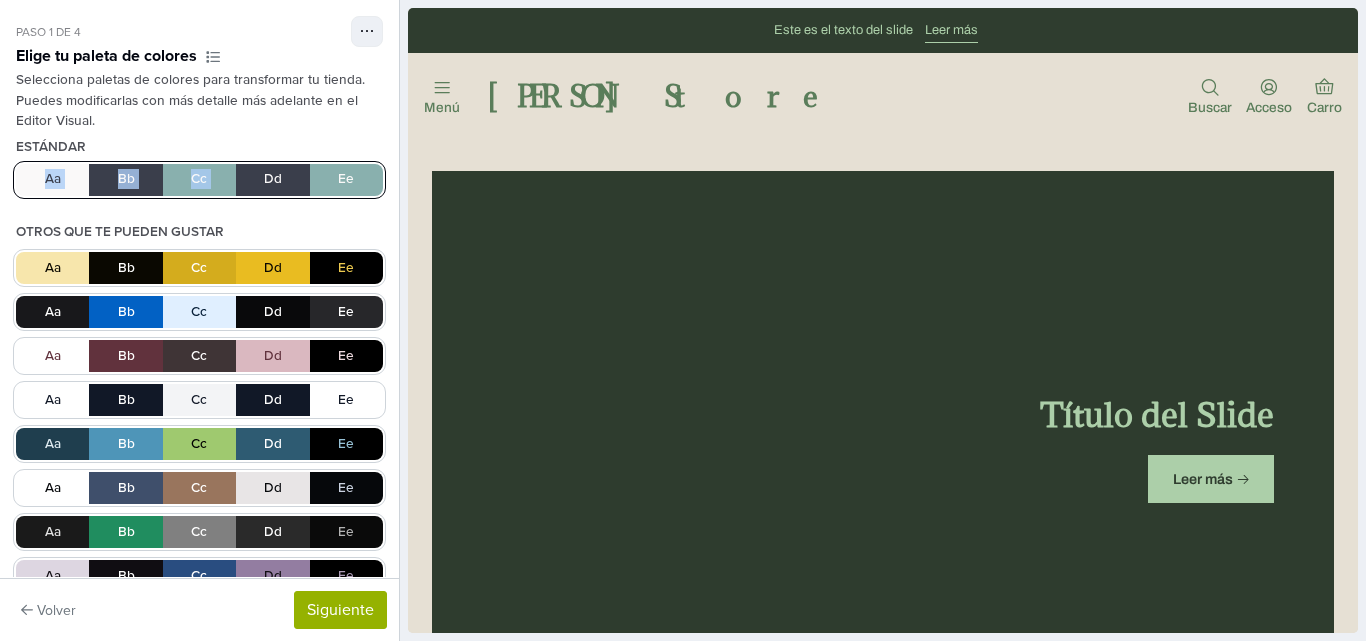click on "Aa Bb Cc Dd Ee" at bounding box center (199, 180) 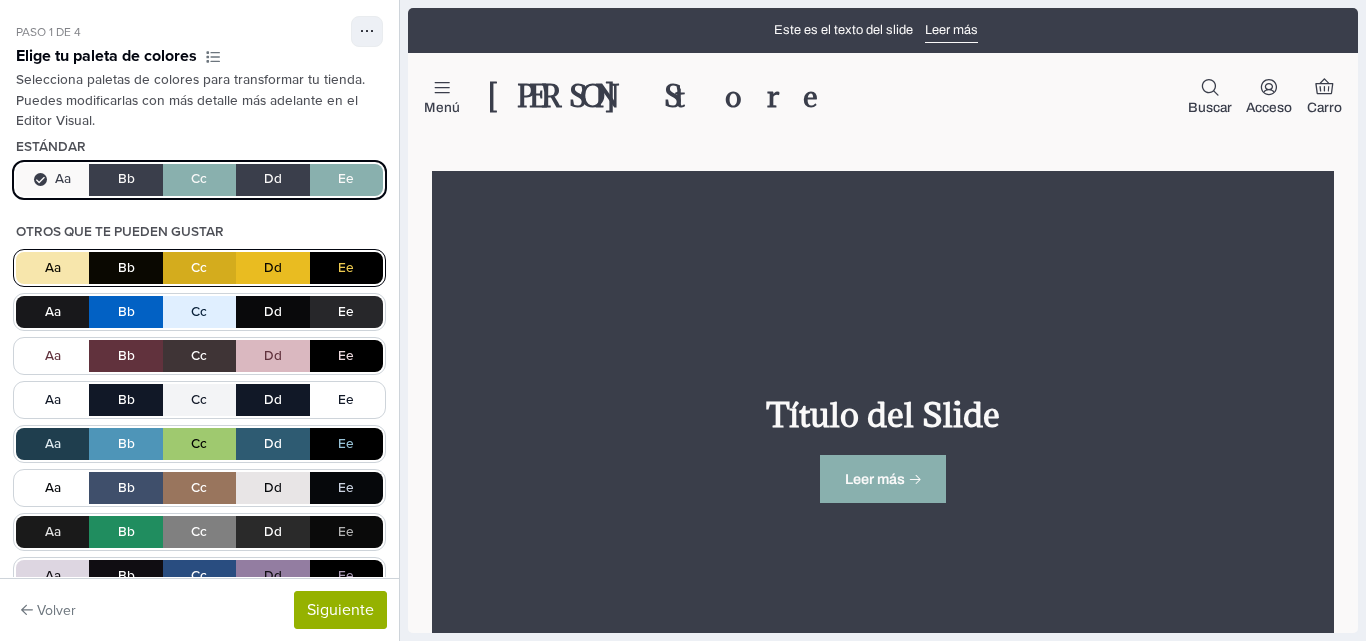 click on "Aa Bb Cc Dd Ee" at bounding box center (199, 268) 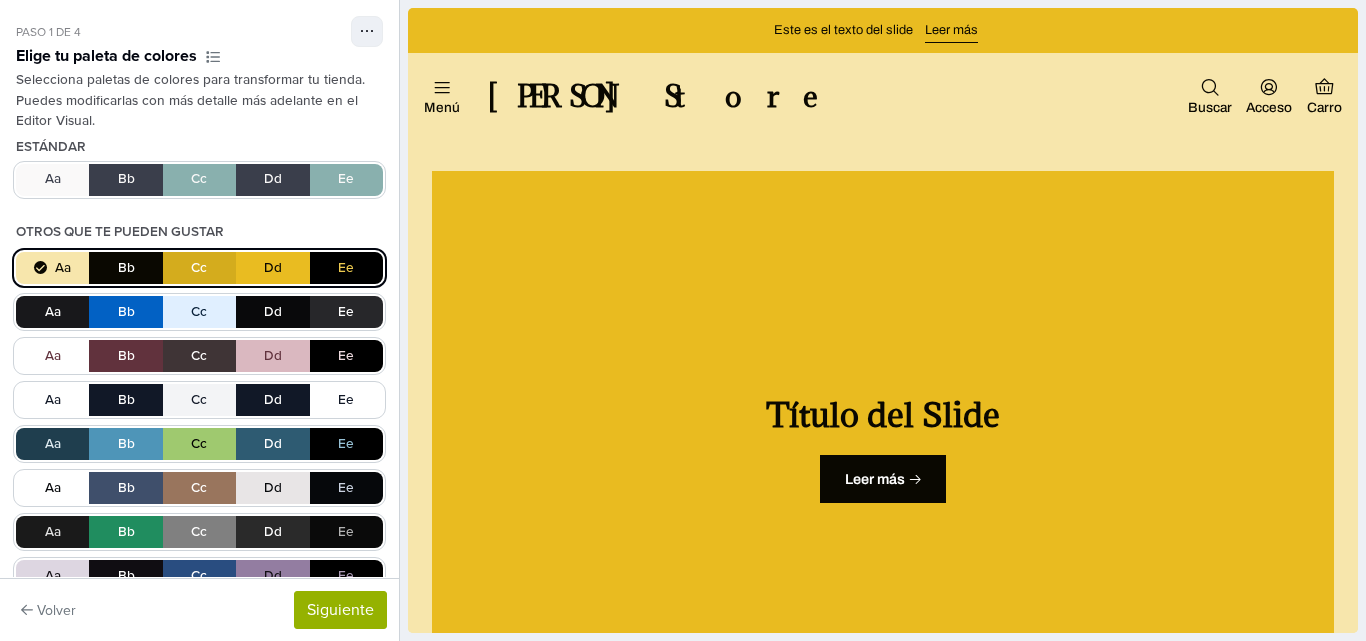 click on "Aa Bb Cc Dd Ee Aa Bb Cc Dd Ee Aa Bb Cc Dd Ee Aa Bb Cc Dd Ee Aa Bb Cc Dd Ee Aa Bb Cc Dd Ee Aa Bb Cc Dd Ee Aa Bb Cc Dd Ee Aa Bb Cc Dd Ee Aa Bb Cc Dd Ee Aa Bb Cc Dd Ee Aa Bb Cc Dd Ee Aa Bb Cc Dd Ee Aa Bb Cc Dd Ee" at bounding box center (199, 554) 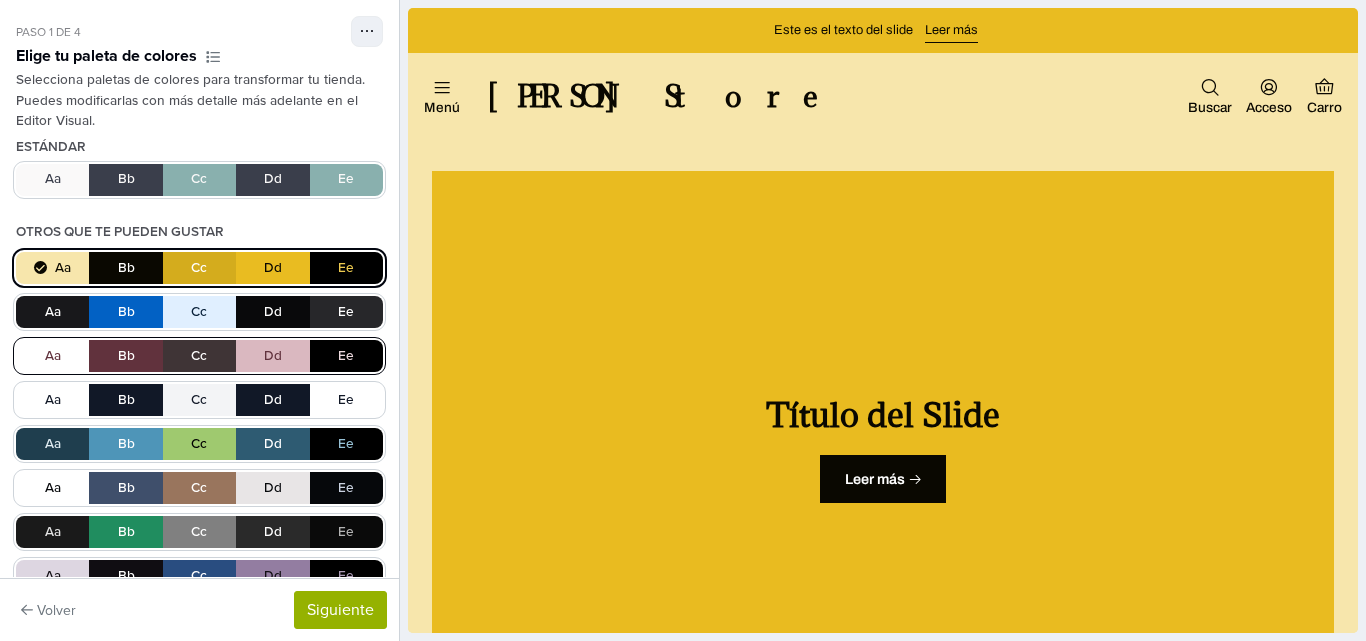 click on "Aa Bb Cc Dd Ee" at bounding box center [199, 356] 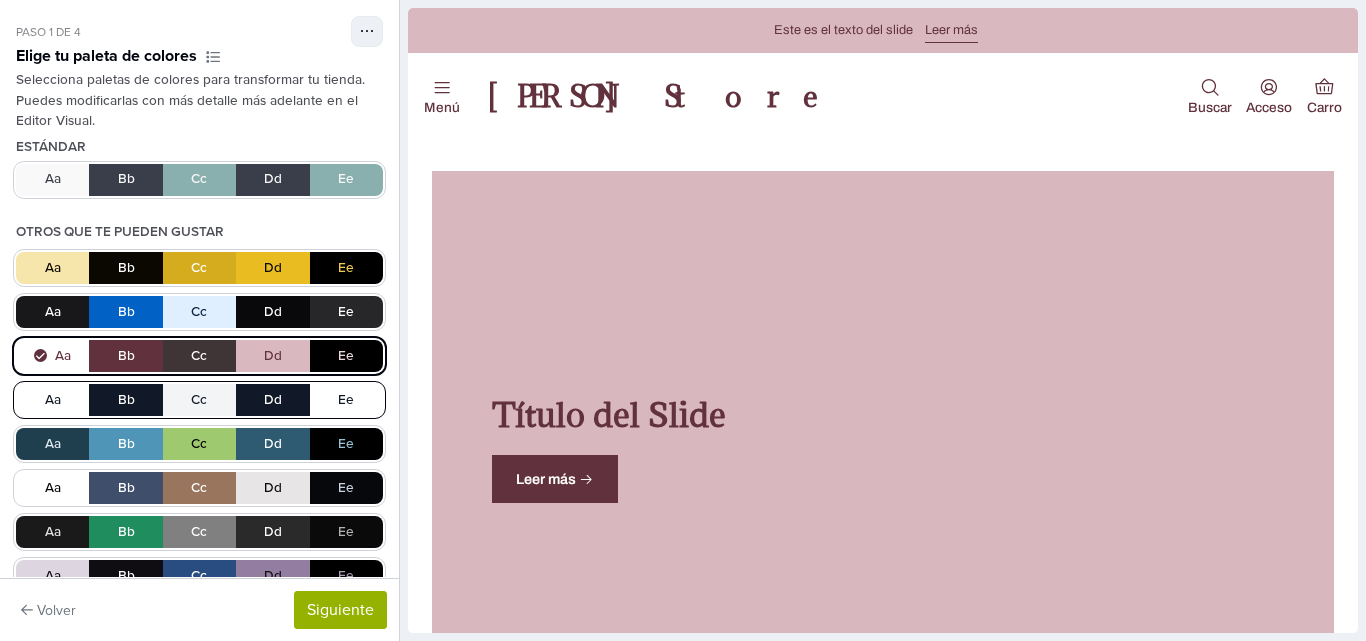 click on "Aa Bb Cc Dd Ee" at bounding box center [199, 400] 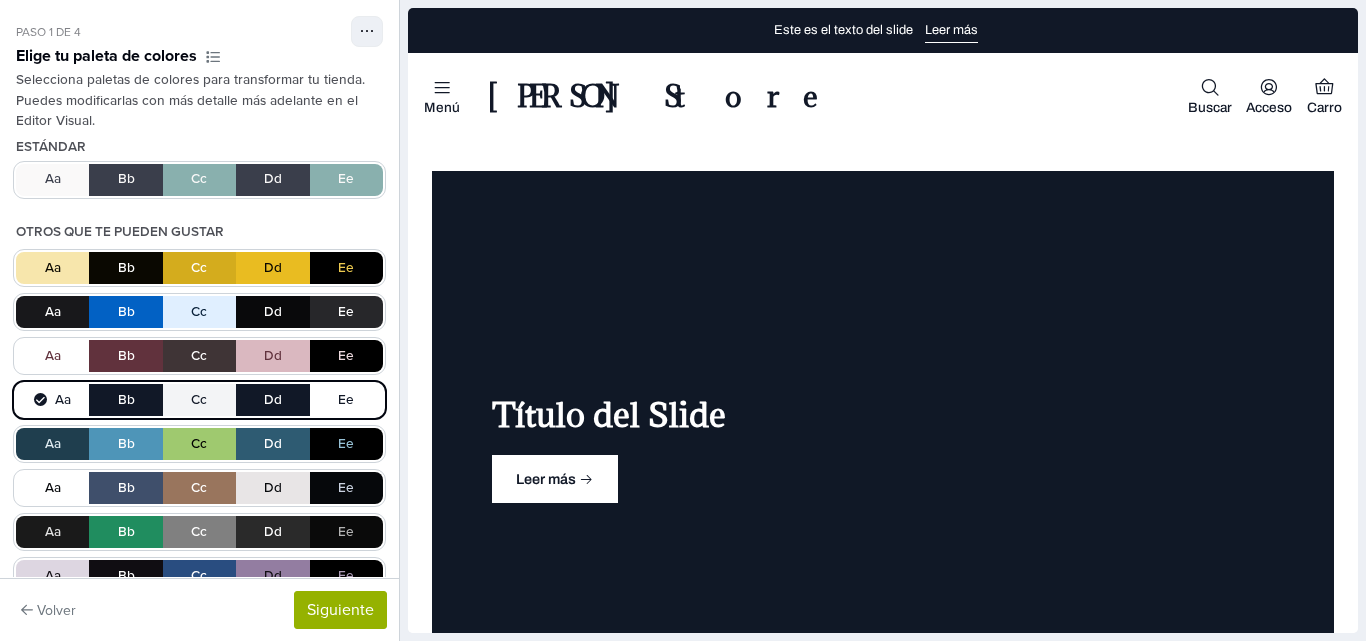 scroll, scrollTop: 100, scrollLeft: 0, axis: vertical 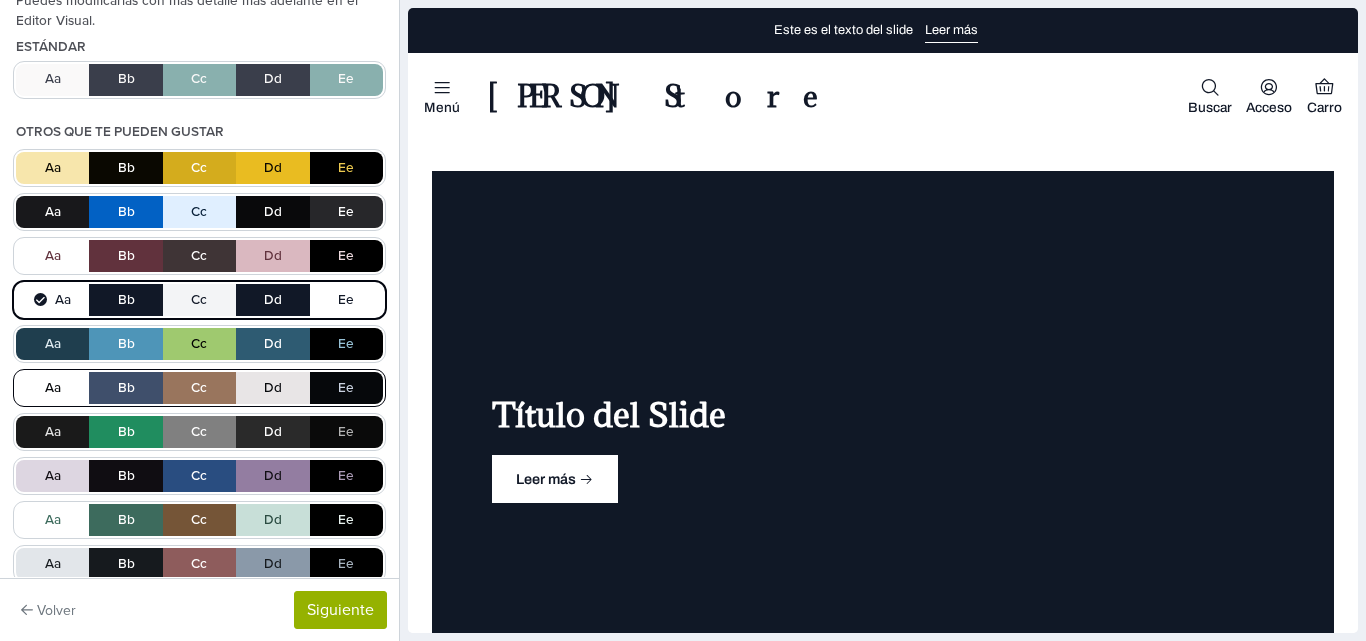 click on "Aa Bb Cc Dd Ee" at bounding box center [199, 388] 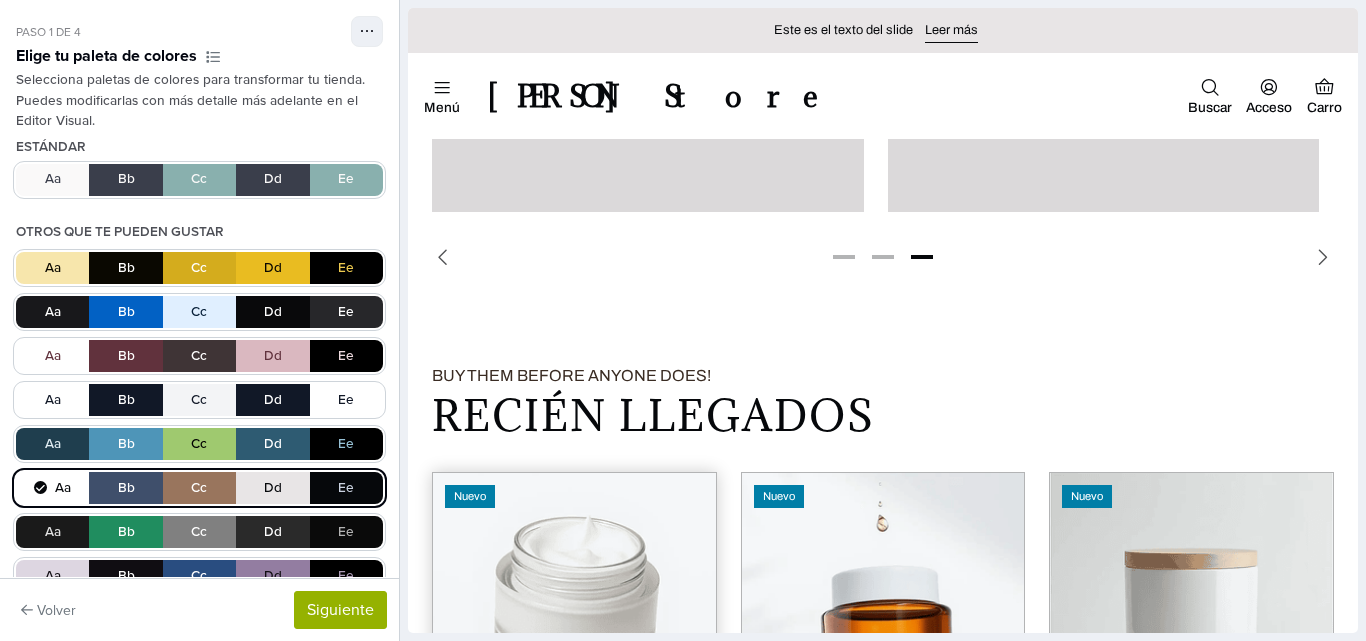 scroll, scrollTop: 1800, scrollLeft: 0, axis: vertical 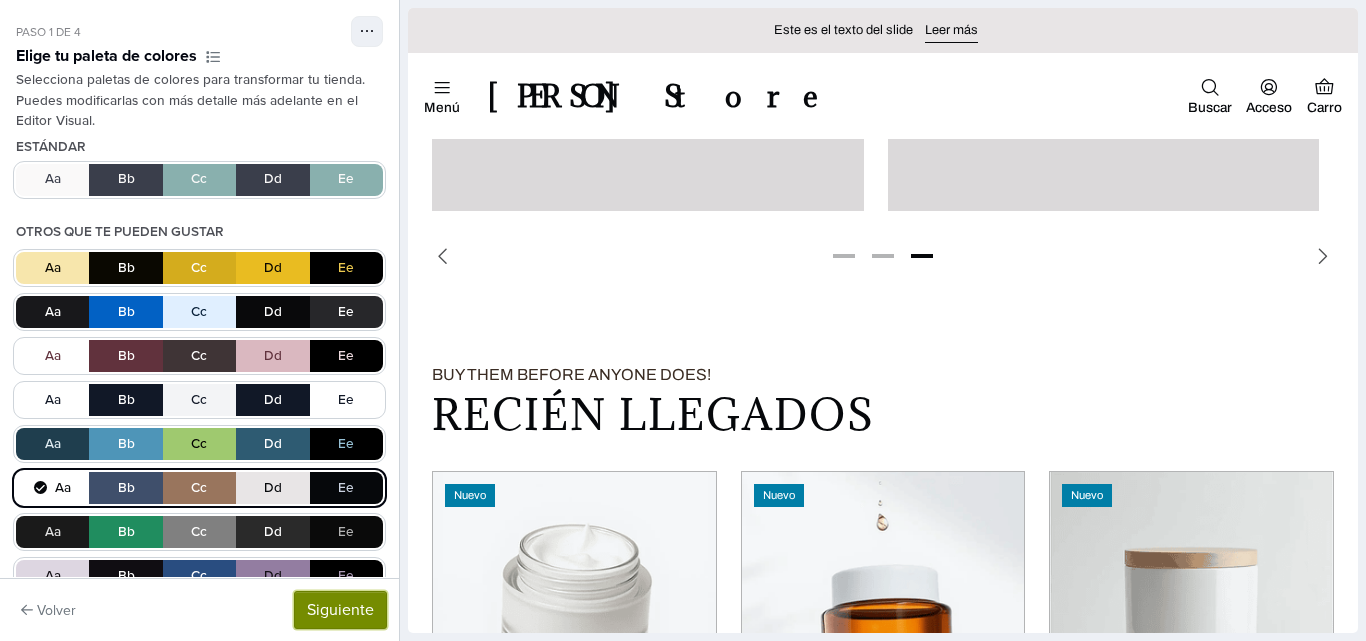 click on "Siguiente" at bounding box center [340, 610] 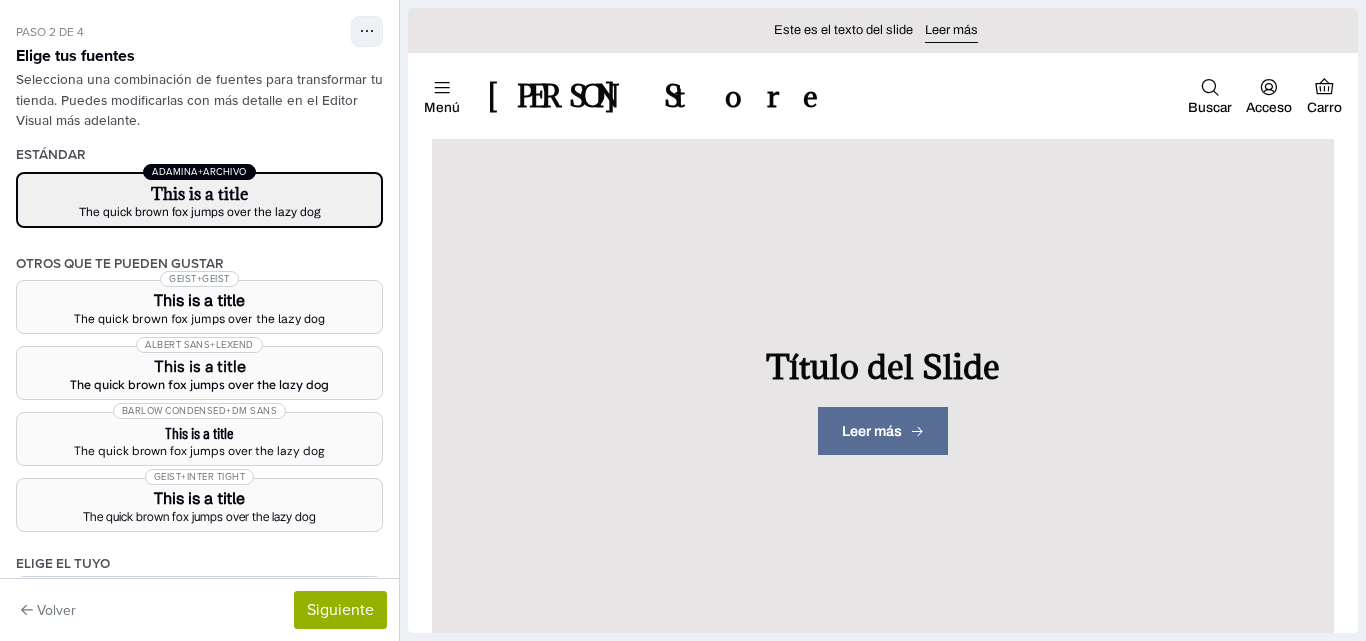 scroll, scrollTop: 0, scrollLeft: 0, axis: both 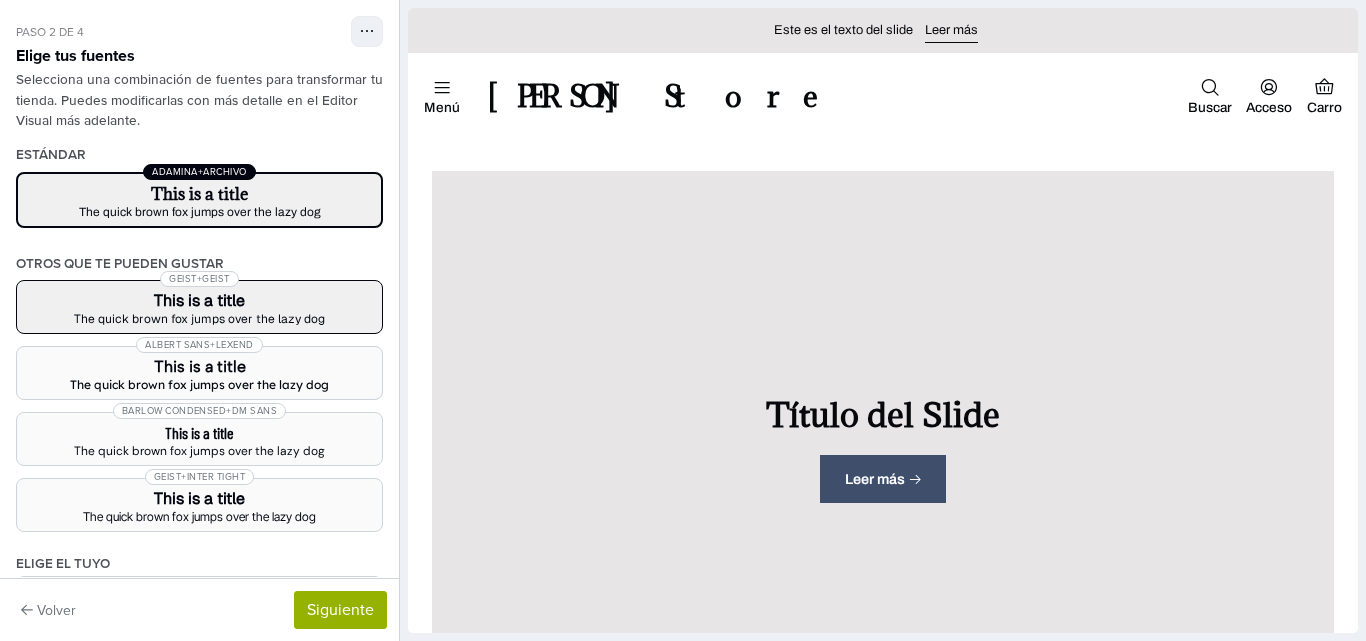 click on "This is a title" at bounding box center (199, 301) 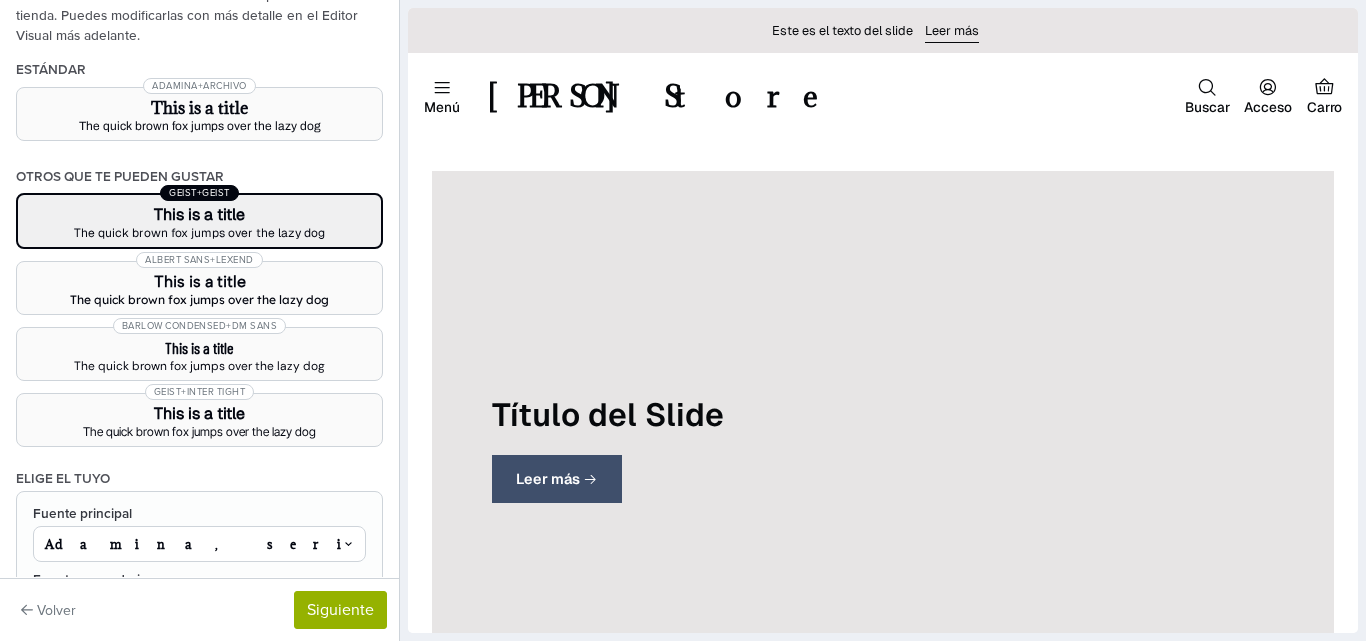 scroll, scrollTop: 200, scrollLeft: 0, axis: vertical 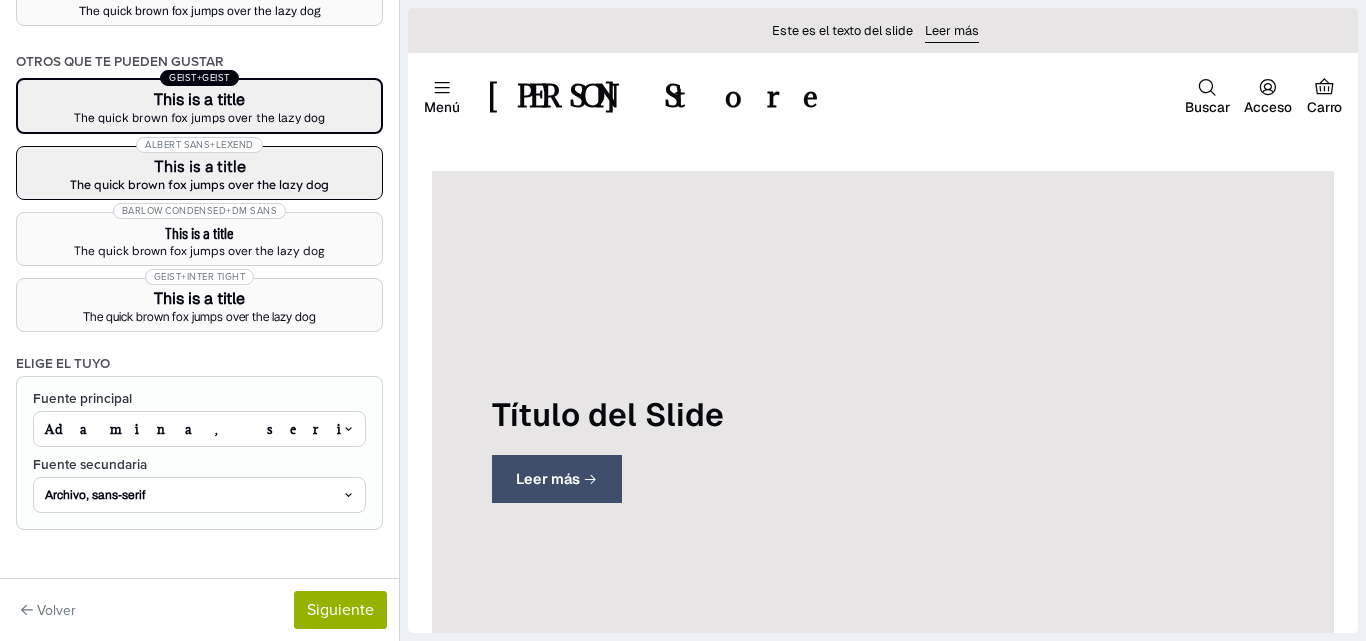 click on "This is a title" at bounding box center (199, 167) 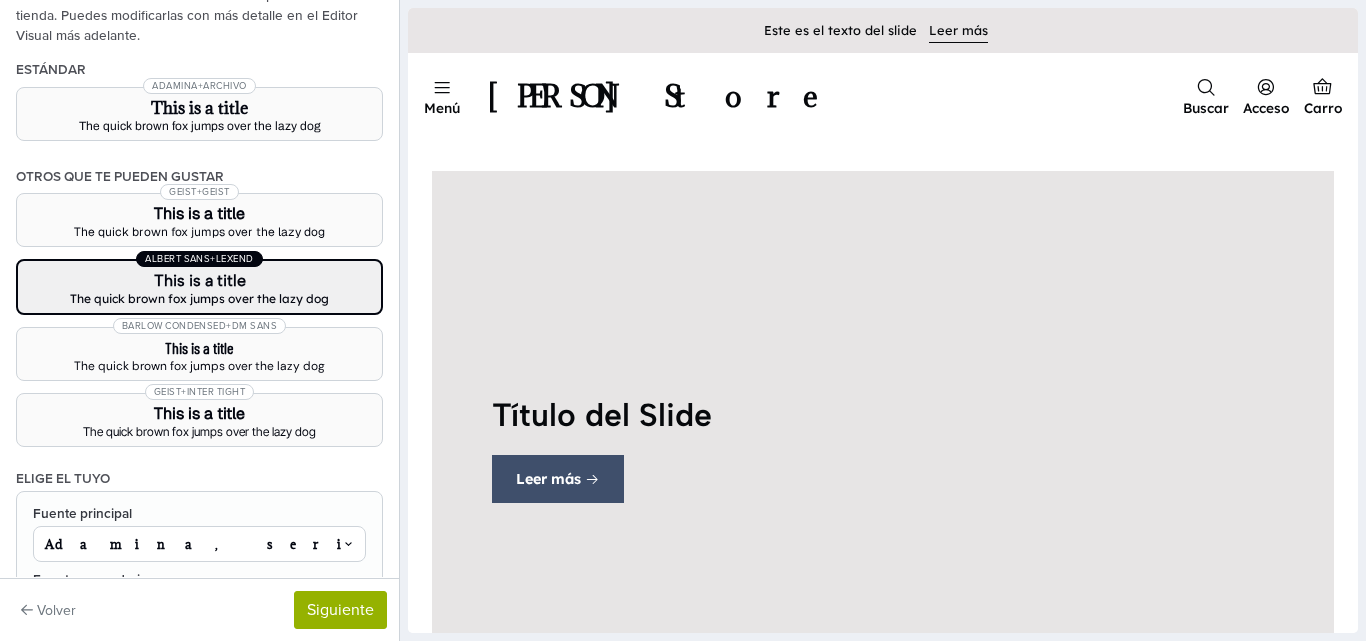scroll, scrollTop: 217, scrollLeft: 0, axis: vertical 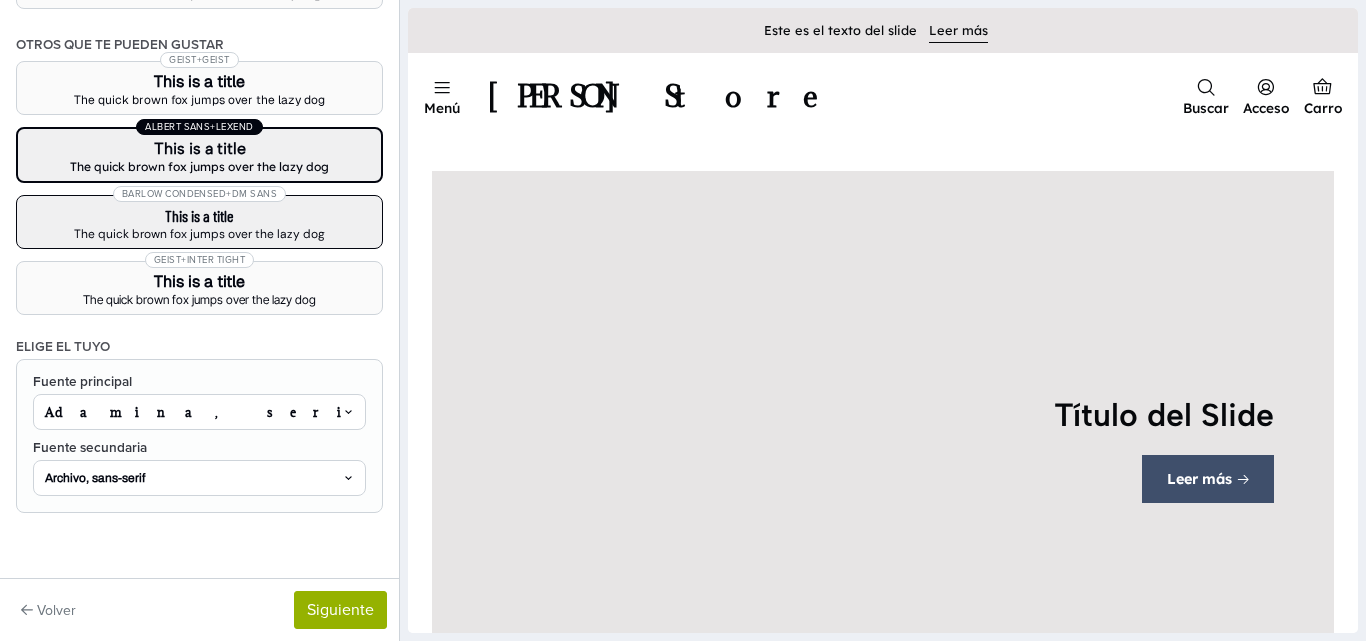 click on "This is a title" at bounding box center [199, 216] 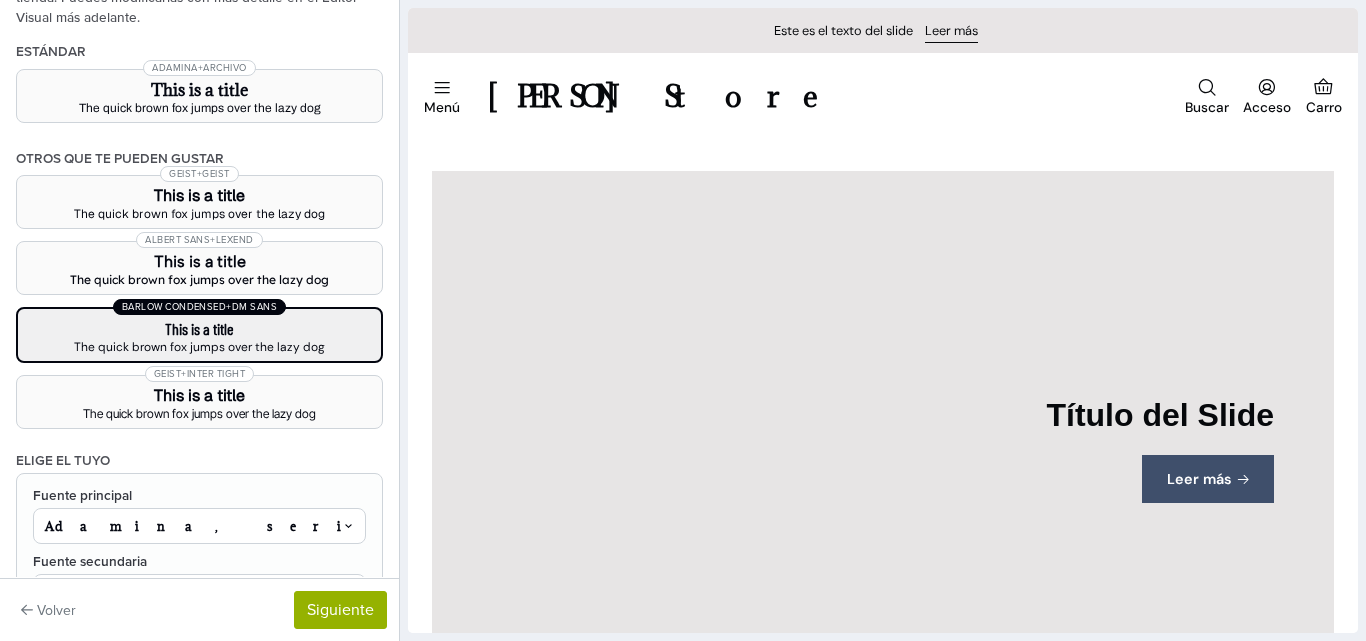 scroll, scrollTop: 200, scrollLeft: 0, axis: vertical 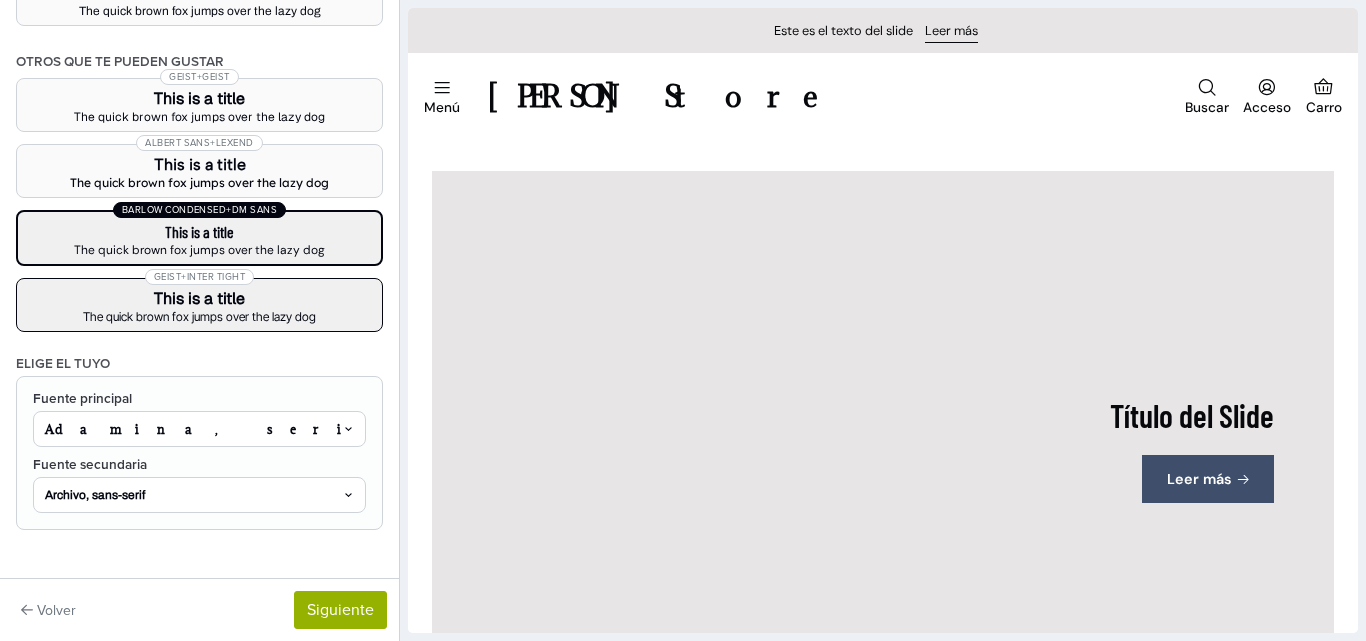 click on "This is a title" at bounding box center (199, 299) 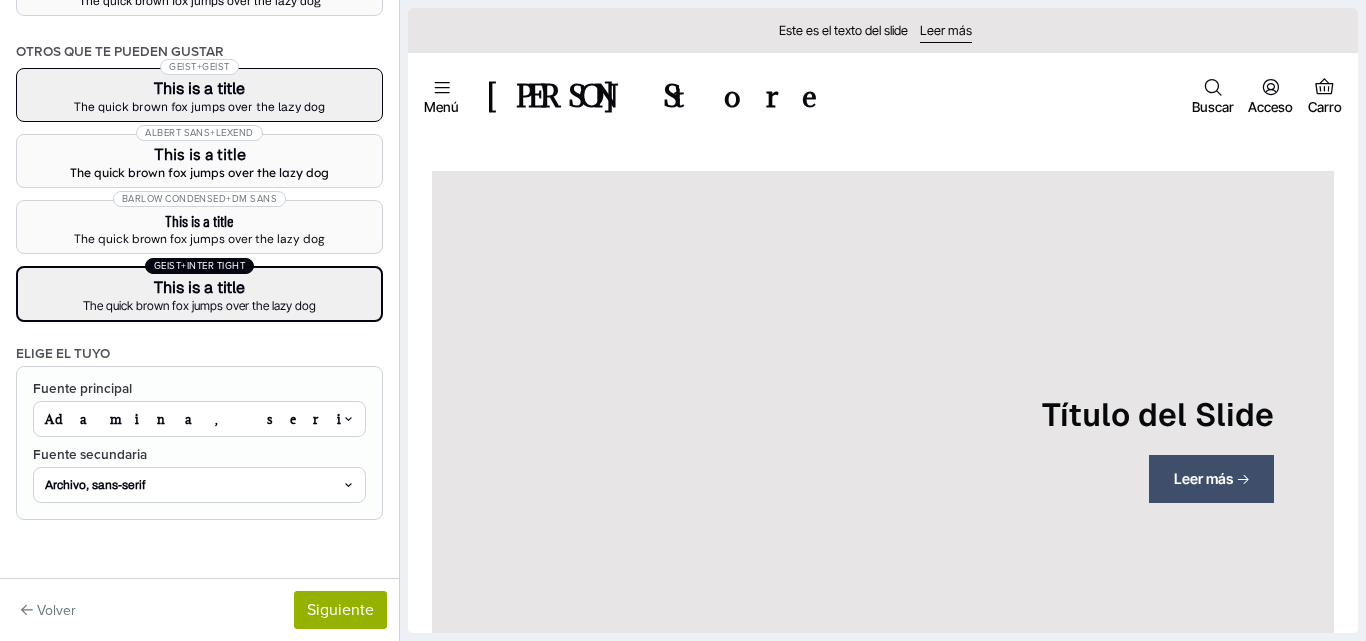 scroll, scrollTop: 217, scrollLeft: 0, axis: vertical 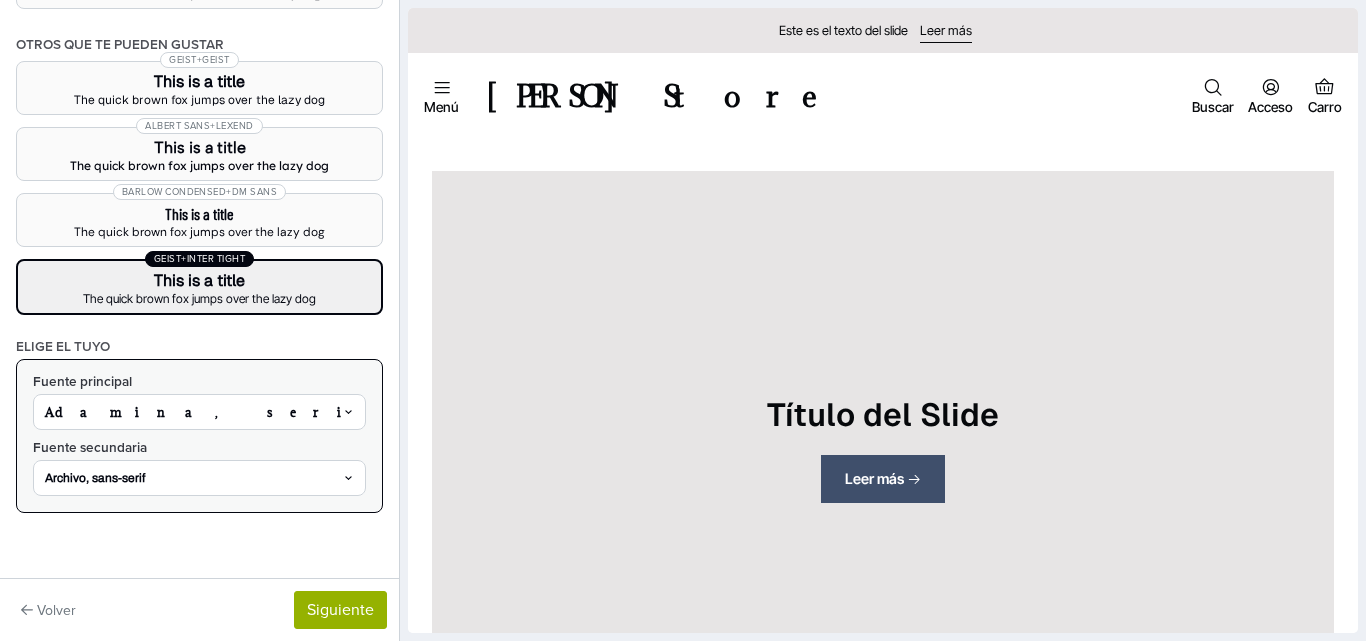 click on "Adamina, serif" at bounding box center (190, 412) 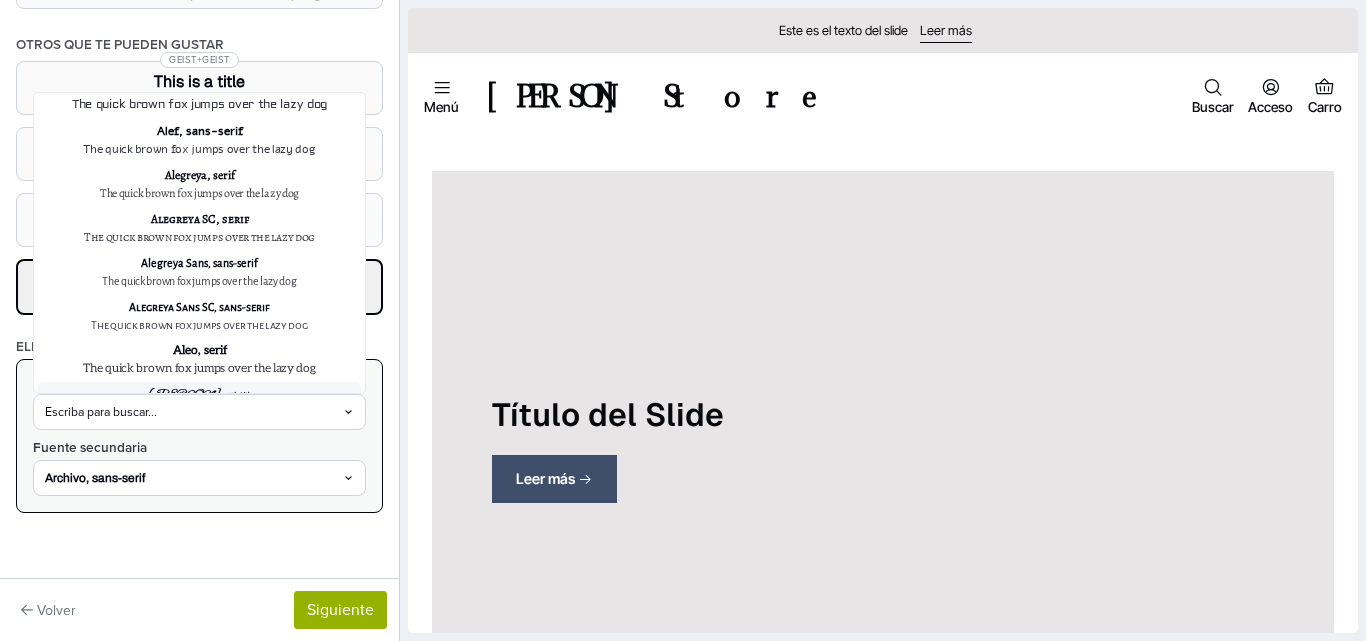 scroll, scrollTop: 1326, scrollLeft: 0, axis: vertical 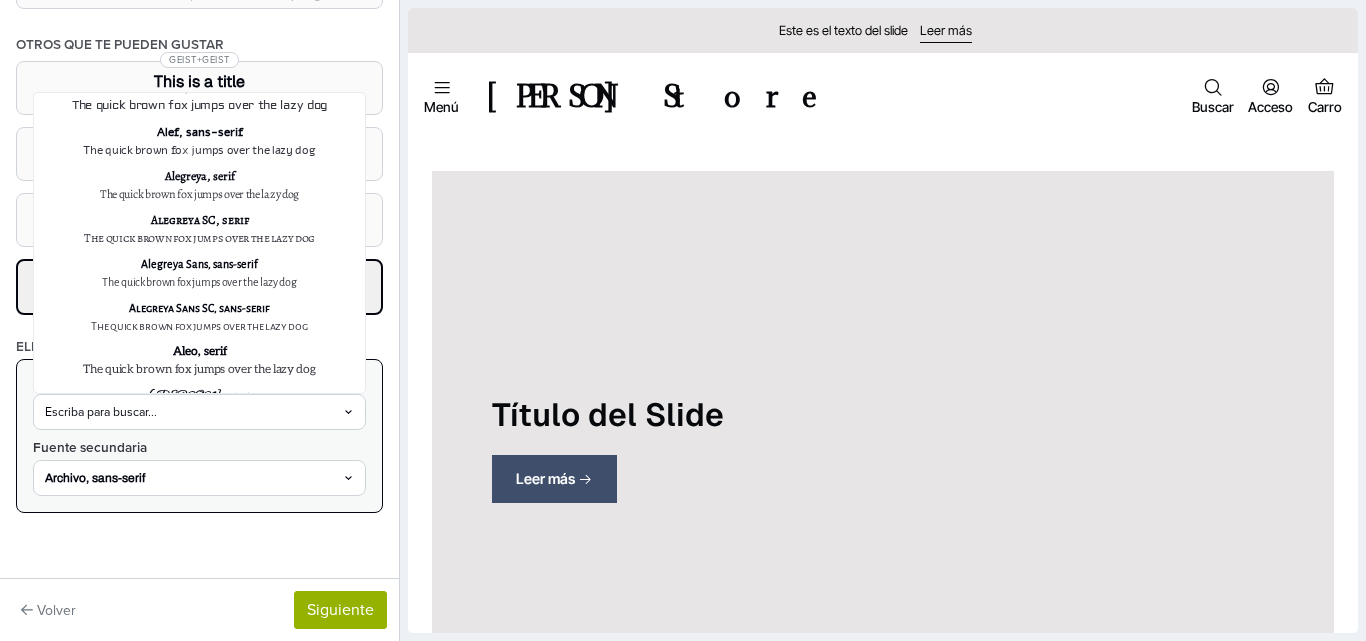 click on "Escriba para buscar..." at bounding box center (199, 412) 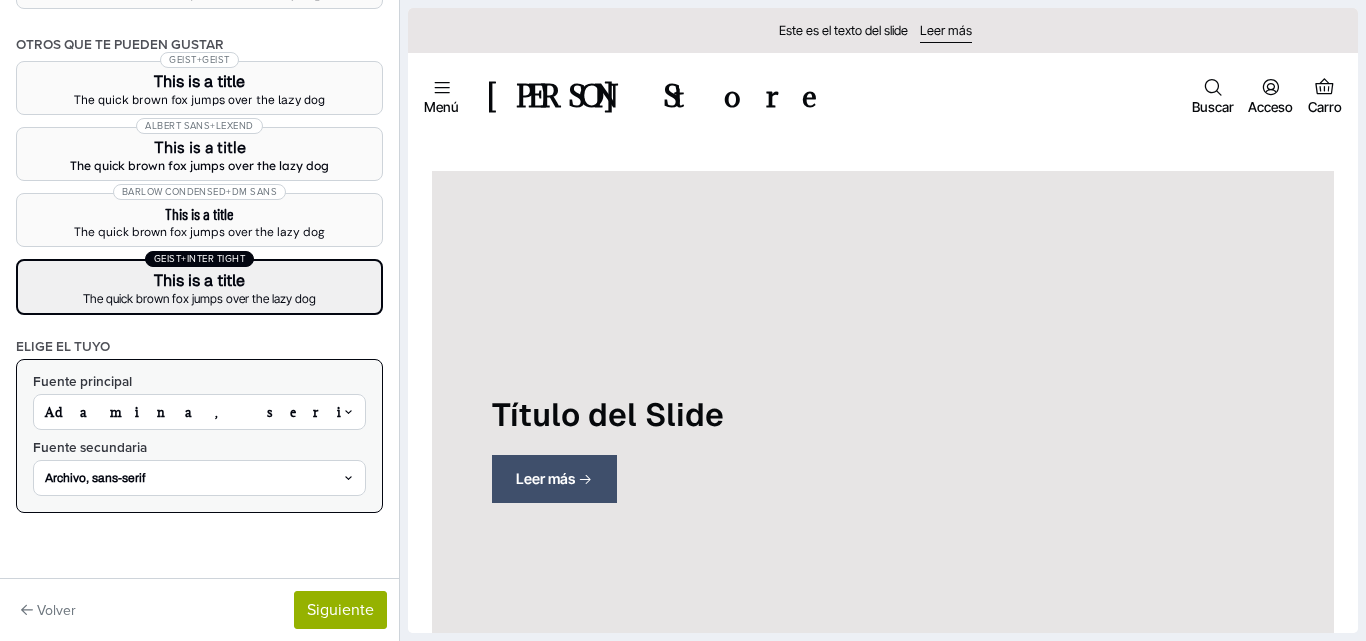 click on "Adamina, serif" at bounding box center [190, 412] 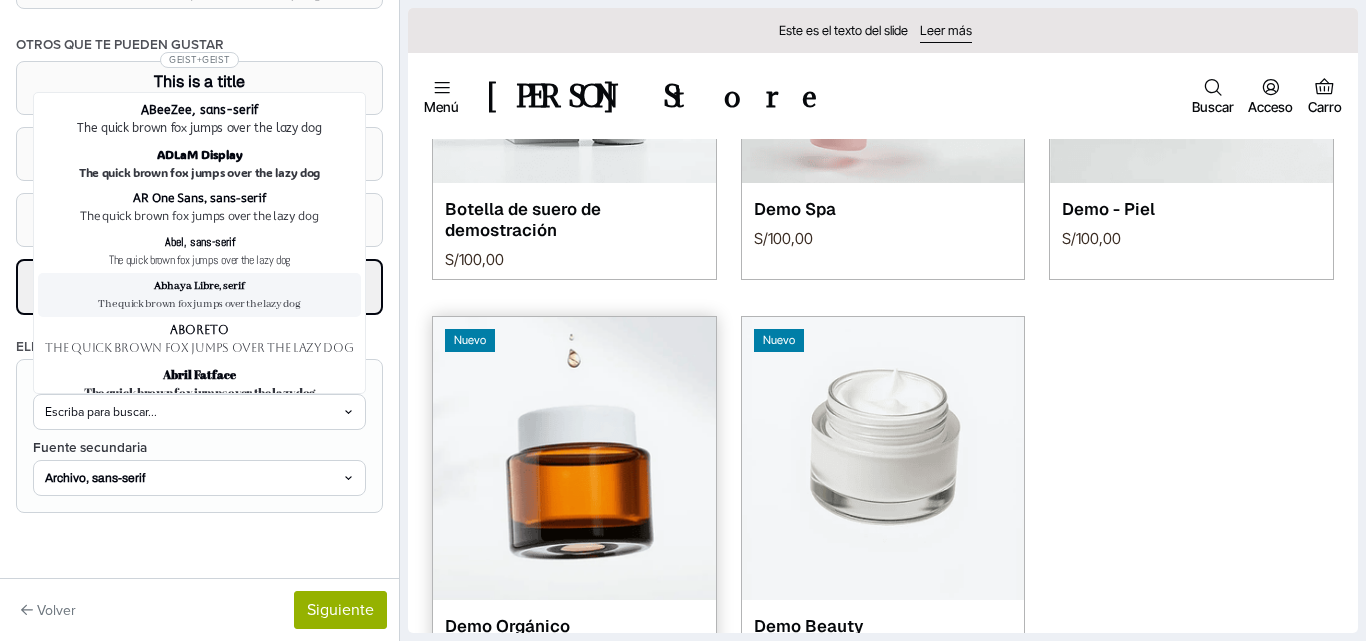 scroll, scrollTop: 1200, scrollLeft: 0, axis: vertical 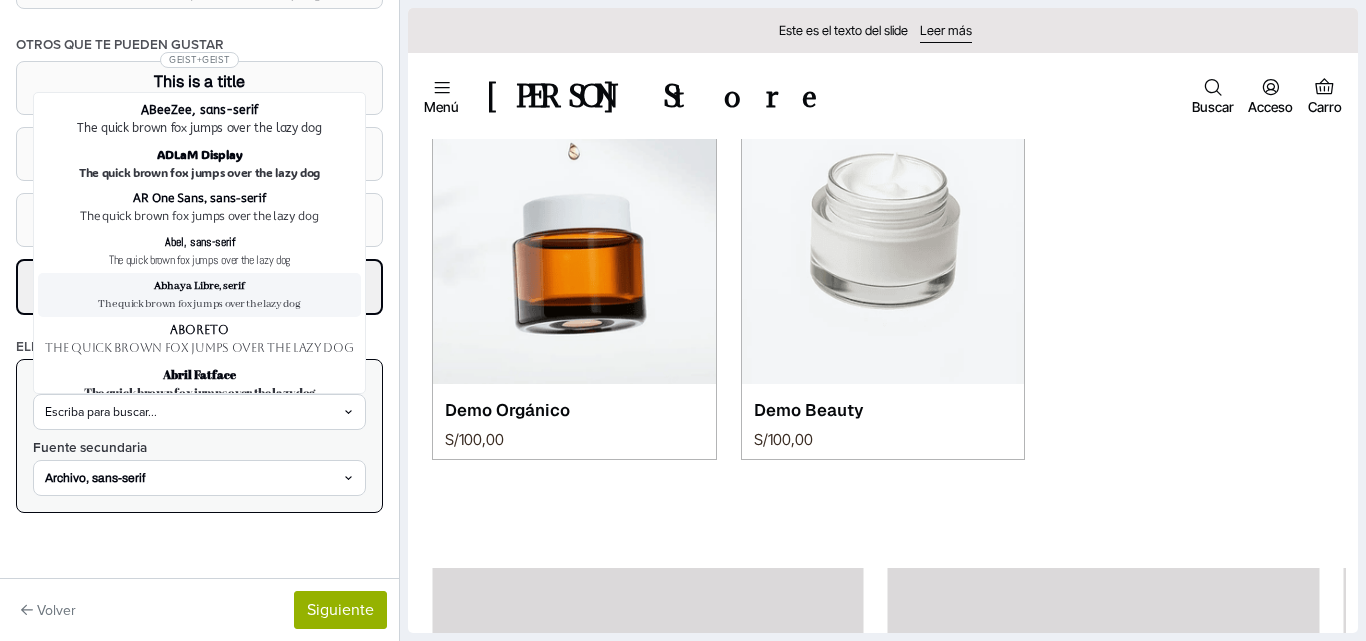 click on "Archivo, sans-serif" at bounding box center [190, 478] 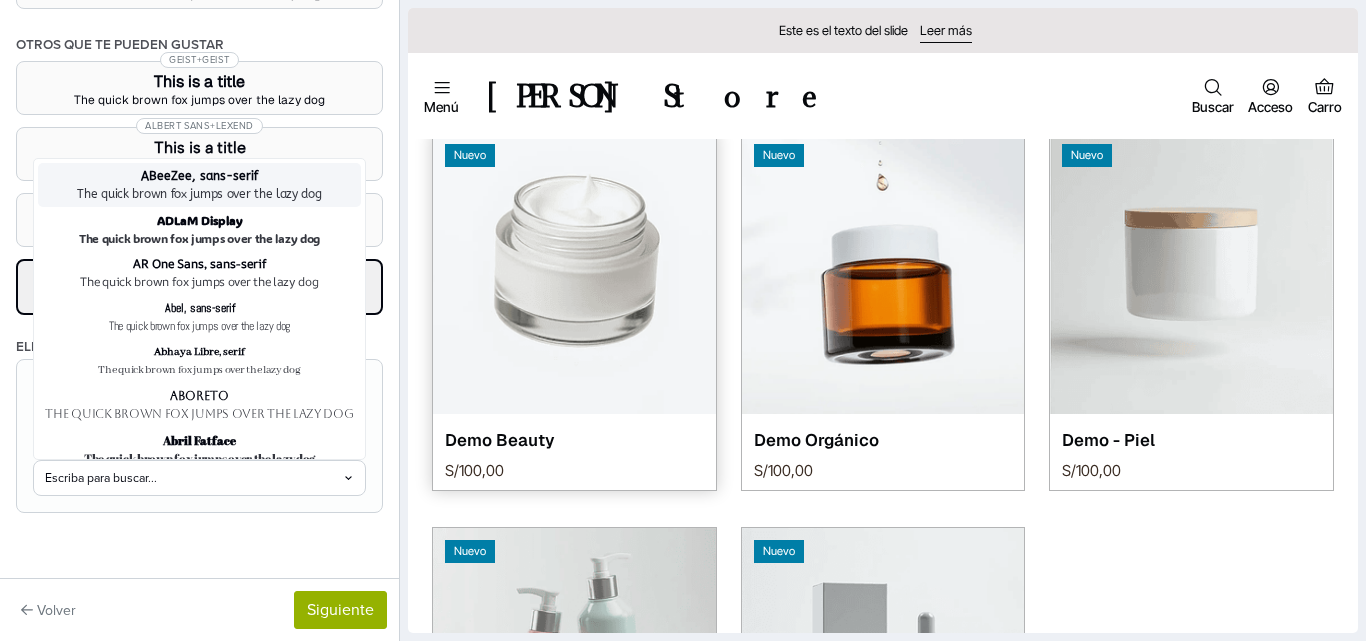 scroll, scrollTop: 2400, scrollLeft: 0, axis: vertical 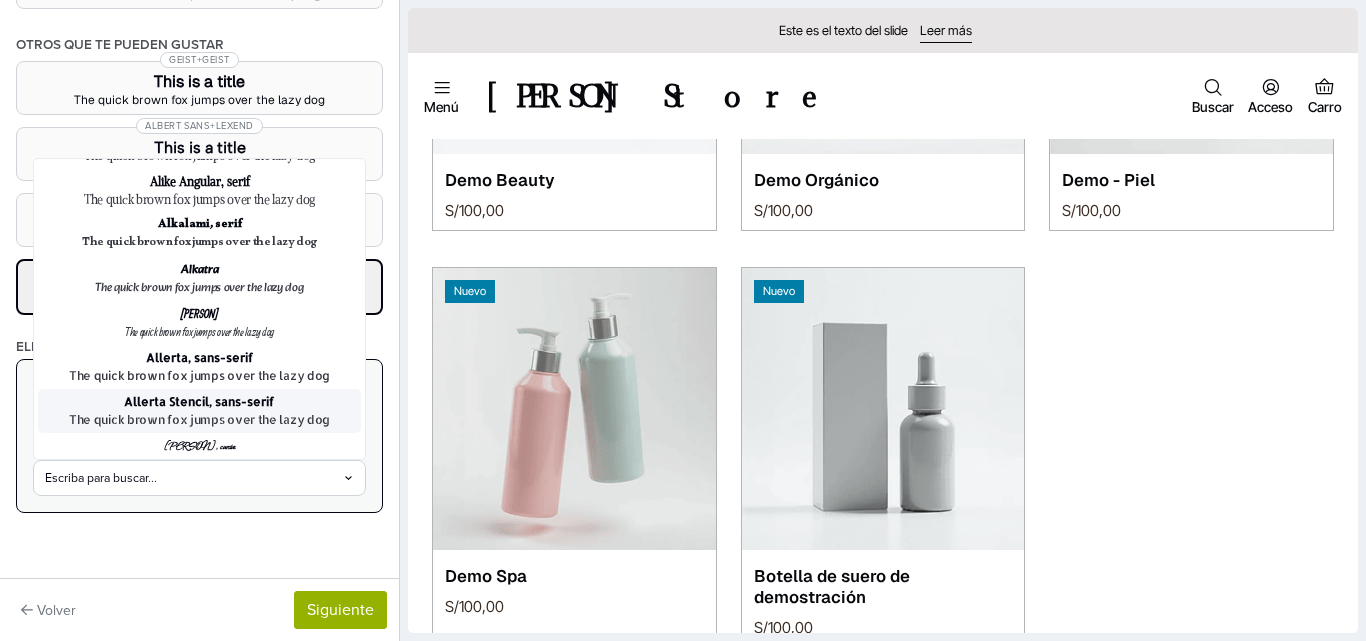 click on "The quick brown fox jumps over the lazy dog" at bounding box center (199, 420) 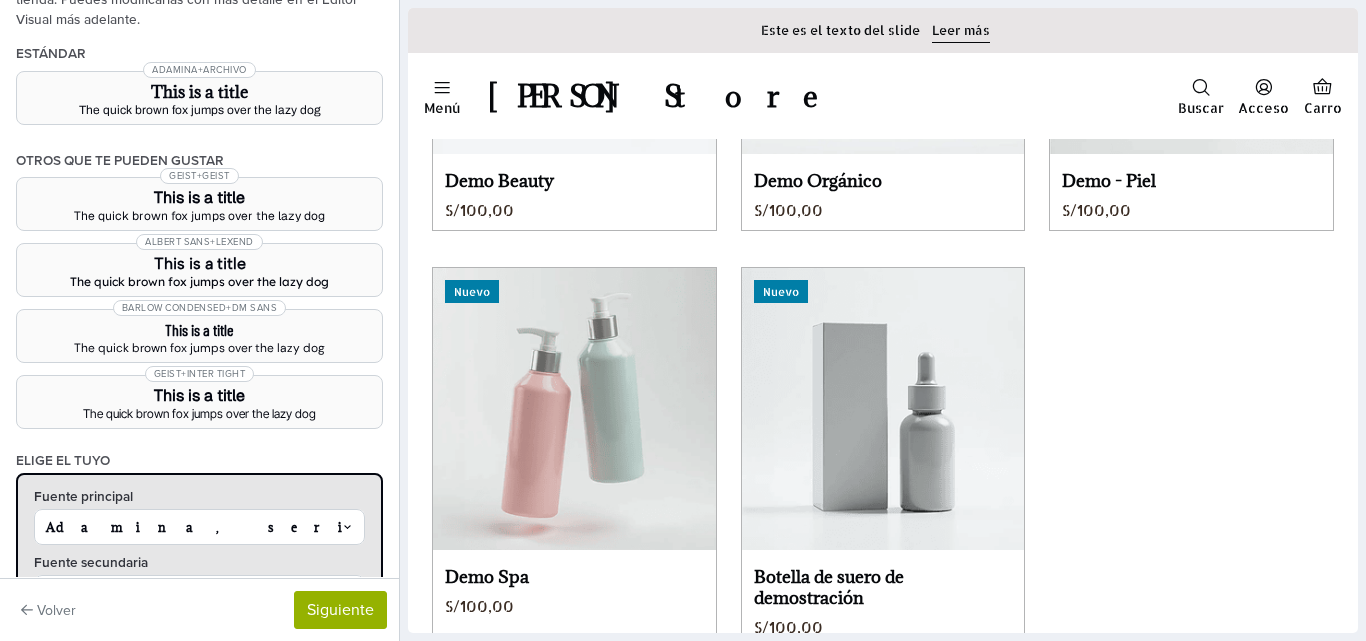 scroll, scrollTop: 217, scrollLeft: 0, axis: vertical 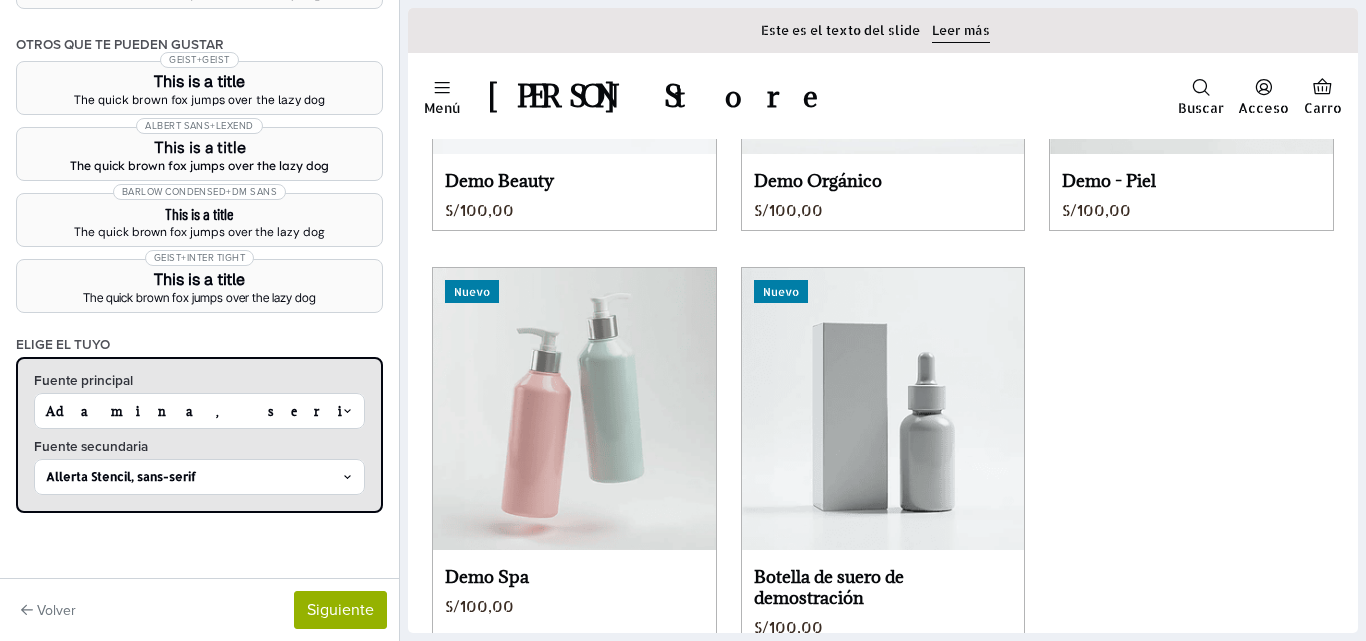 click on "Allerta Stencil, sans-serif" at bounding box center [190, 477] 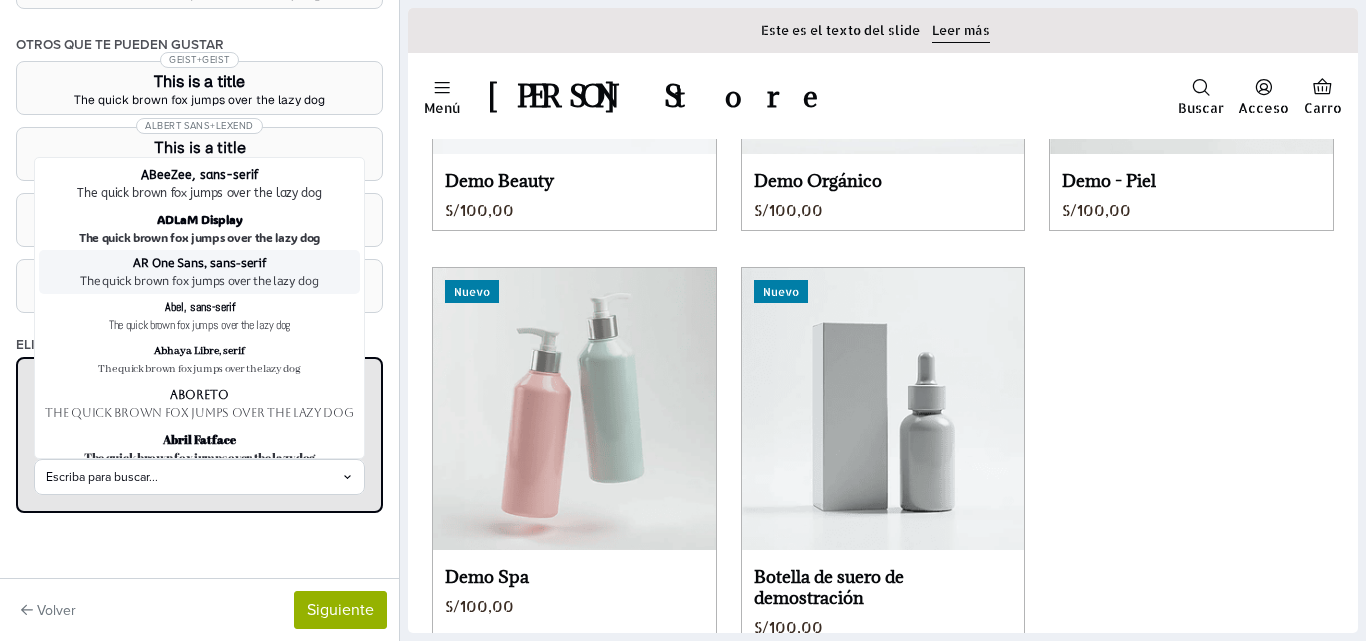 click on "The quick brown fox jumps over the lazy dog" at bounding box center (199, 281) 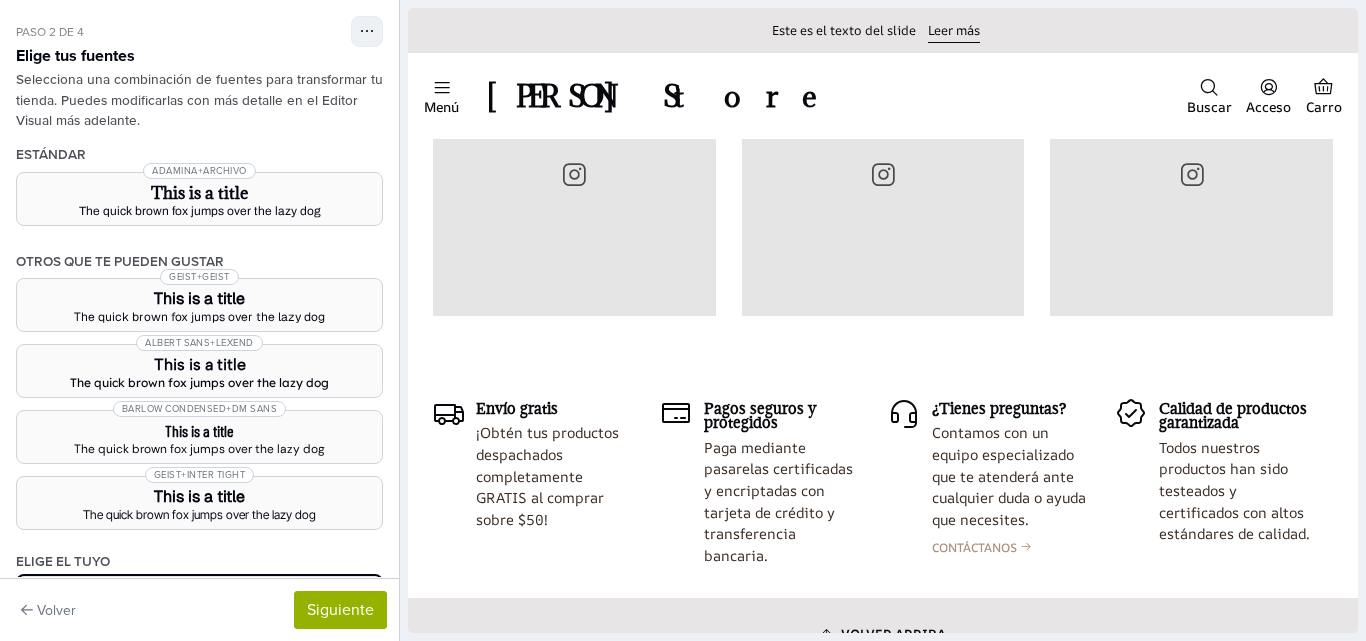 scroll, scrollTop: 3600, scrollLeft: 0, axis: vertical 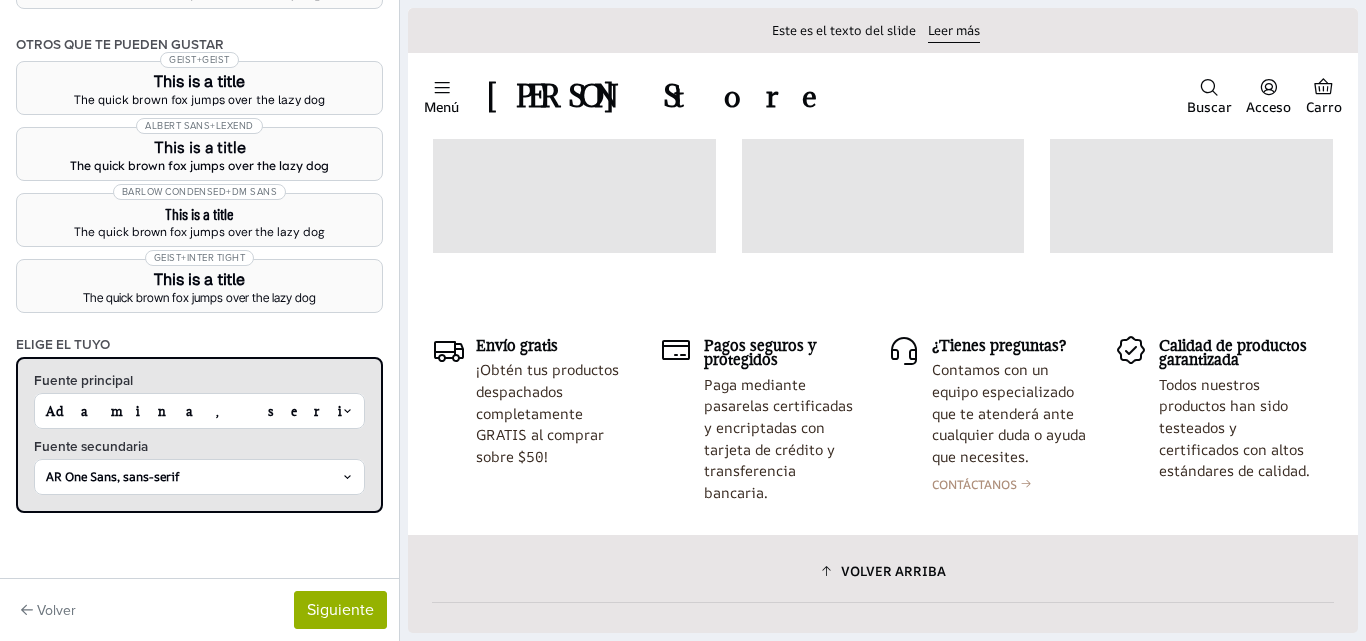 click on "AR One Sans, sans-serif" at bounding box center [190, 477] 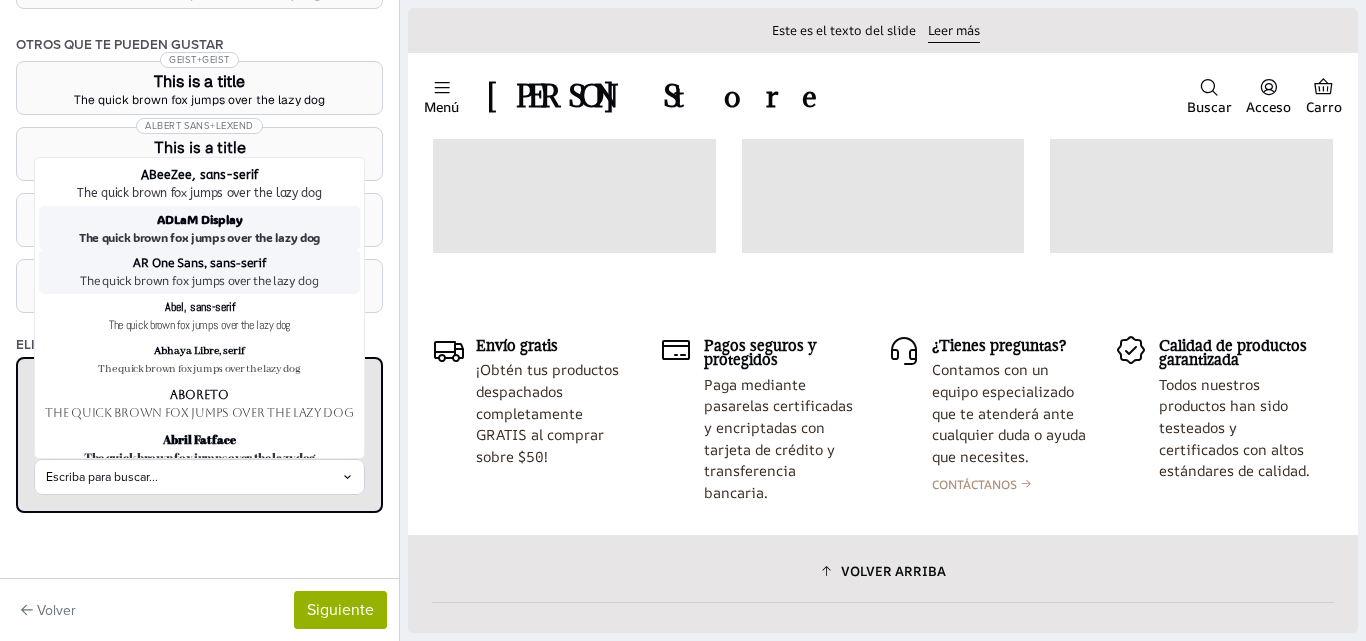 click on "The quick brown fox jumps over the lazy dog" at bounding box center (199, 237) 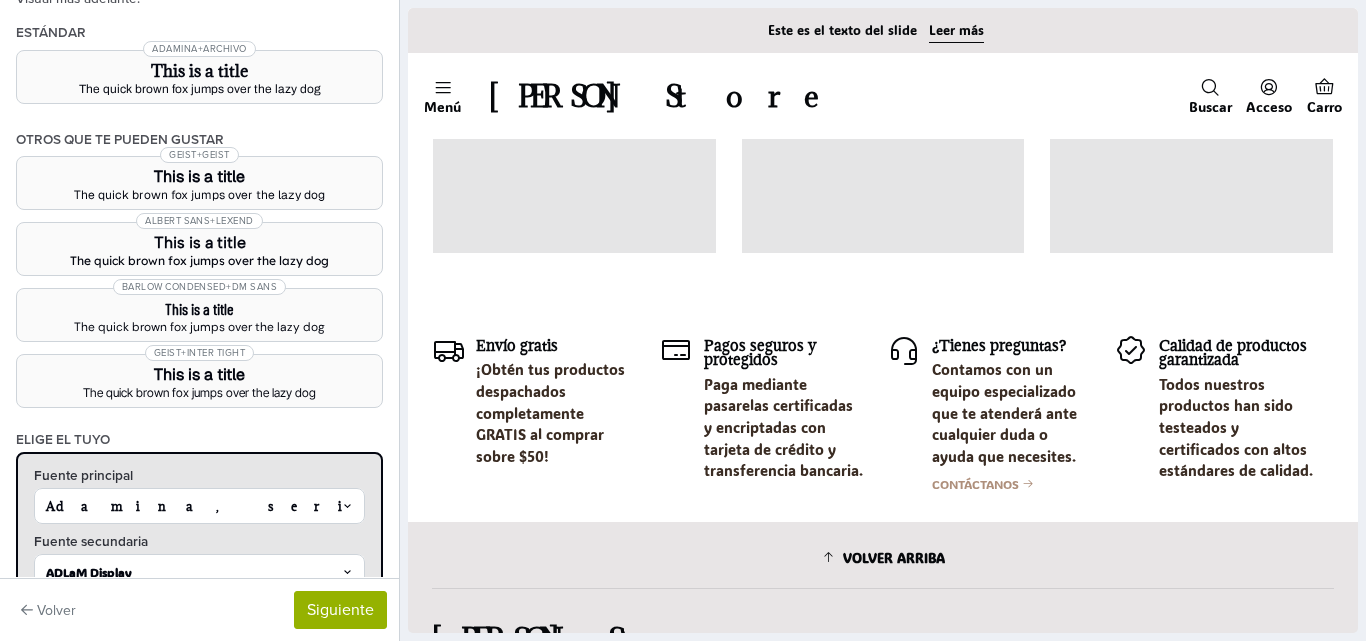 scroll, scrollTop: 217, scrollLeft: 0, axis: vertical 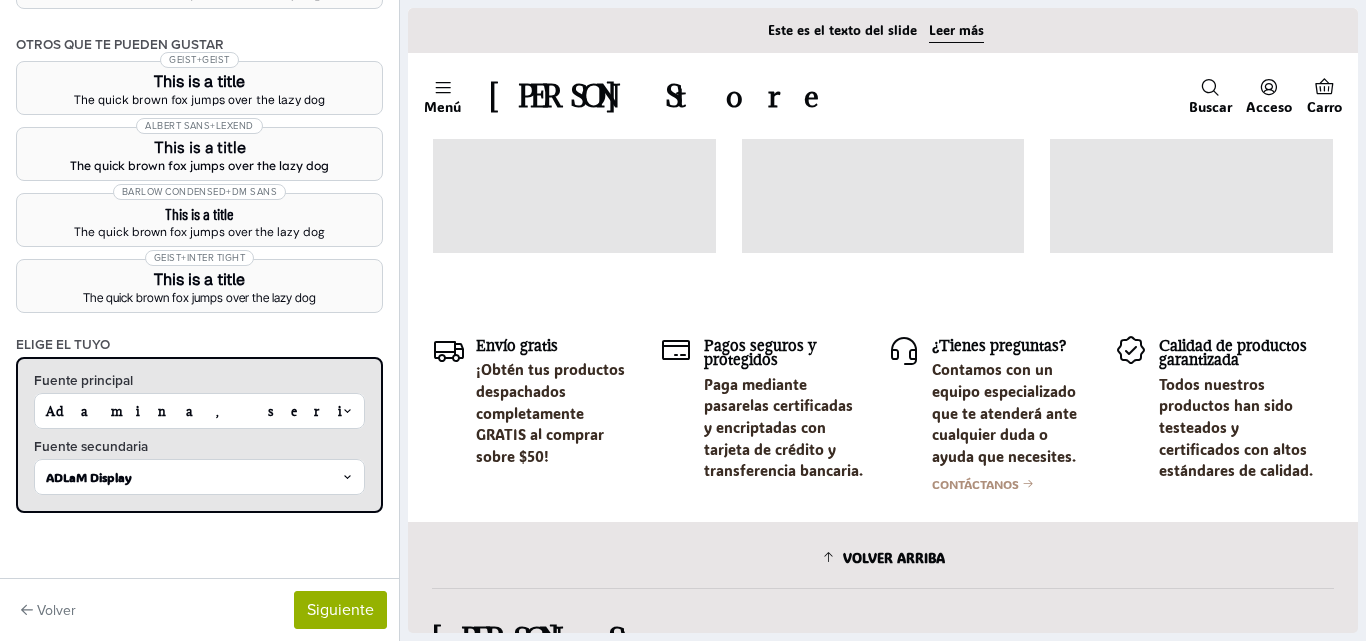click on "ADLaM Display" at bounding box center [190, 477] 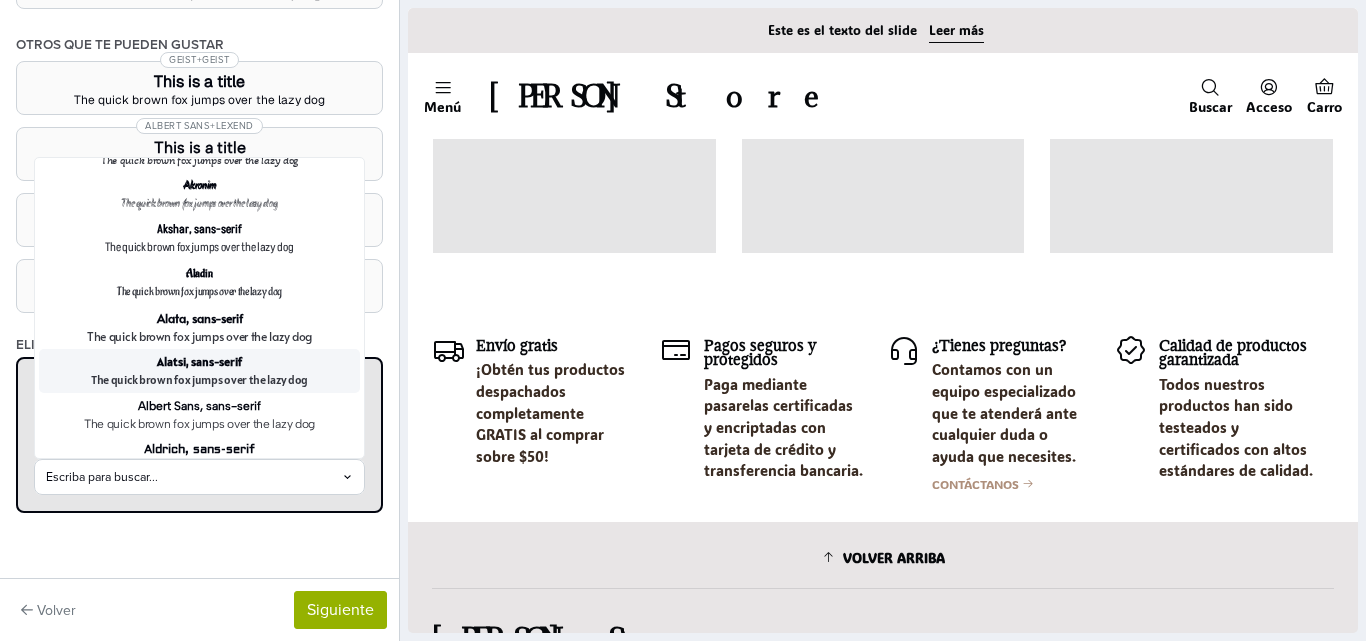 scroll, scrollTop: 1200, scrollLeft: 0, axis: vertical 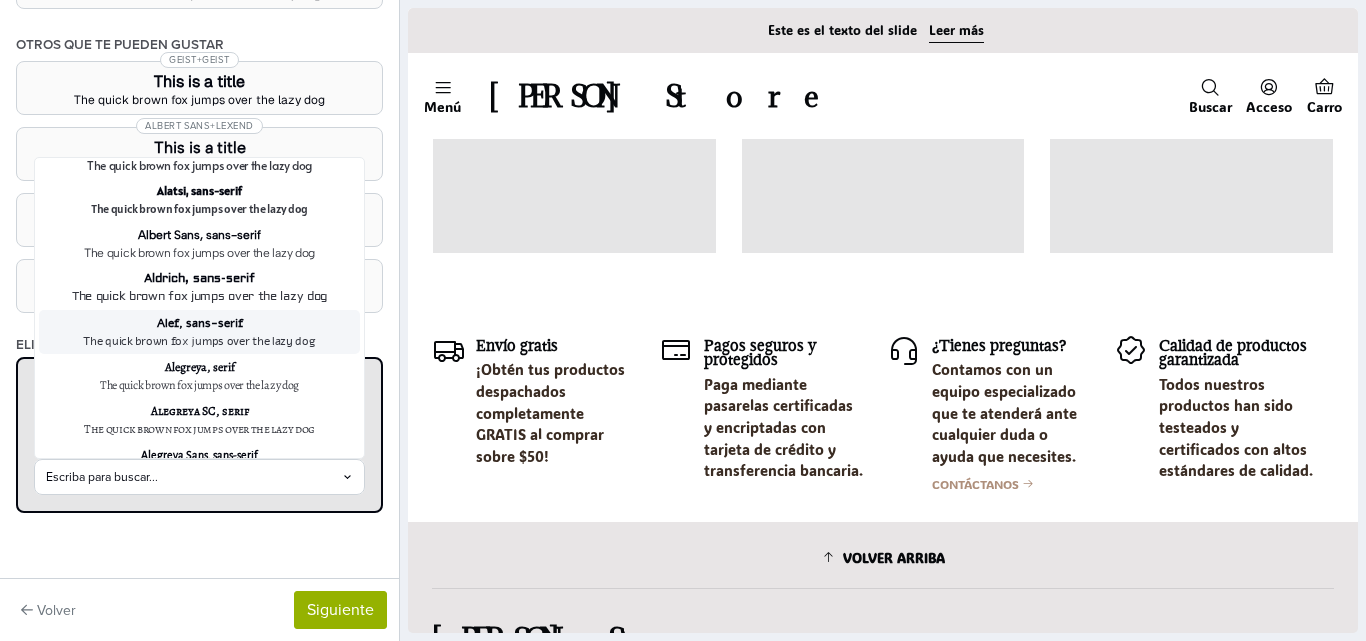 click on "The quick brown fox jumps over the lazy dog" at bounding box center (199, 341) 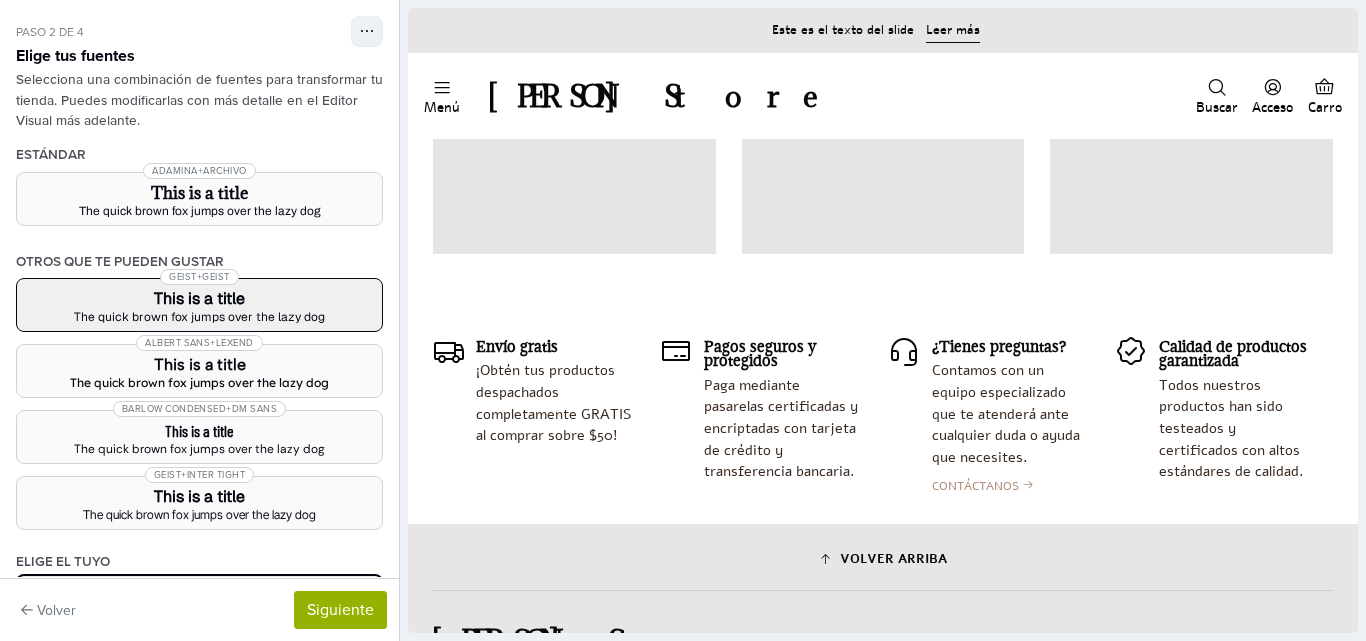 scroll, scrollTop: 3601, scrollLeft: 0, axis: vertical 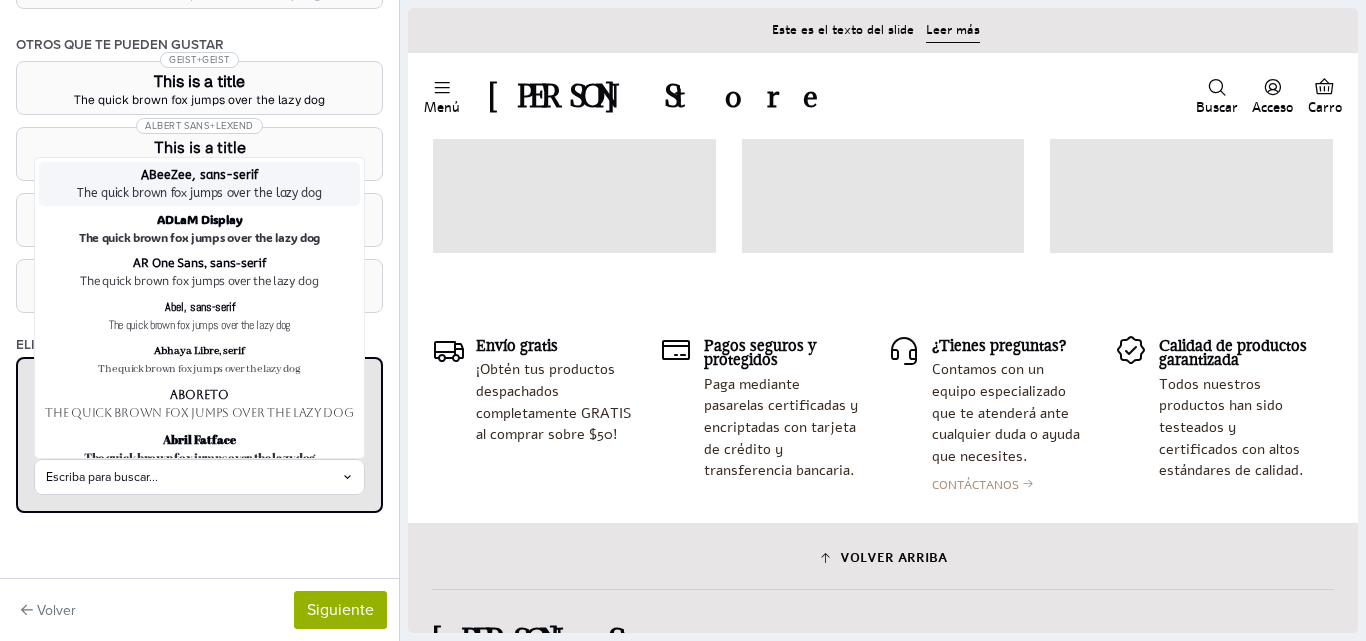 click on "Escriba para buscar..." at bounding box center [199, 477] 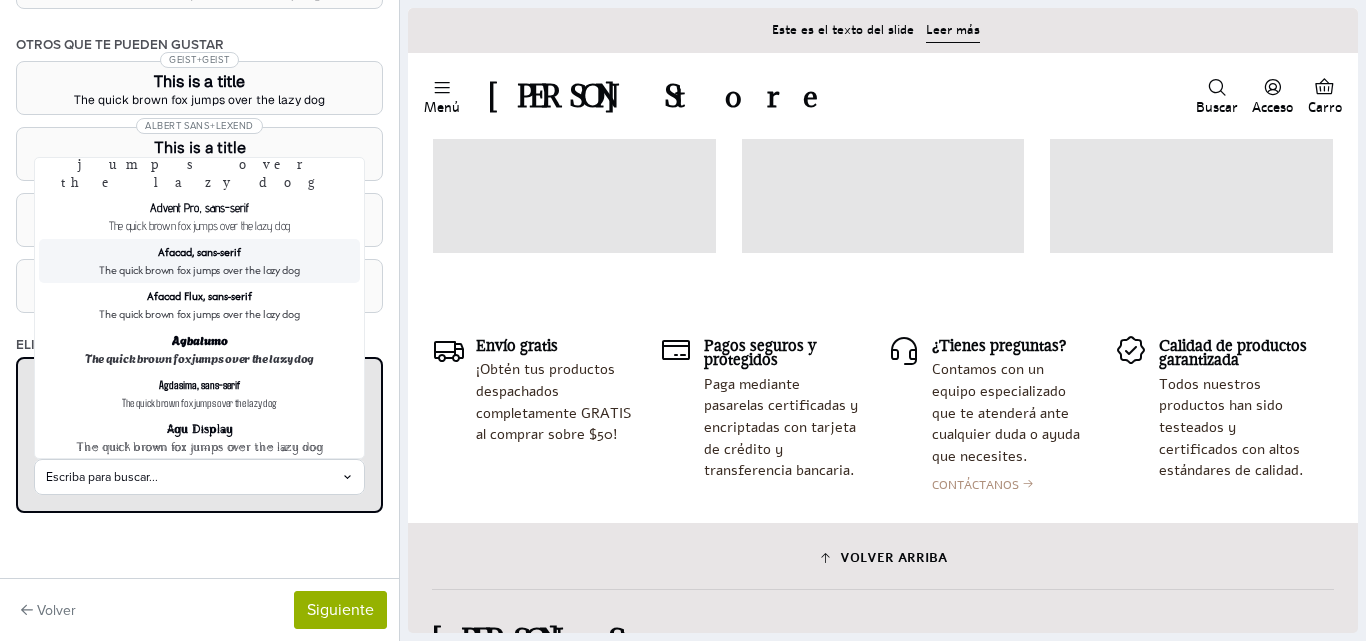 scroll, scrollTop: 700, scrollLeft: 0, axis: vertical 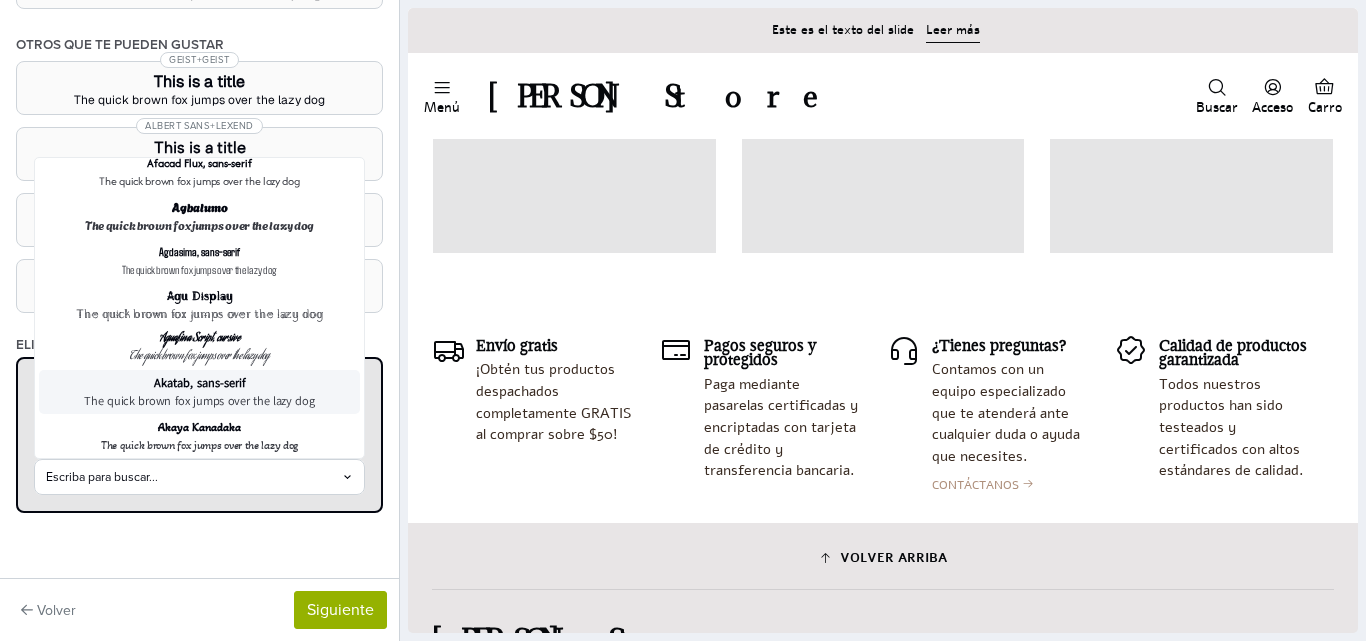 click on "The quick brown fox jumps over the lazy dog" at bounding box center [199, 401] 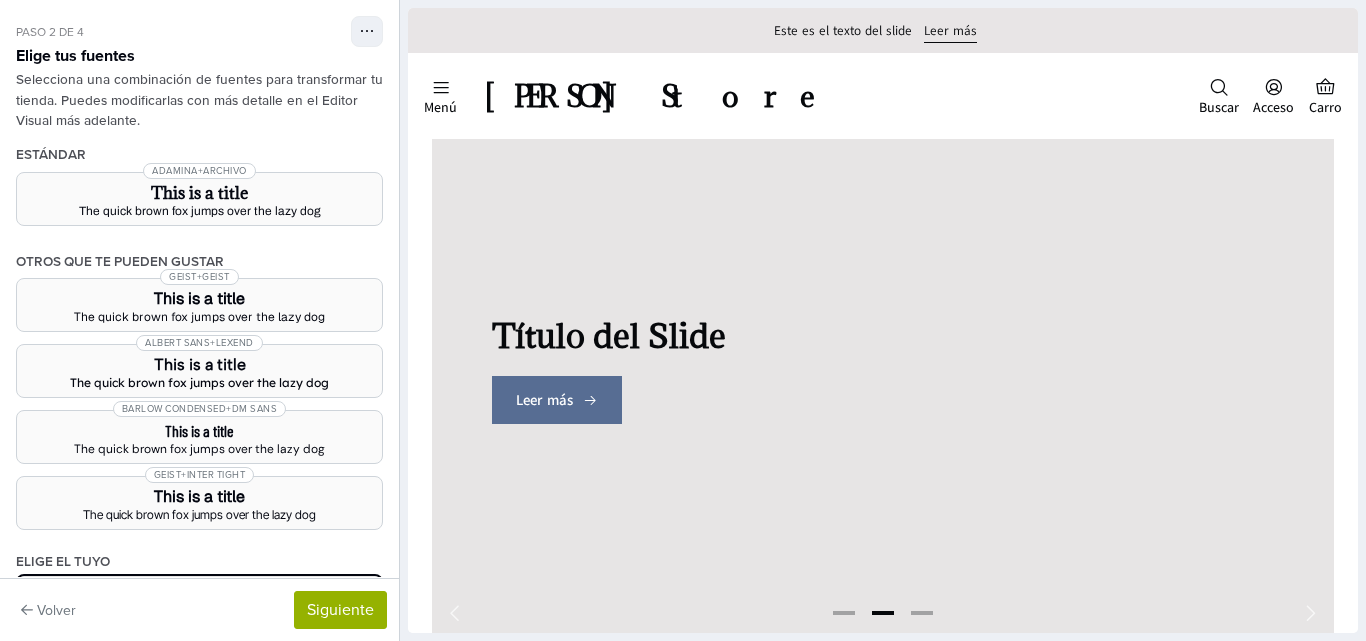 scroll, scrollTop: 200, scrollLeft: 0, axis: vertical 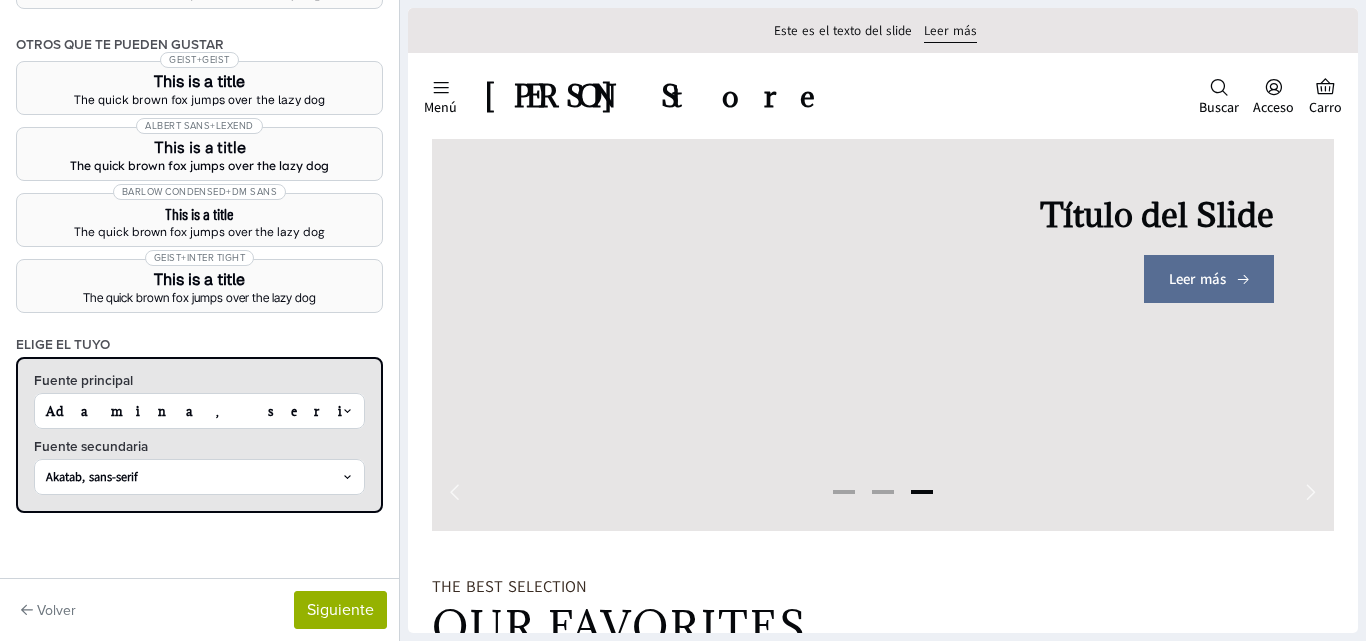 click on "Menú
[PERSON] Store
Buscar
Acceso
Ingresar
Crear cuenta
0
Carro
[PERSON] Store" at bounding box center (883, 2092) 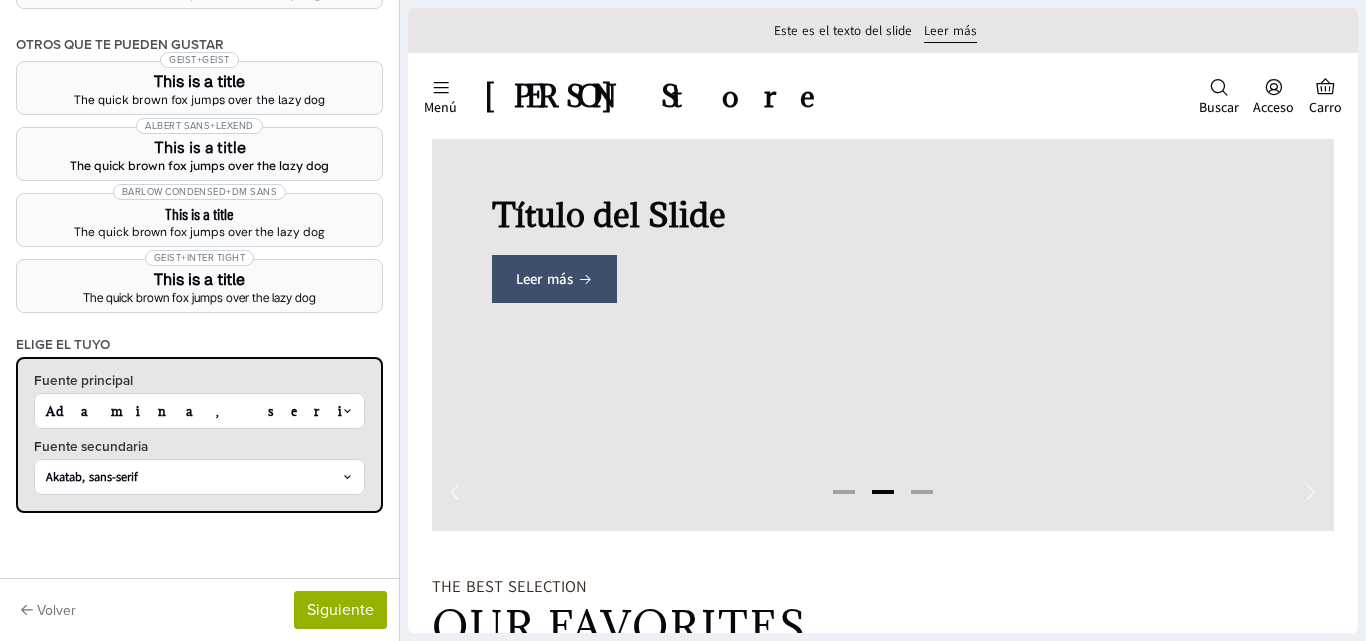 click on "Adamina, serif" at bounding box center (190, 411) 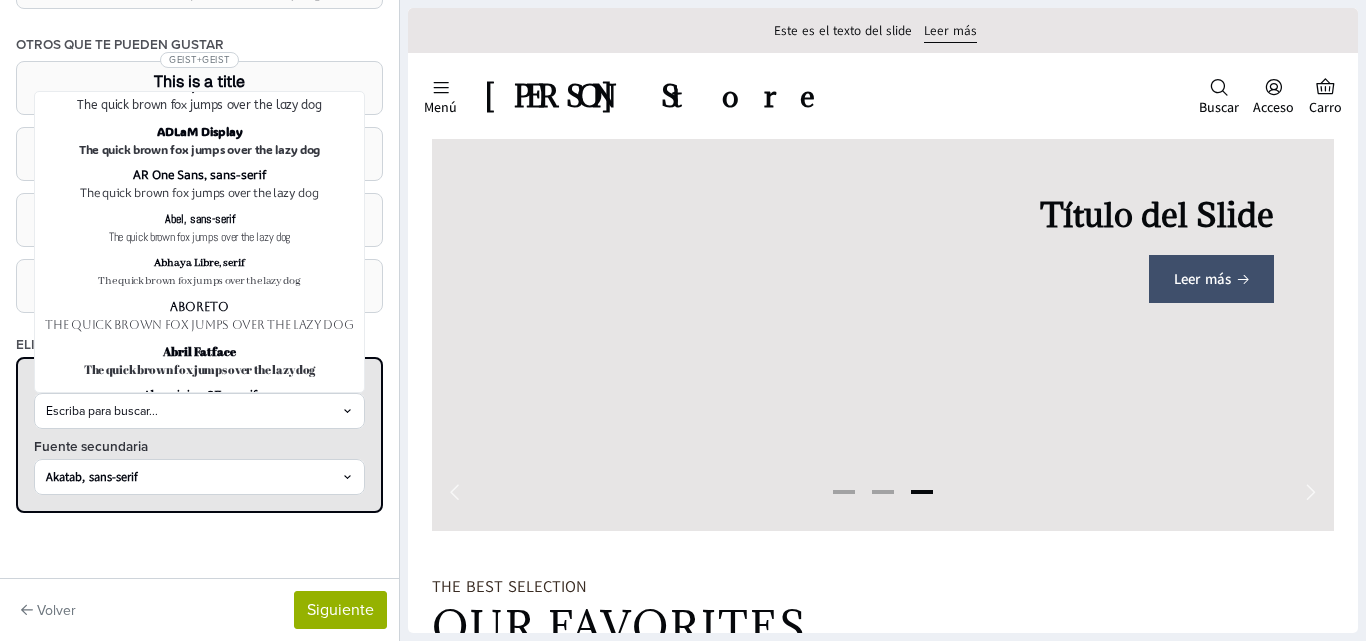 scroll, scrollTop: 0, scrollLeft: 0, axis: both 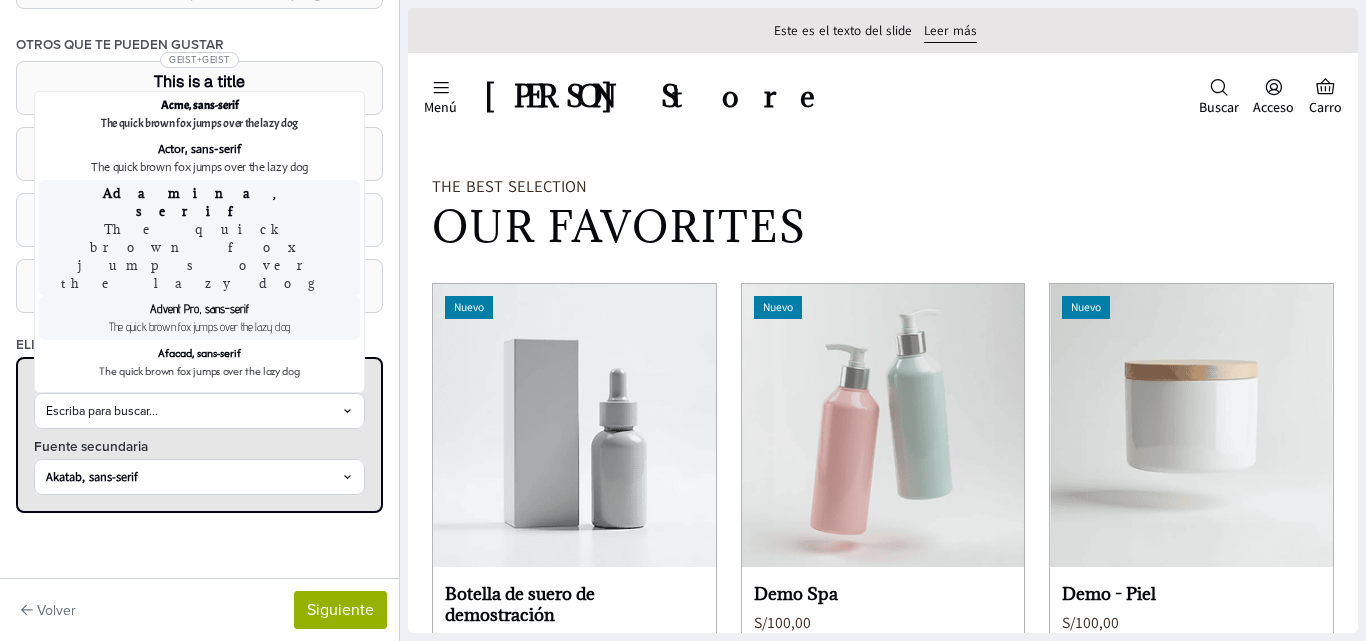 click on "The quick brown fox jumps over the lazy dog" at bounding box center (199, 327) 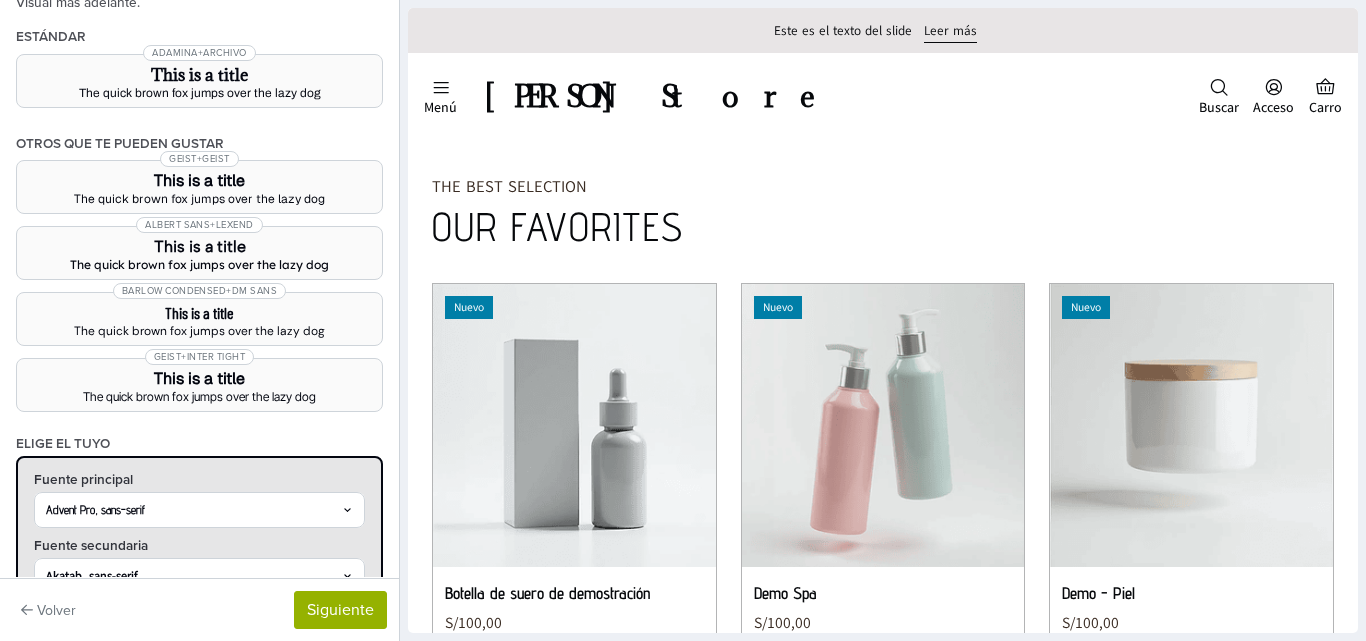 scroll, scrollTop: 217, scrollLeft: 0, axis: vertical 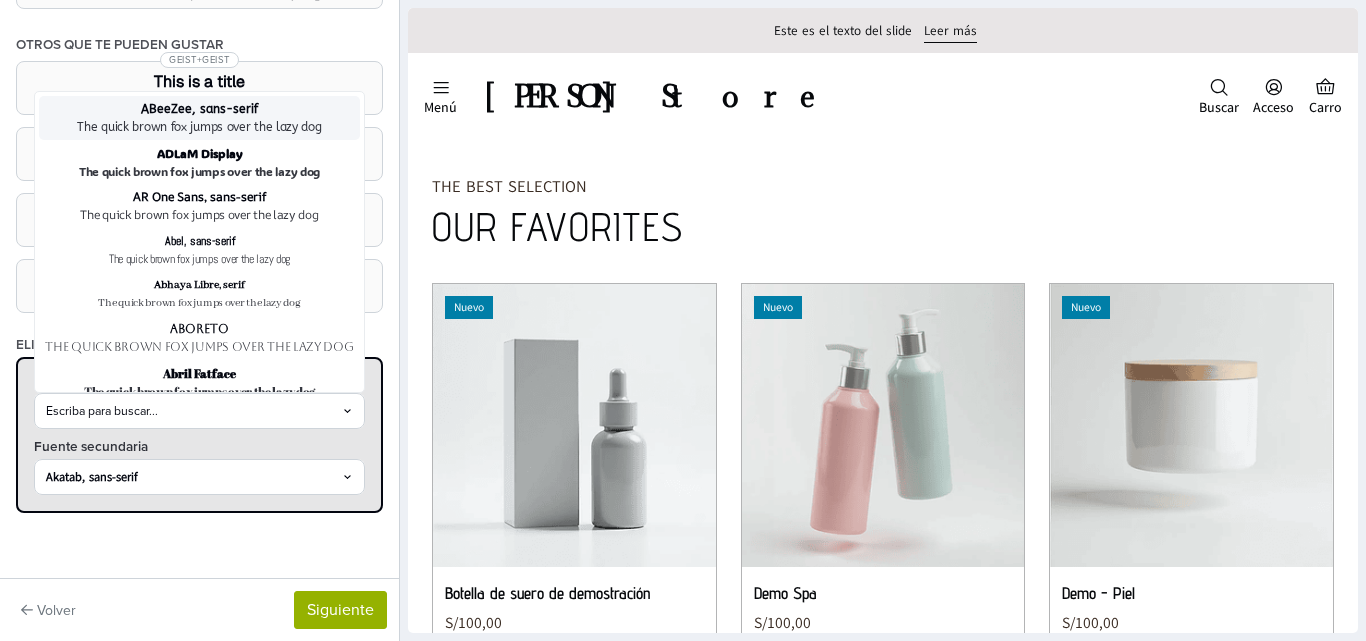 click on "Escriba para buscar..." at bounding box center (190, 411) 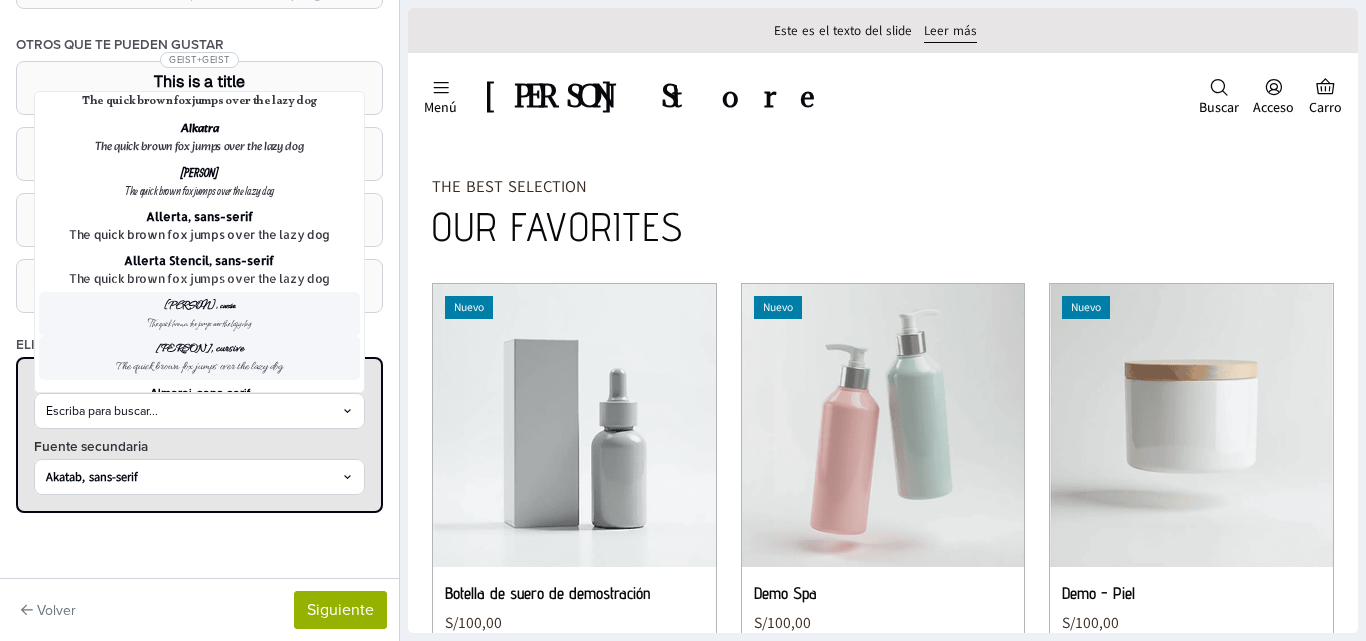 scroll, scrollTop: 1926, scrollLeft: 0, axis: vertical 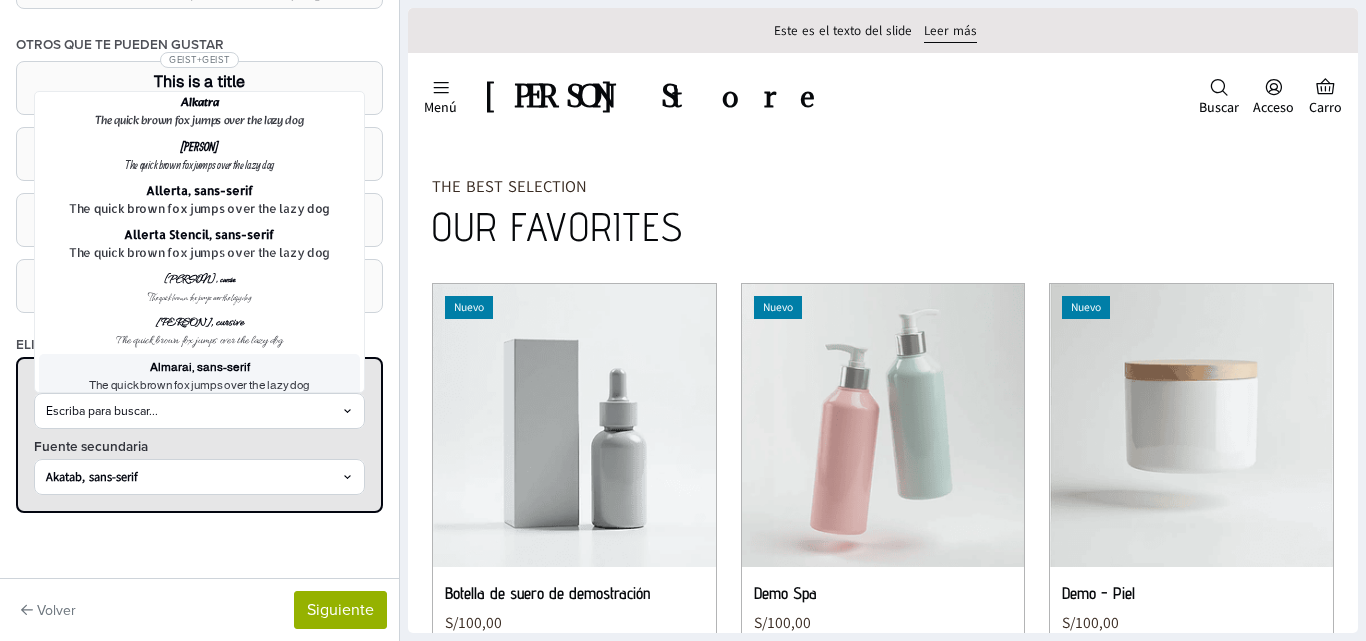 click on "The quick brown fox jumps over the lazy dog" at bounding box center (199, 385) 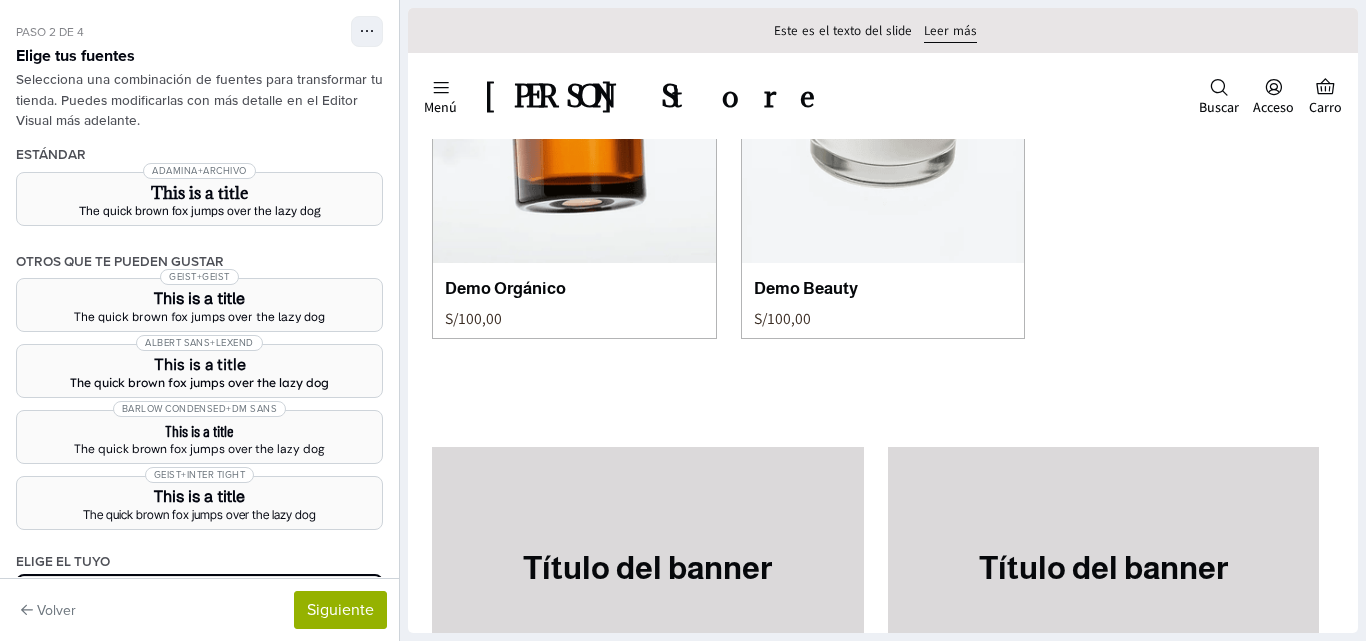 scroll, scrollTop: 1700, scrollLeft: 0, axis: vertical 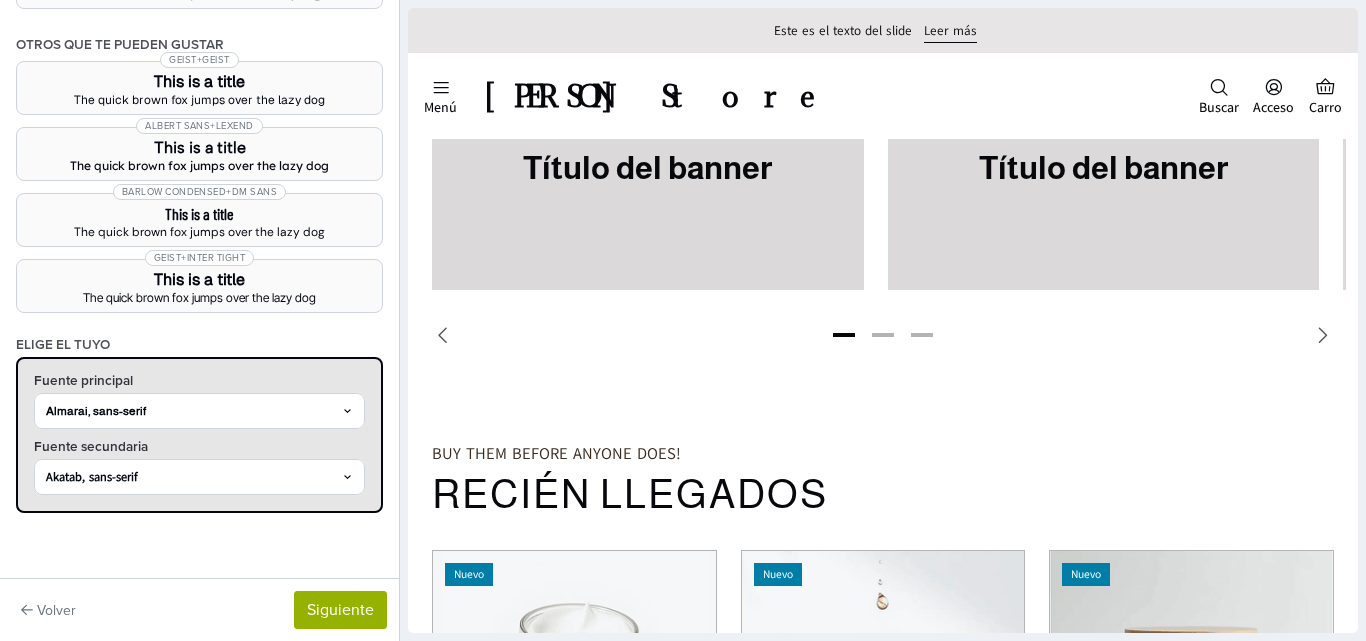 click on "Akatab, sans-serif" at bounding box center (190, 477) 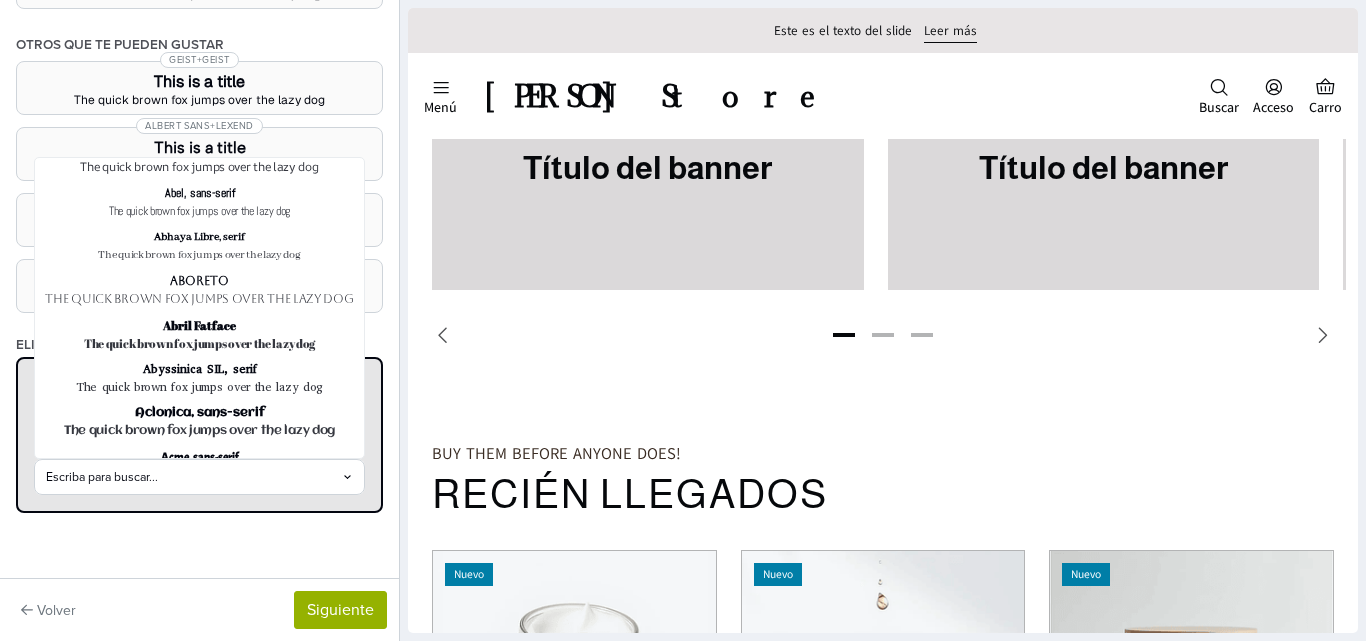 scroll, scrollTop: 0, scrollLeft: 0, axis: both 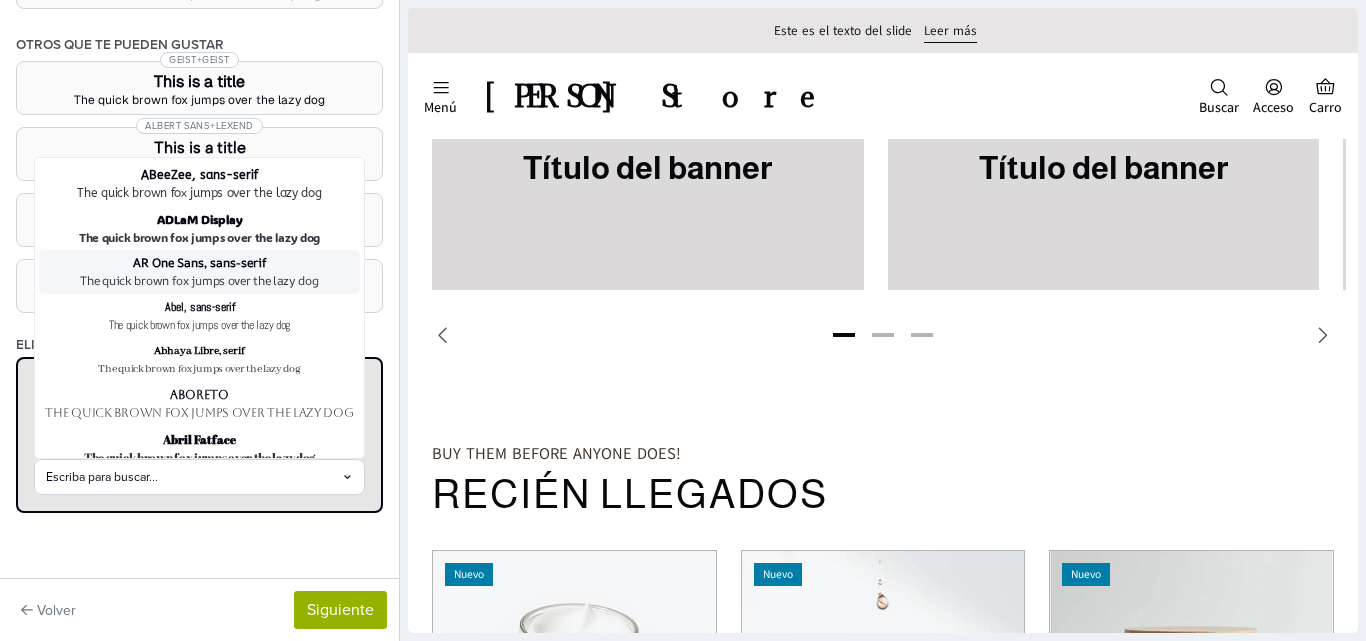 click on "AR One Sans, sans-serif" at bounding box center [199, 263] 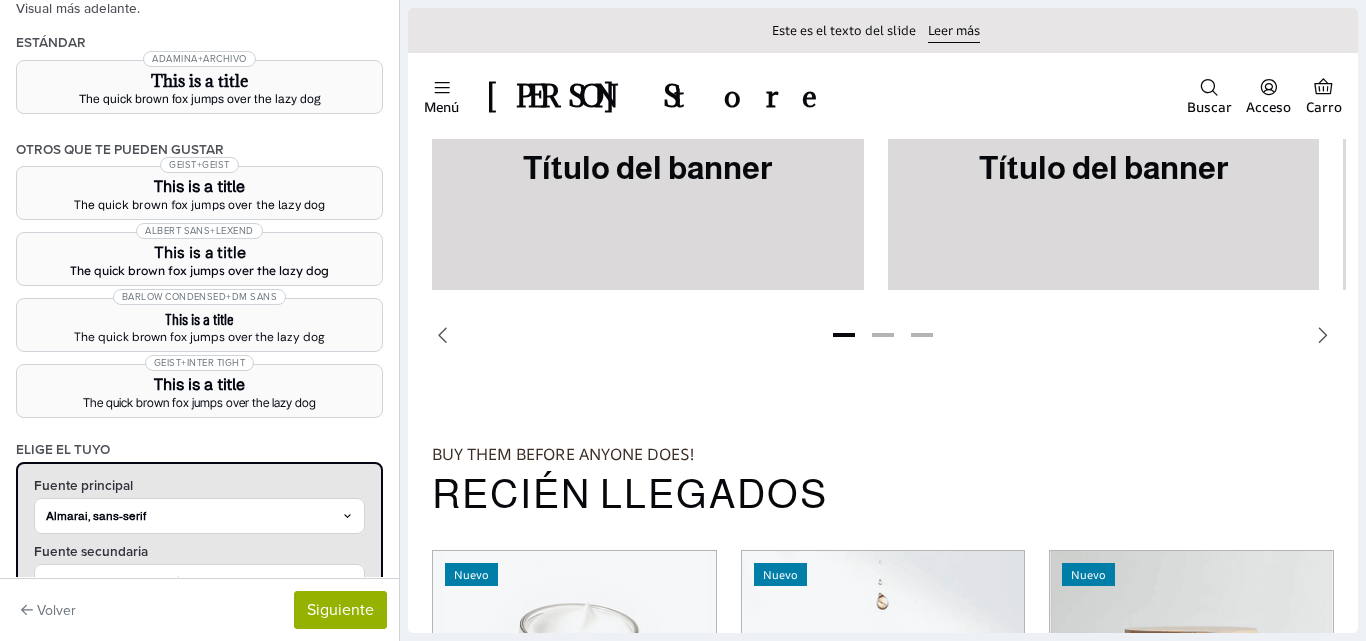 scroll, scrollTop: 217, scrollLeft: 0, axis: vertical 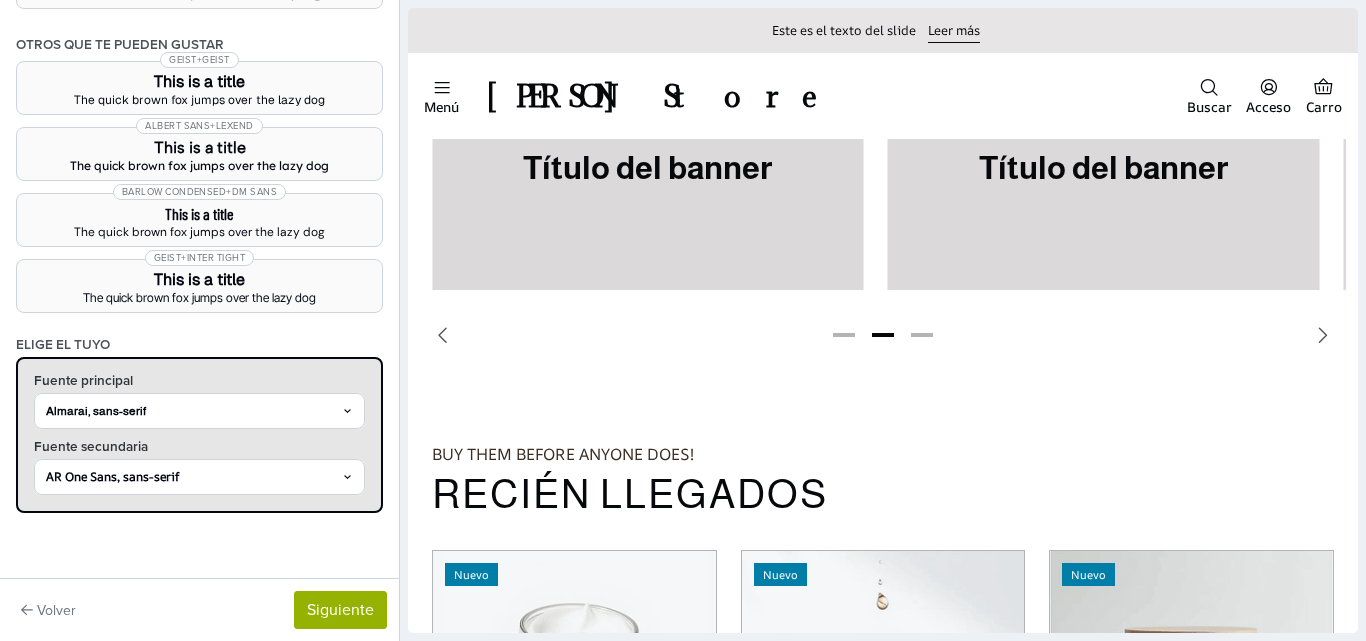 click on "AR One Sans, sans-serif" at bounding box center [190, 477] 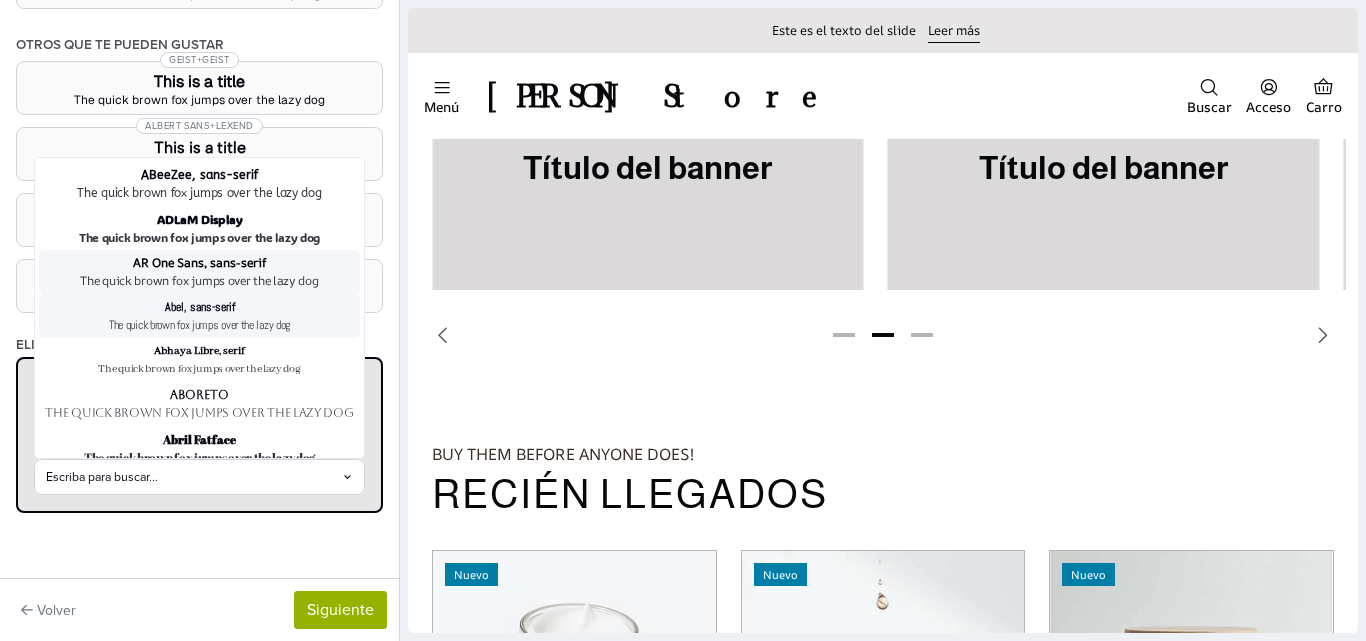 click on "The quick brown fox jumps over the lazy dog" at bounding box center (199, 325) 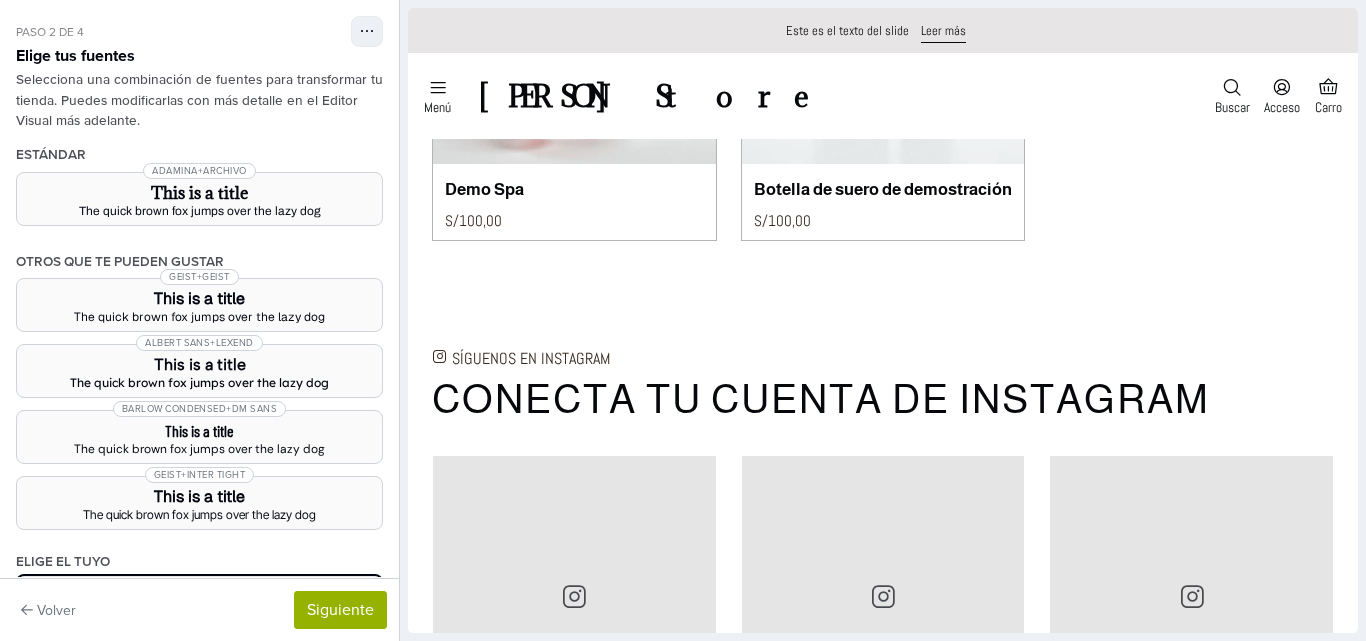 scroll, scrollTop: 2600, scrollLeft: 0, axis: vertical 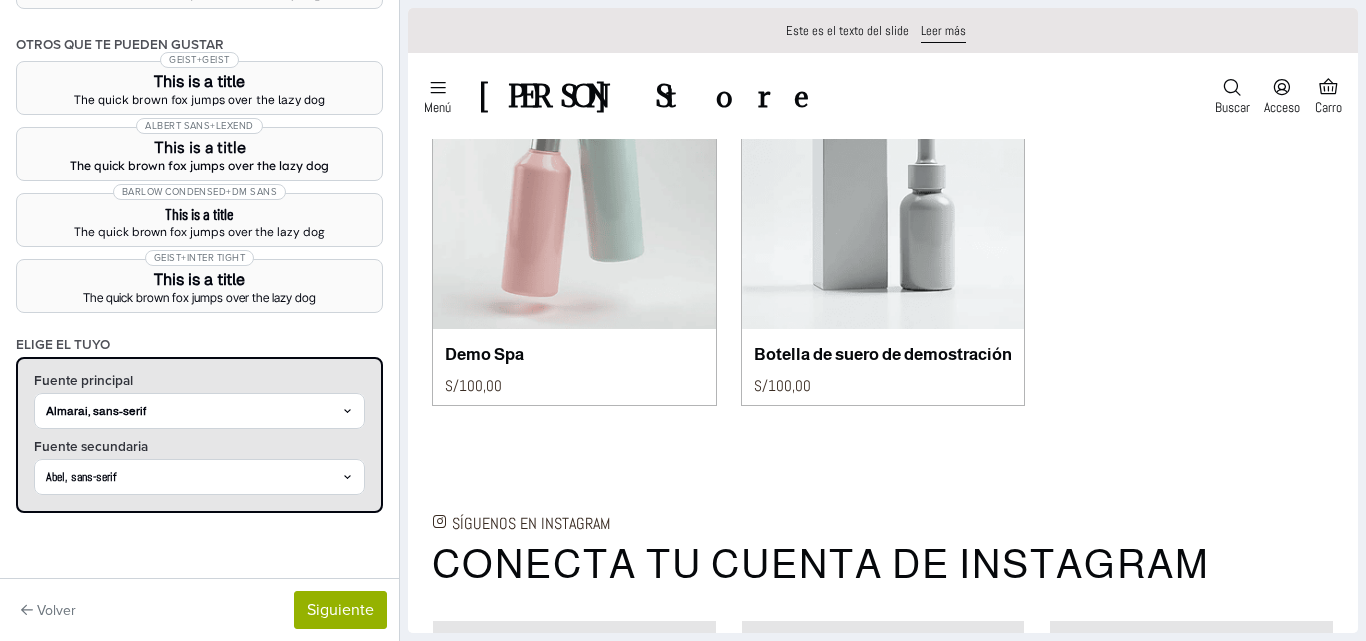 click on "Almarai, sans-serif" at bounding box center (190, 411) 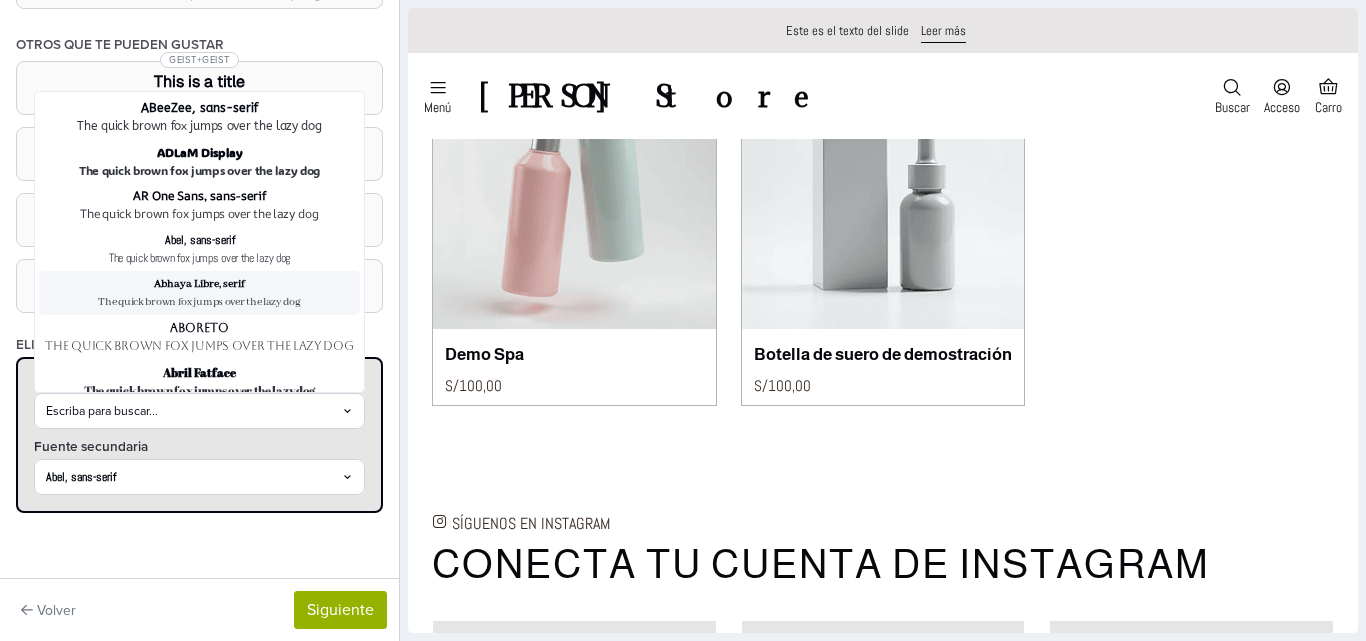 scroll, scrollTop: 0, scrollLeft: 0, axis: both 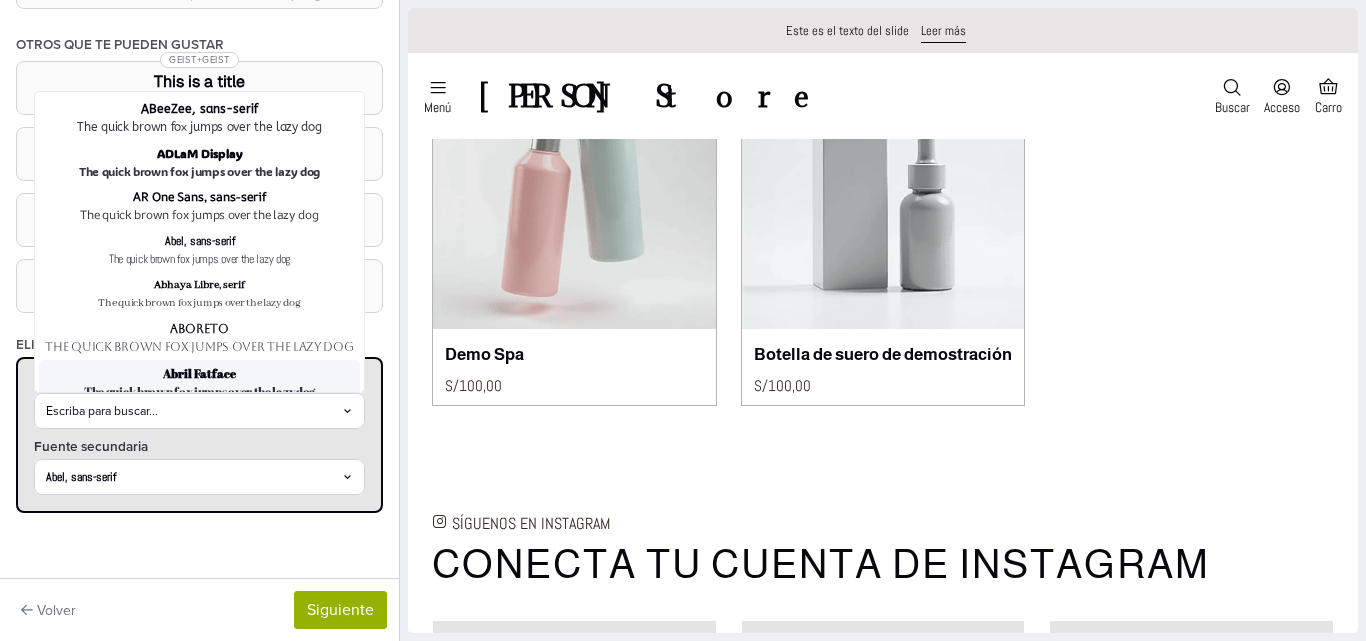 click on "Escriba para buscar..." at bounding box center (190, 411) 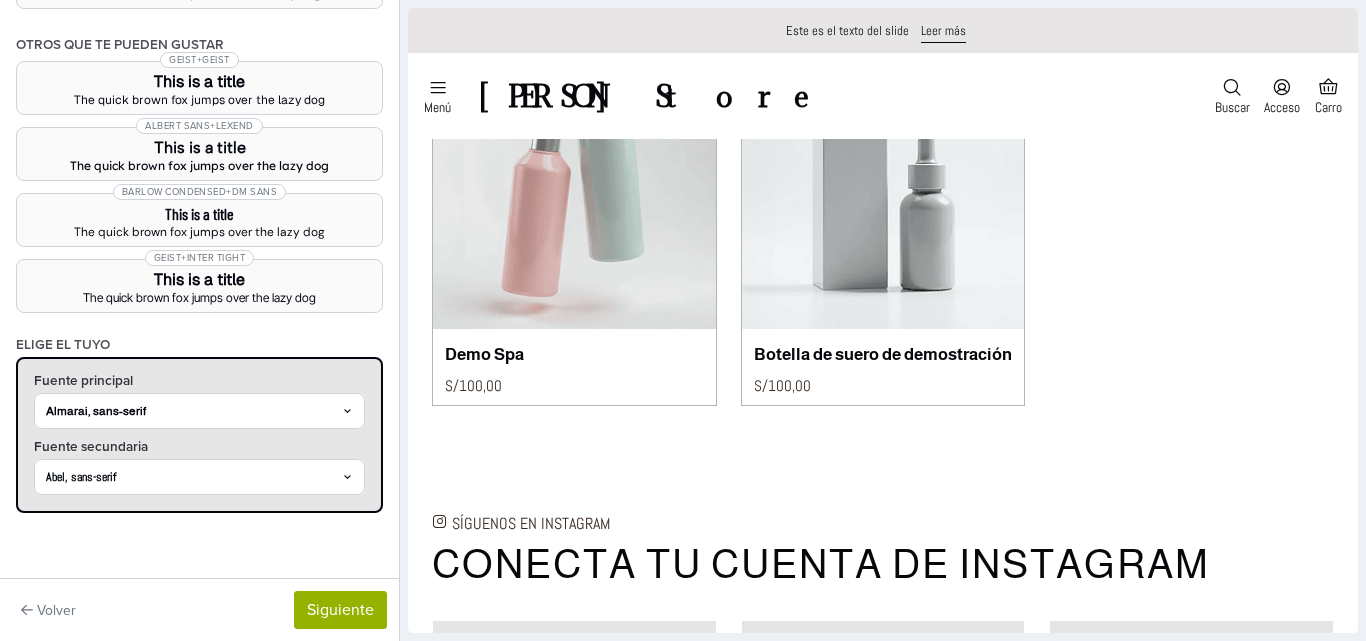 click on "Abel, sans-serif" at bounding box center [199, 477] 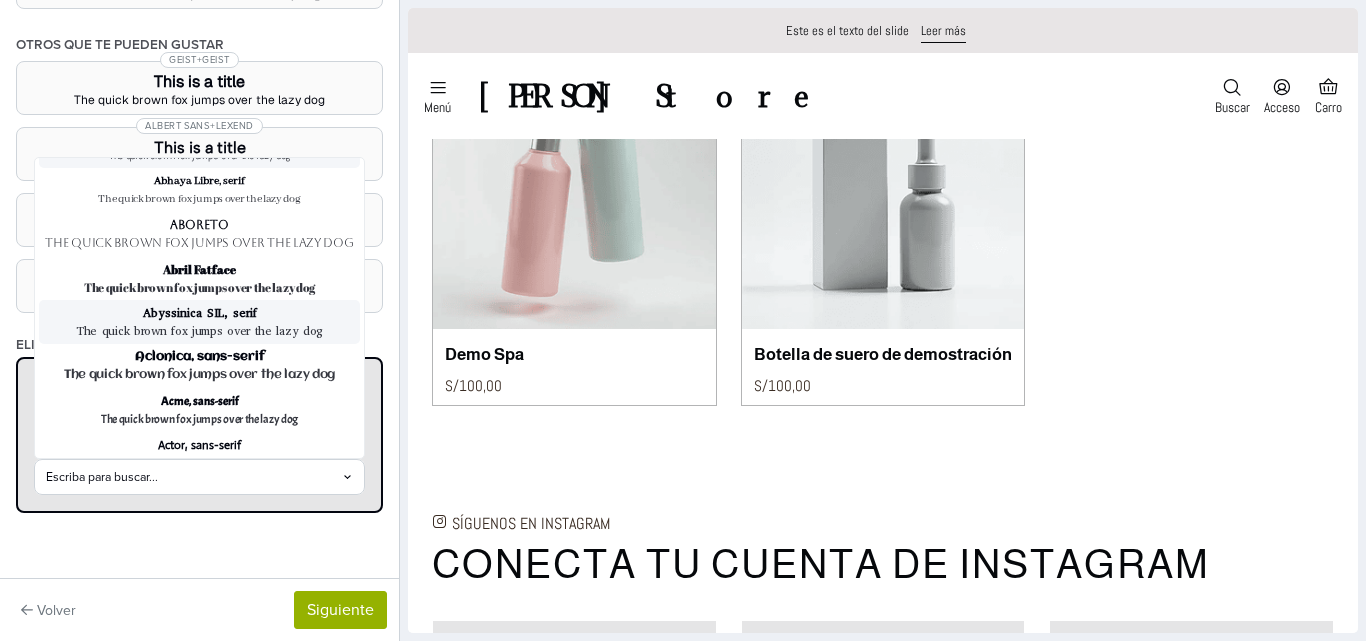 scroll, scrollTop: 0, scrollLeft: 0, axis: both 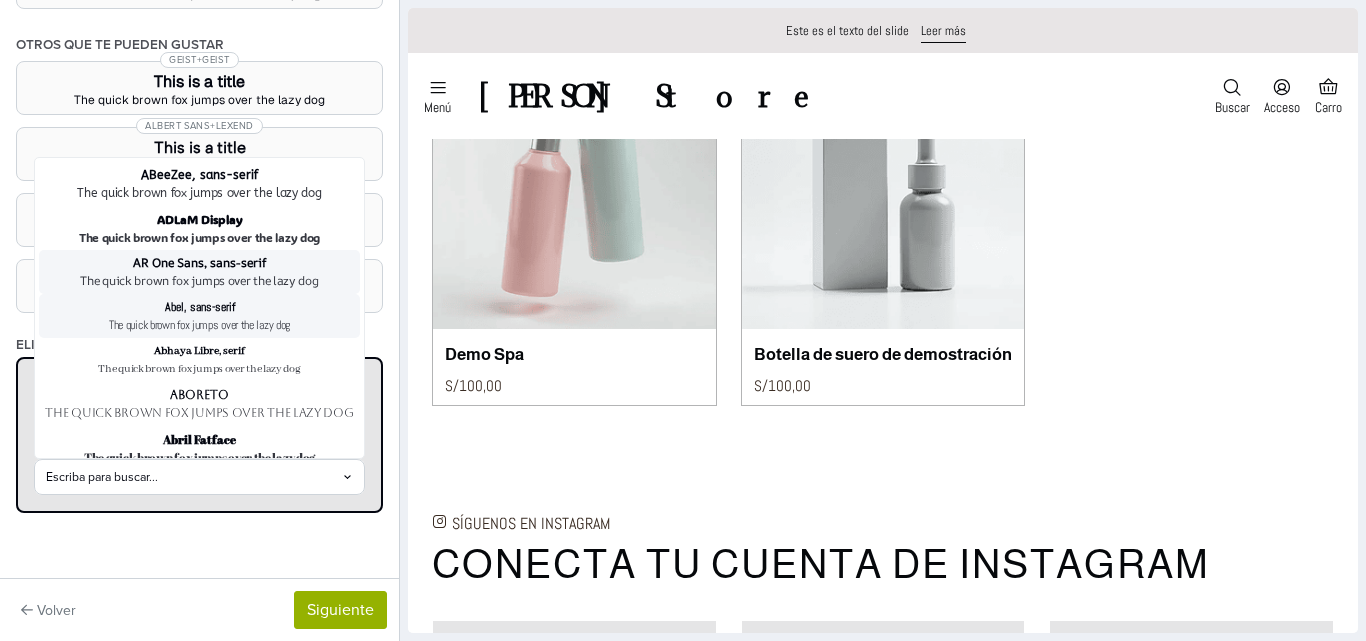 click on "The quick brown fox jumps over the lazy dog" at bounding box center [199, 281] 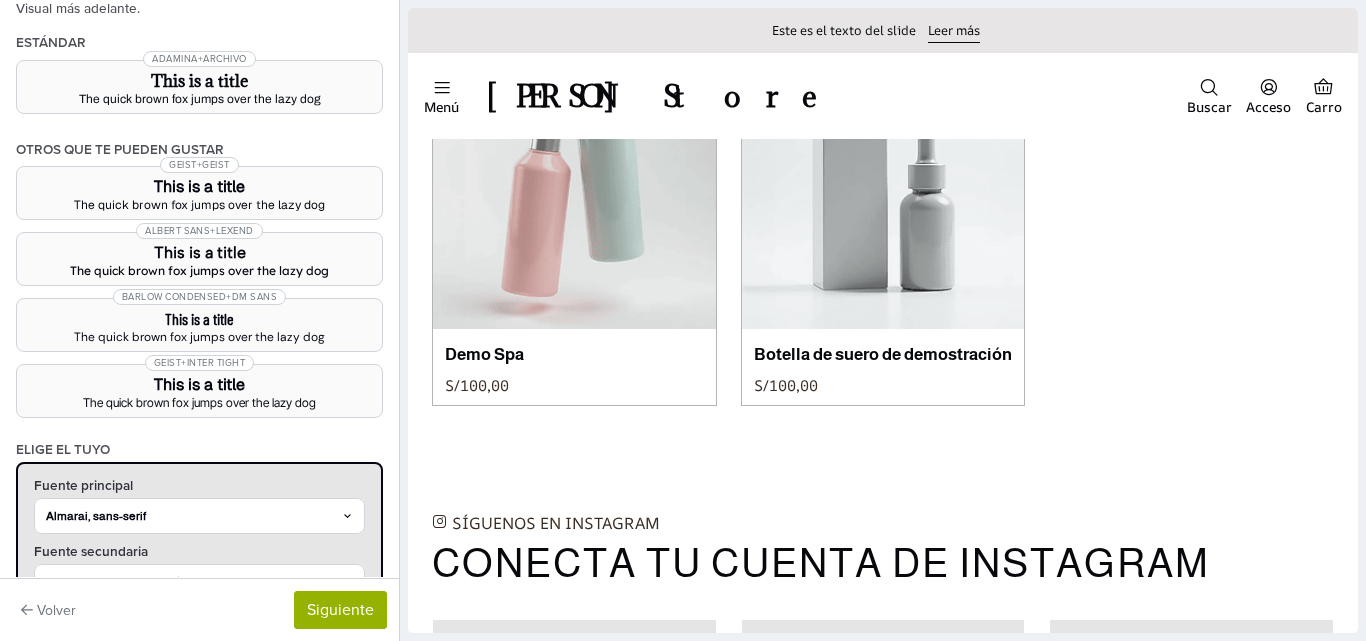 scroll, scrollTop: 0, scrollLeft: 0, axis: both 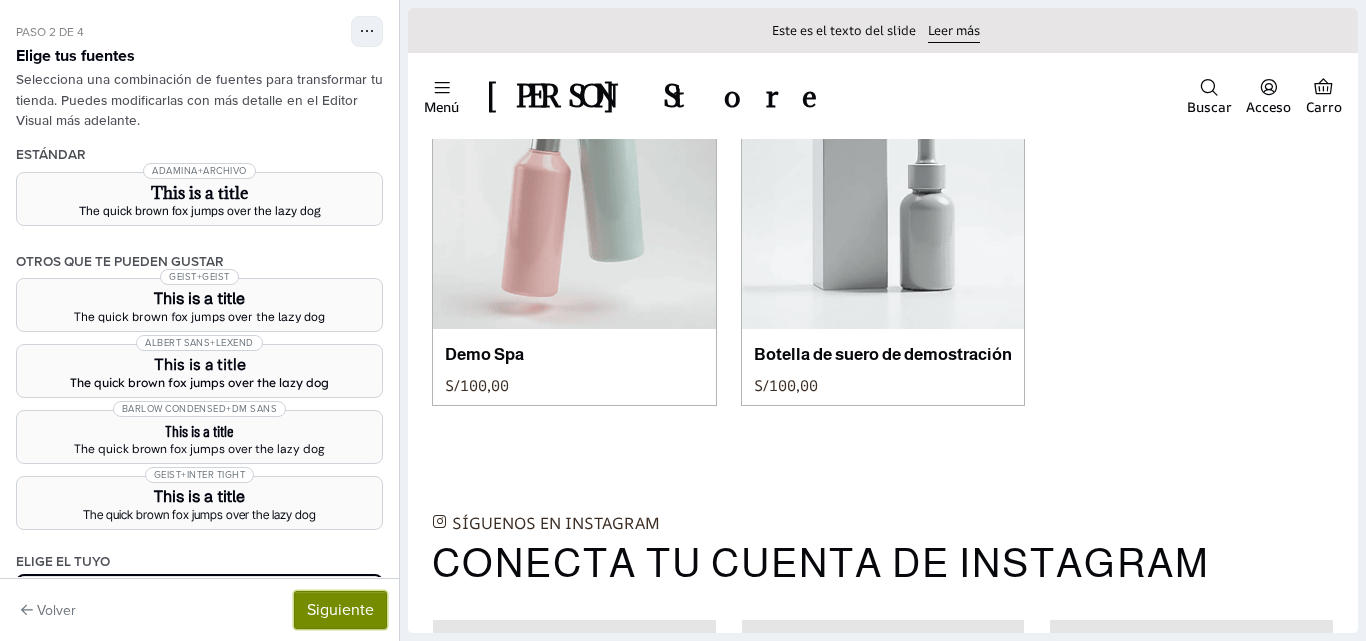 click on "Siguiente" at bounding box center (340, 610) 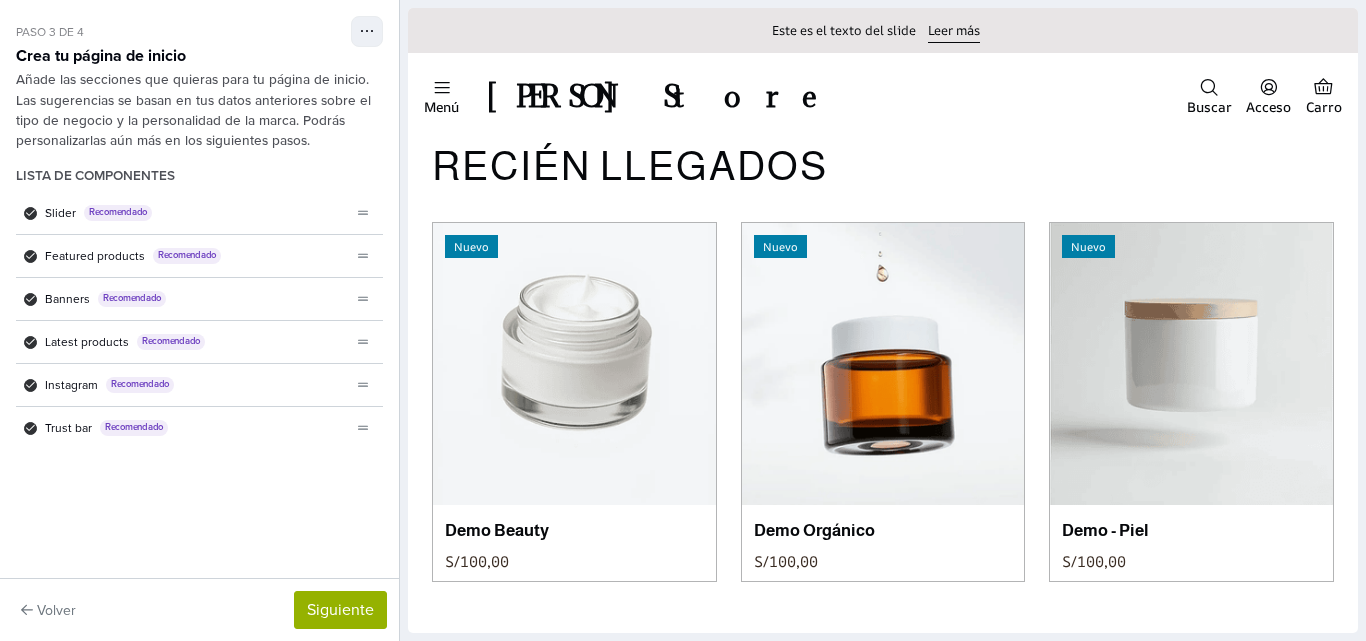 scroll, scrollTop: 2300, scrollLeft: 0, axis: vertical 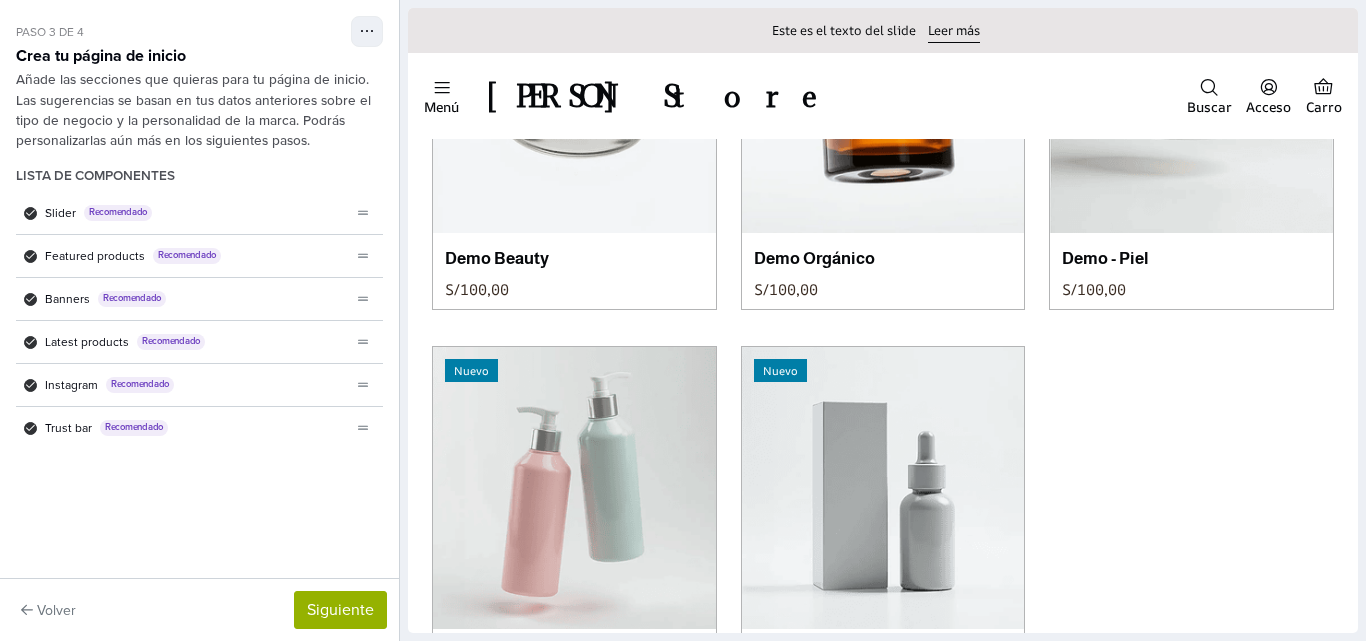 click on "Volver Siguiente" at bounding box center (199, 609) 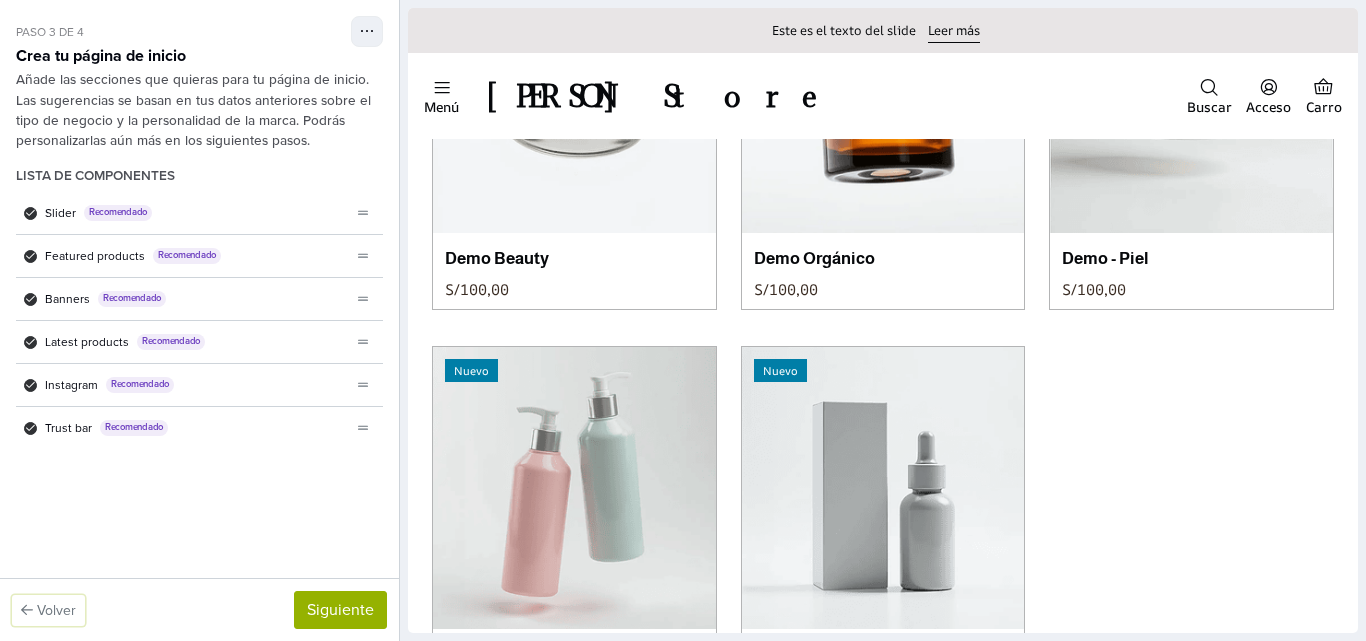 click on "Volver" at bounding box center (48, 610) 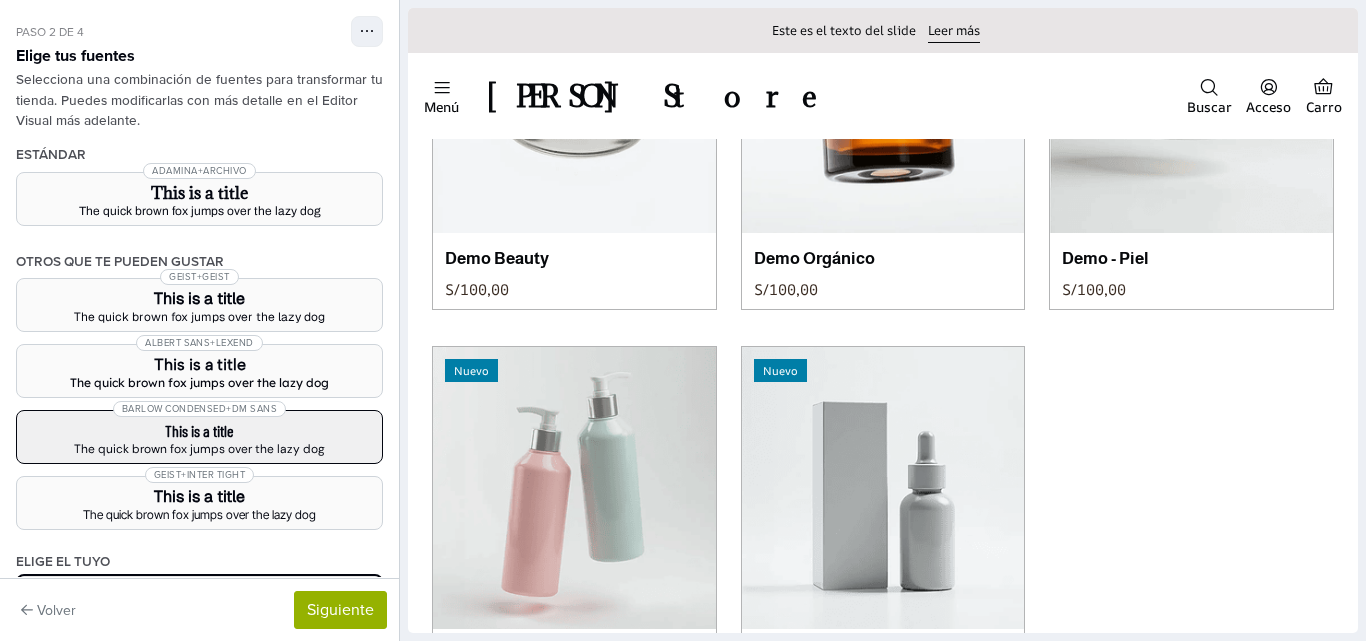 scroll, scrollTop: 217, scrollLeft: 0, axis: vertical 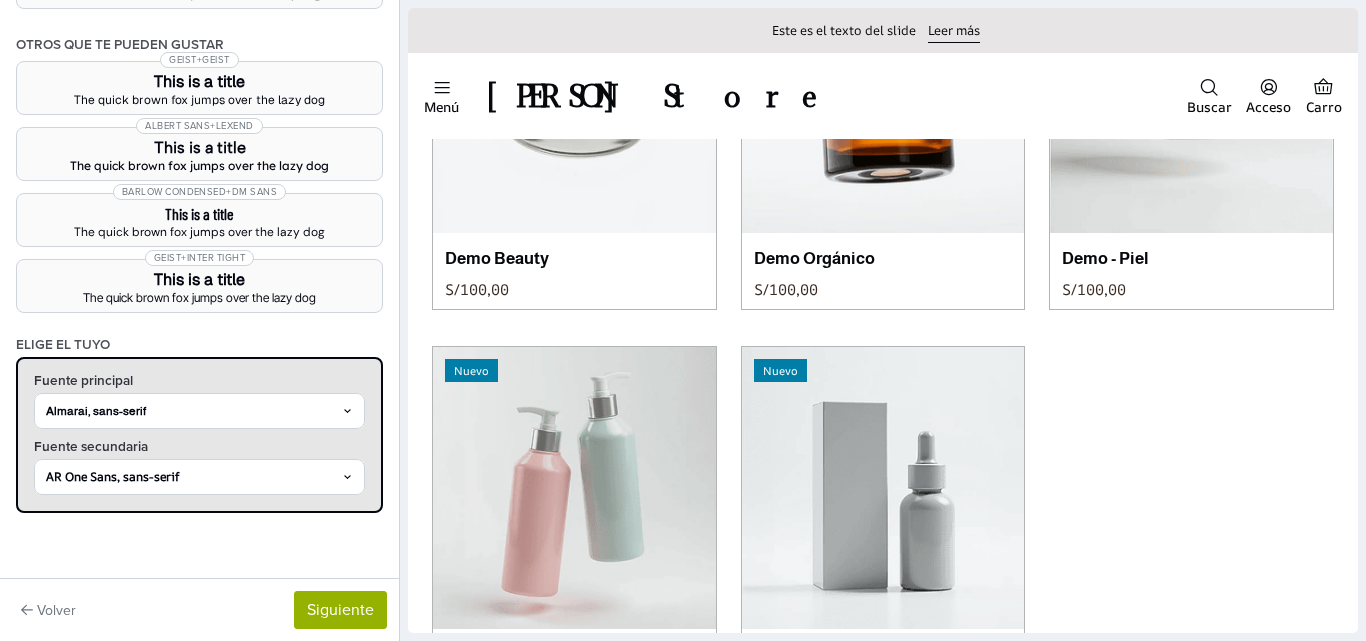 click on "AR One Sans, sans-serif" at bounding box center [190, 477] 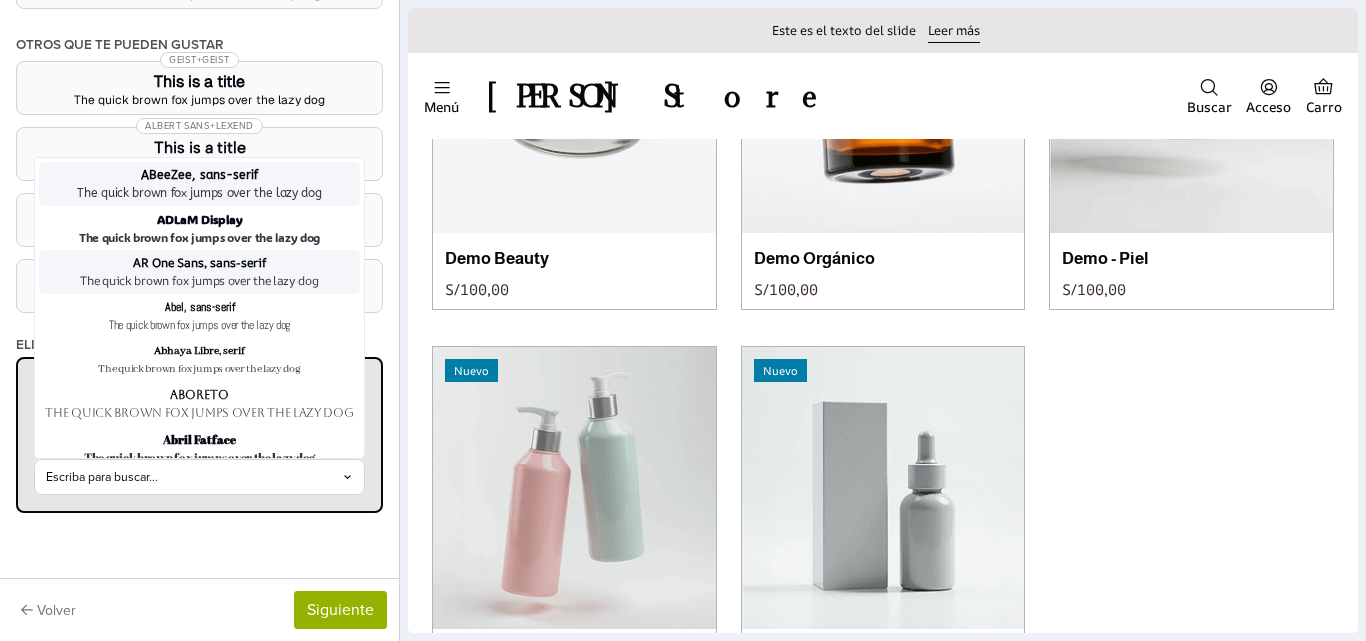 click on "Escriba para buscar..." at bounding box center [190, 477] 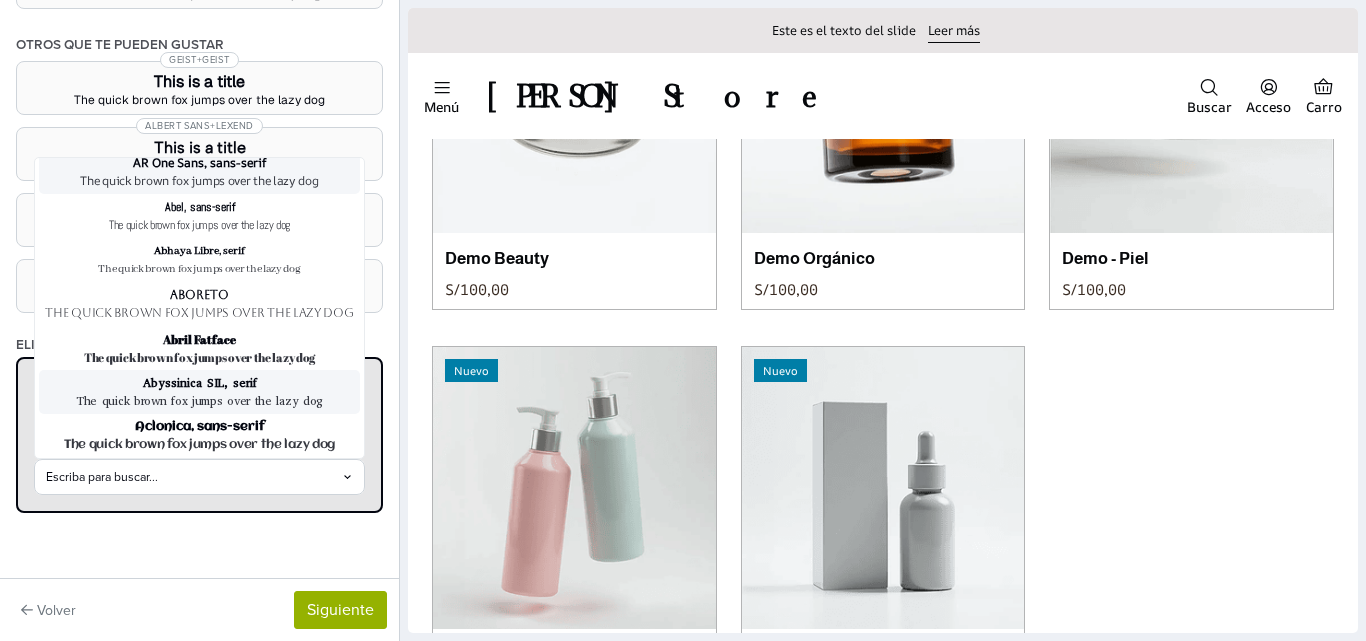 scroll, scrollTop: 0, scrollLeft: 0, axis: both 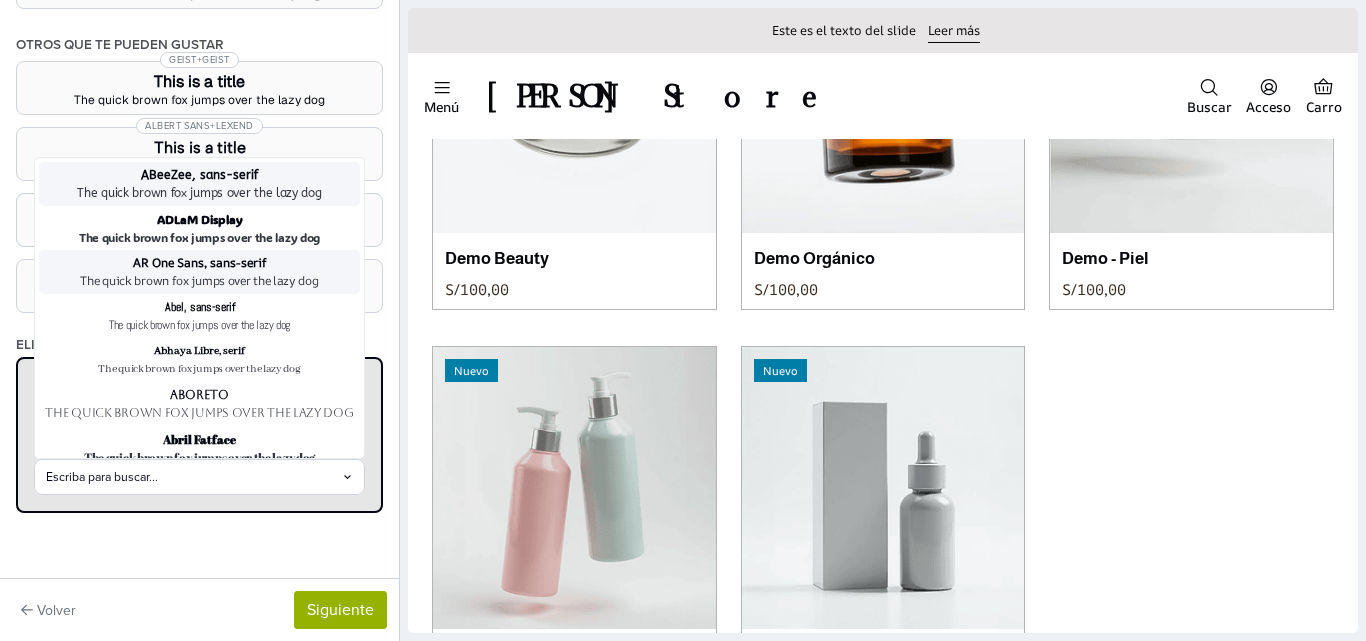 click on "ABeeZee, sans-serif" at bounding box center [199, 175] 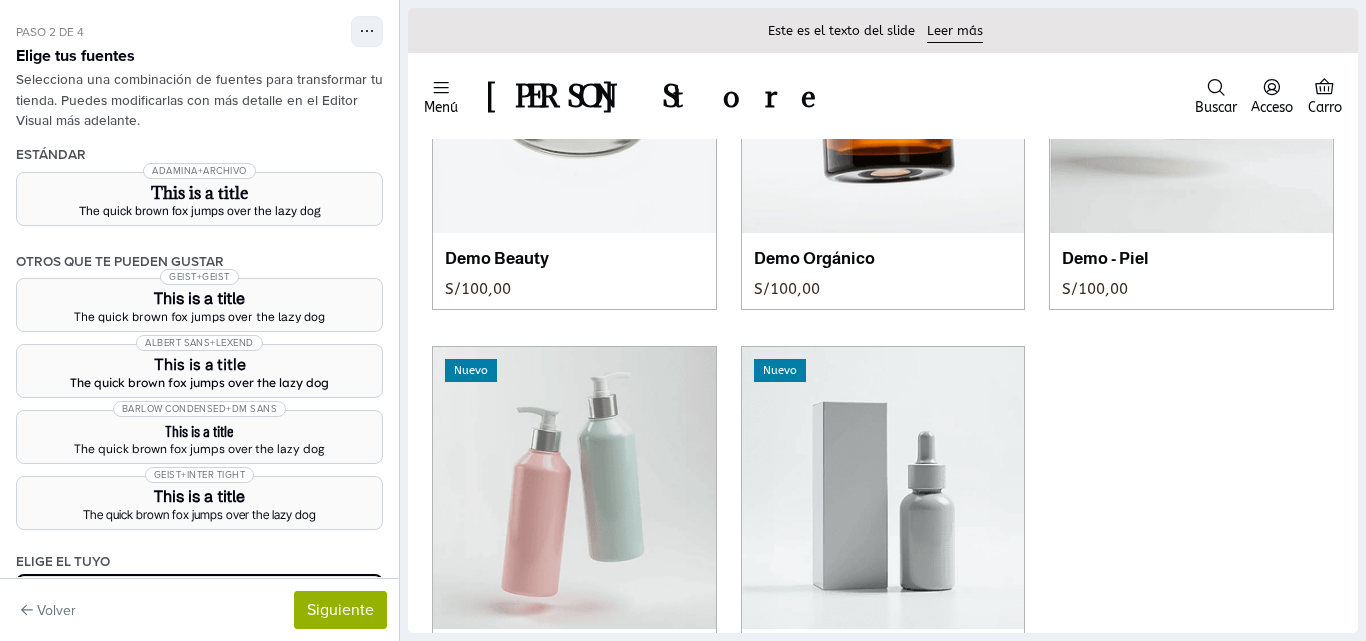 click on "Volver Siguiente" at bounding box center [199, 609] 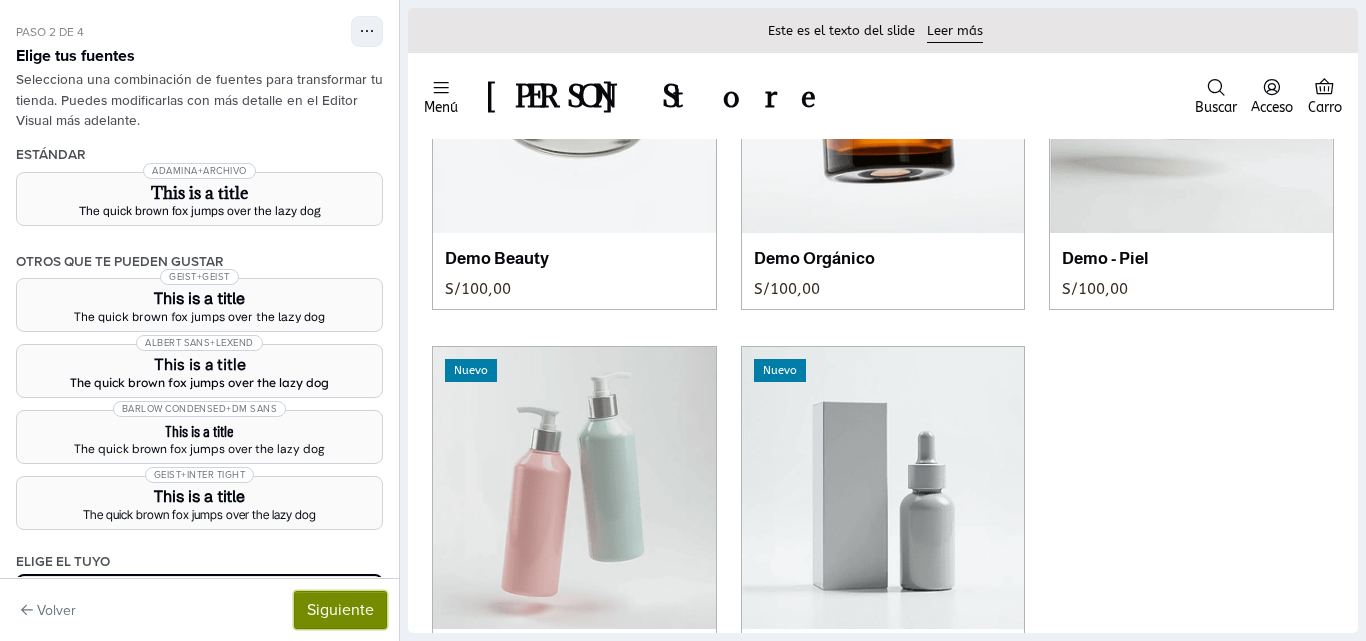 click on "Siguiente" at bounding box center (340, 610) 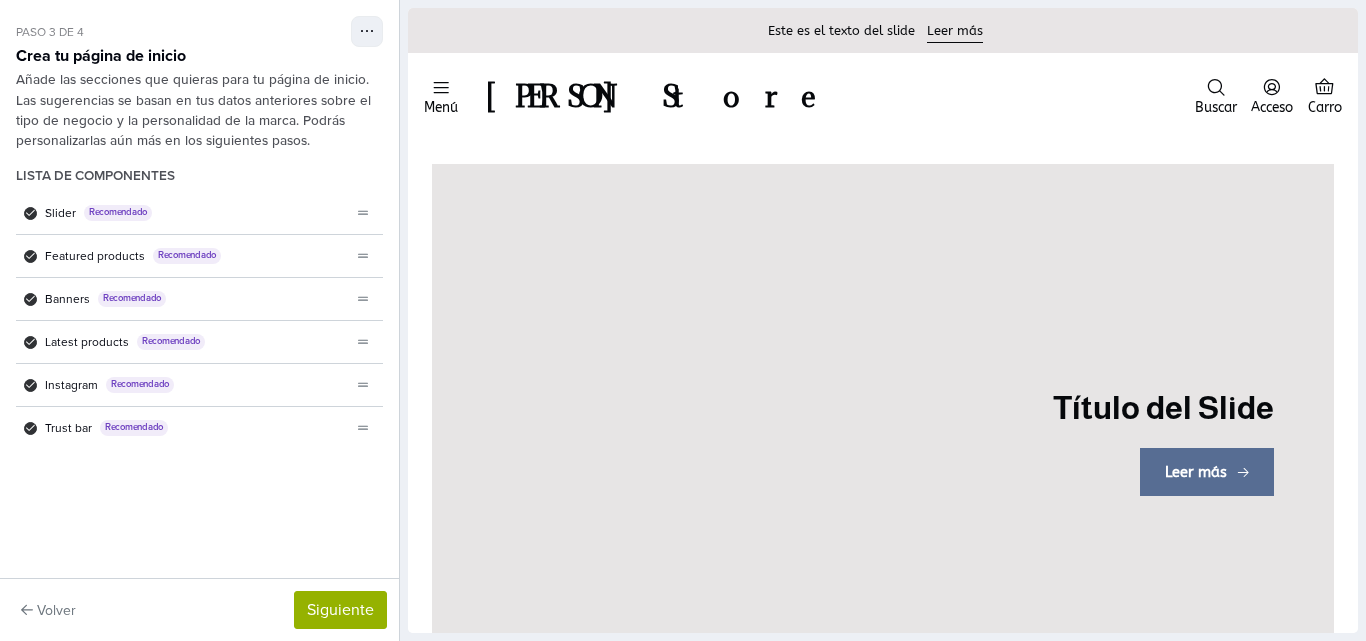 scroll, scrollTop: 0, scrollLeft: 0, axis: both 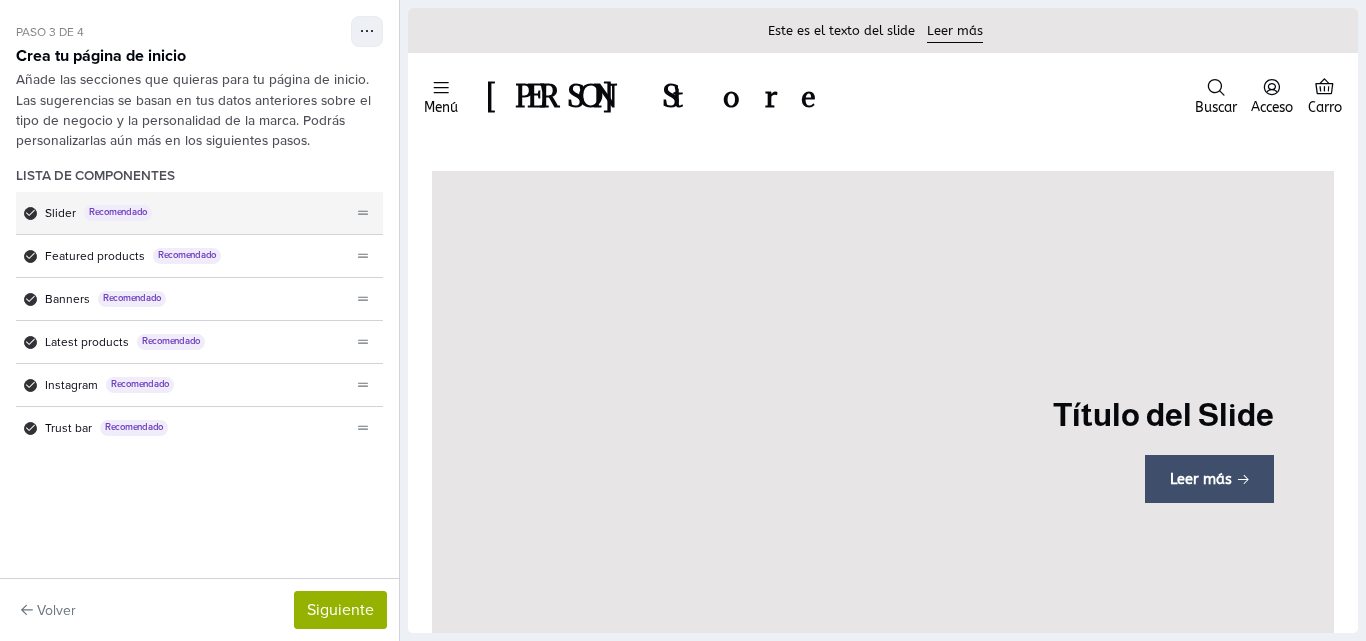 click on "Slider Recomendado" at bounding box center (183, 213) 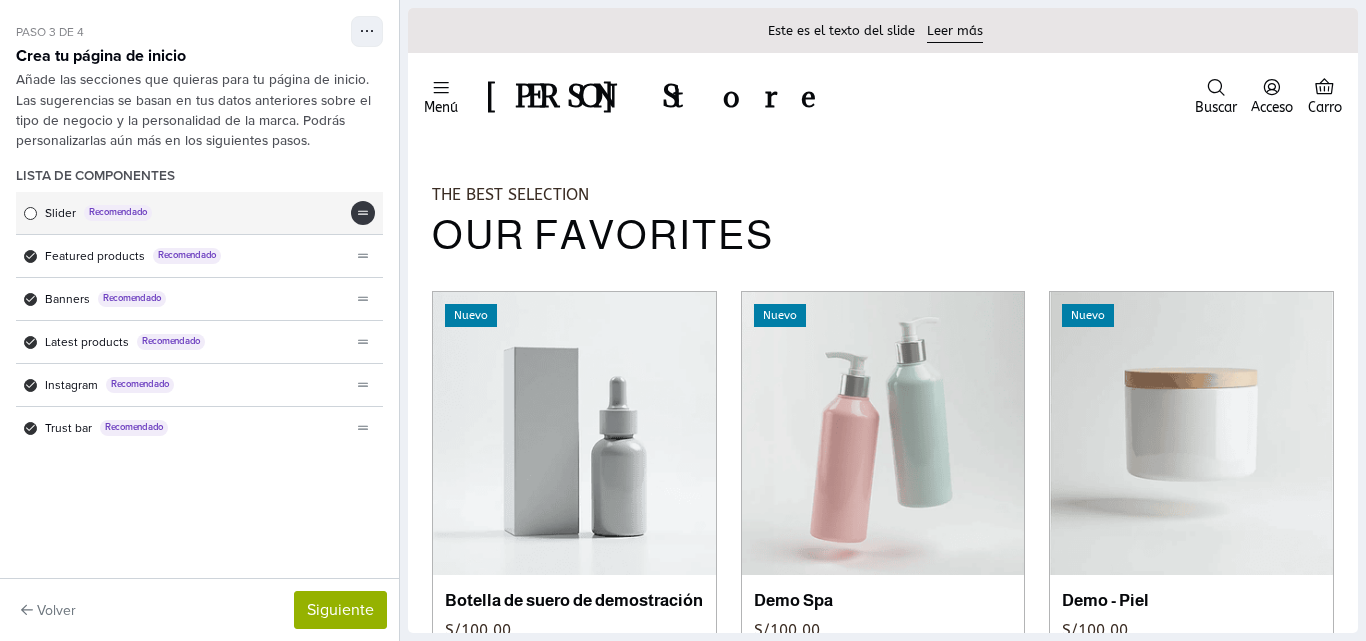 click at bounding box center (363, 213) 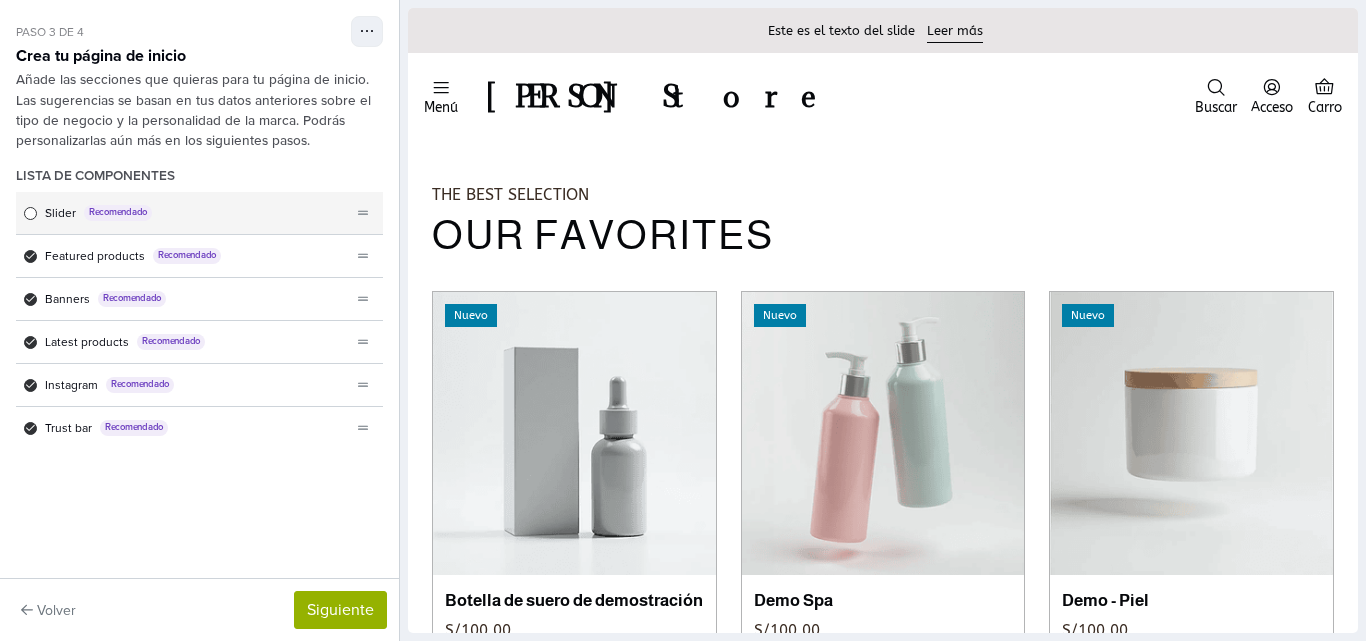 click on "Recomendado" at bounding box center [118, 213] 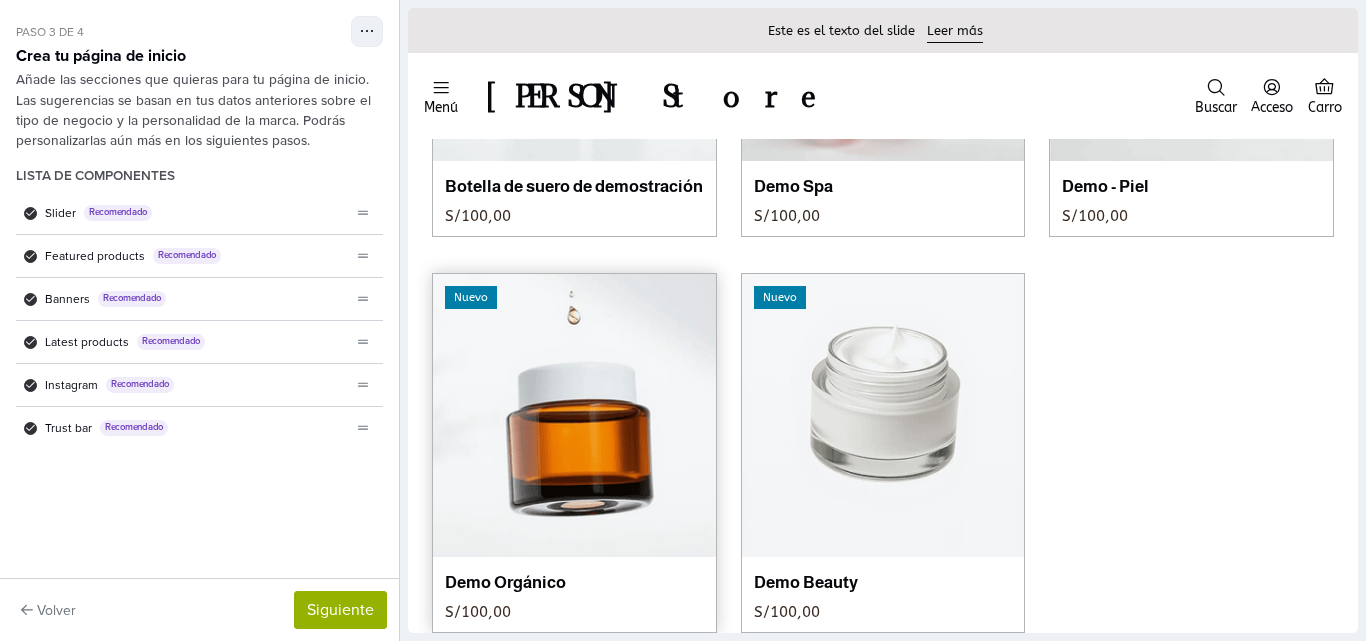 scroll, scrollTop: 1100, scrollLeft: 0, axis: vertical 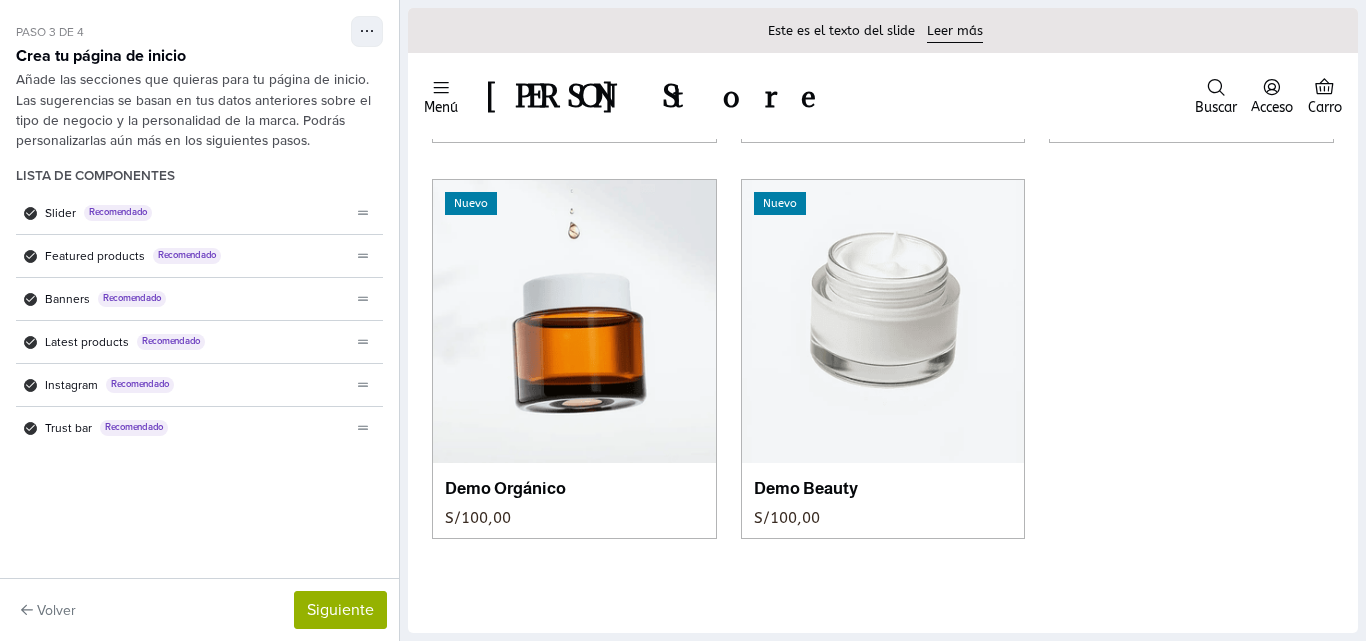 drag, startPoint x: 843, startPoint y: 389, endPoint x: 1139, endPoint y: 442, distance: 300.7075 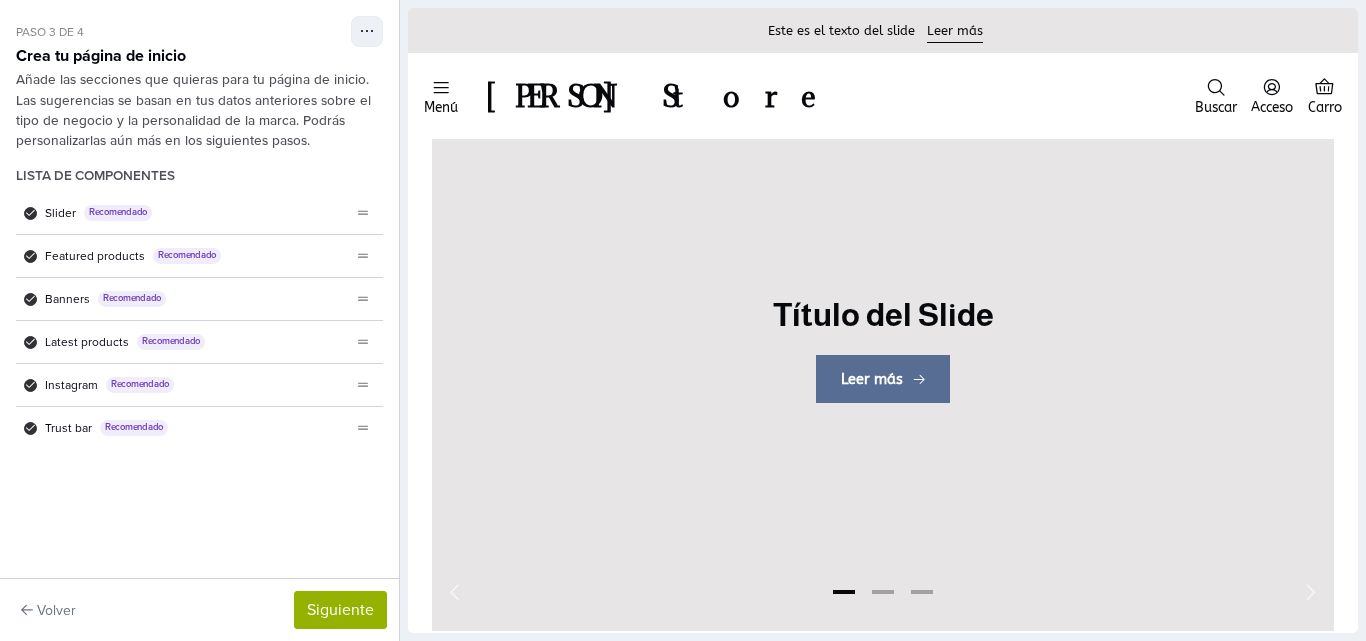 scroll, scrollTop: 0, scrollLeft: 0, axis: both 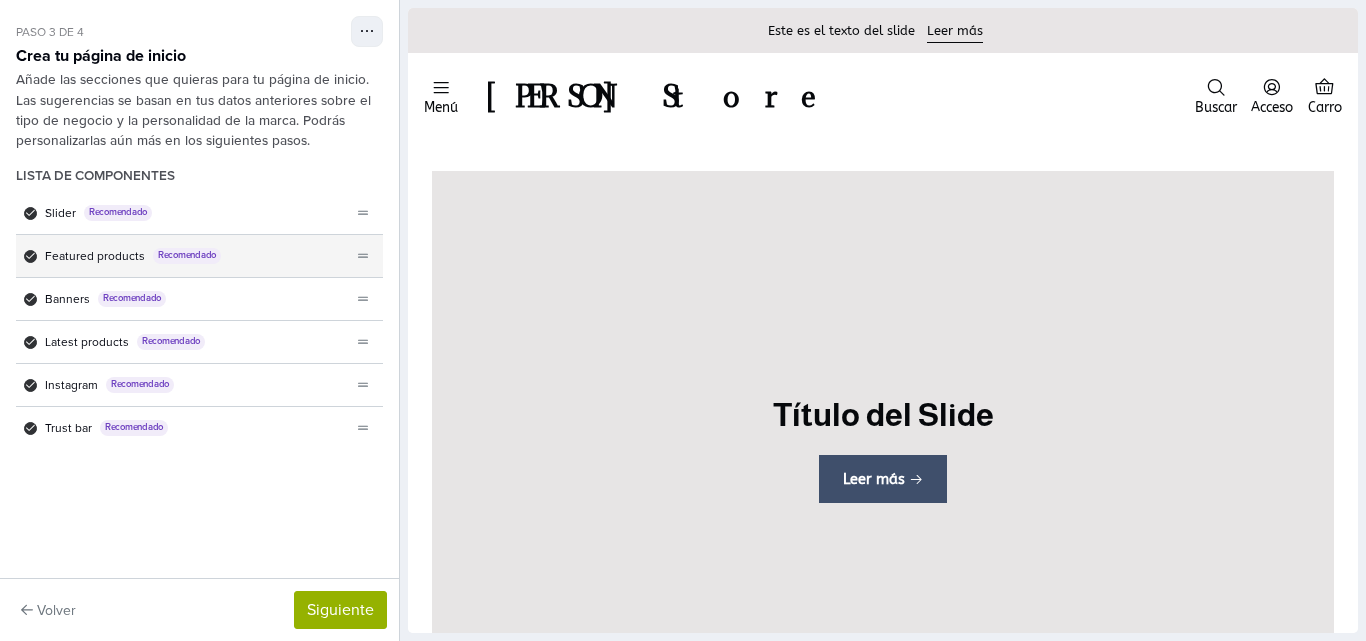 click on "Recomendado" at bounding box center (187, 256) 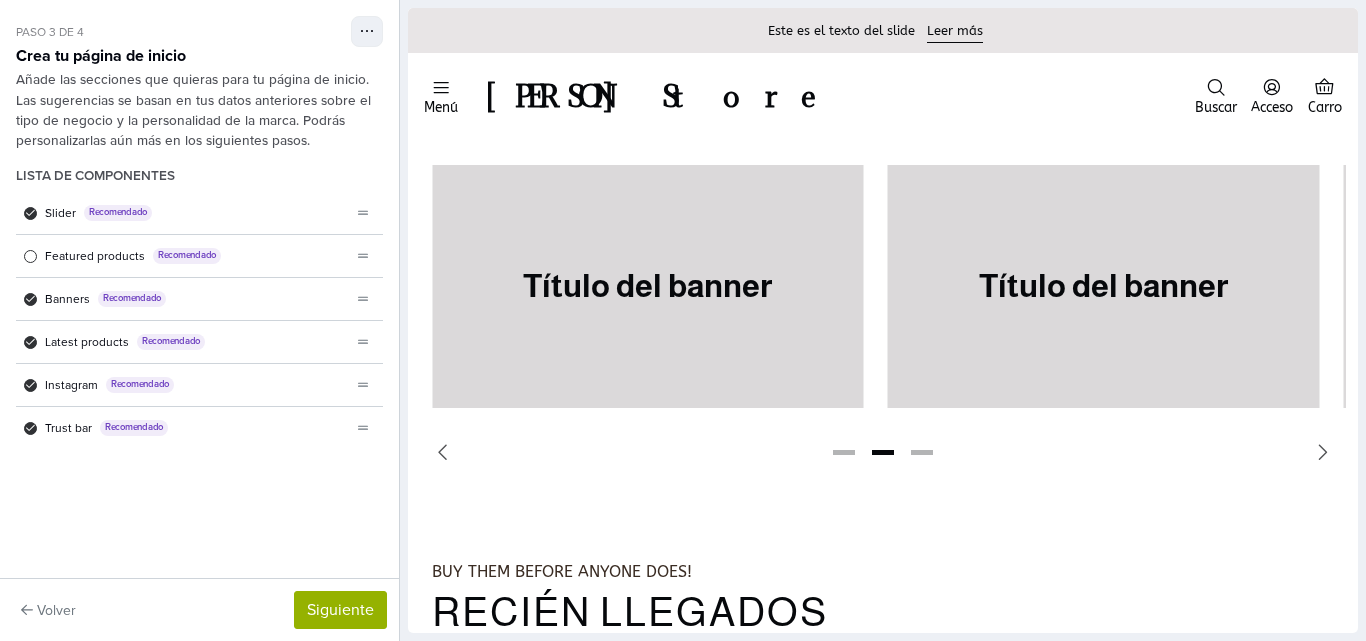 scroll, scrollTop: 700, scrollLeft: 0, axis: vertical 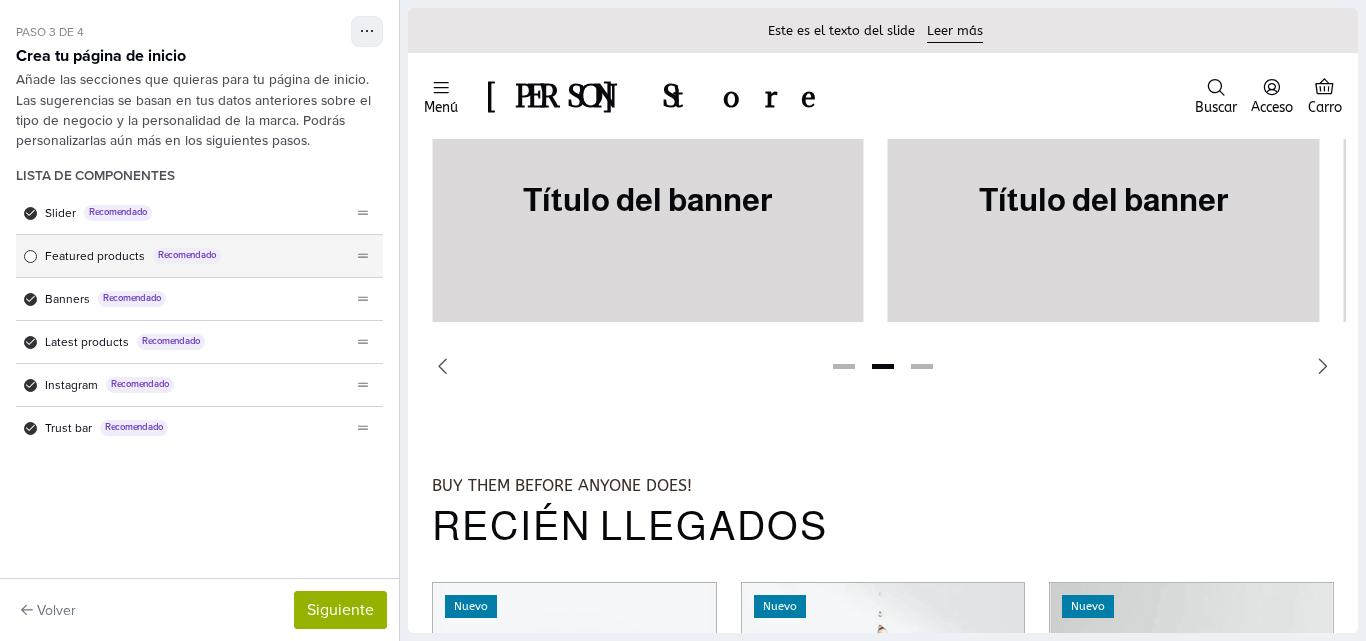 click on "Featured products" at bounding box center (95, 256) 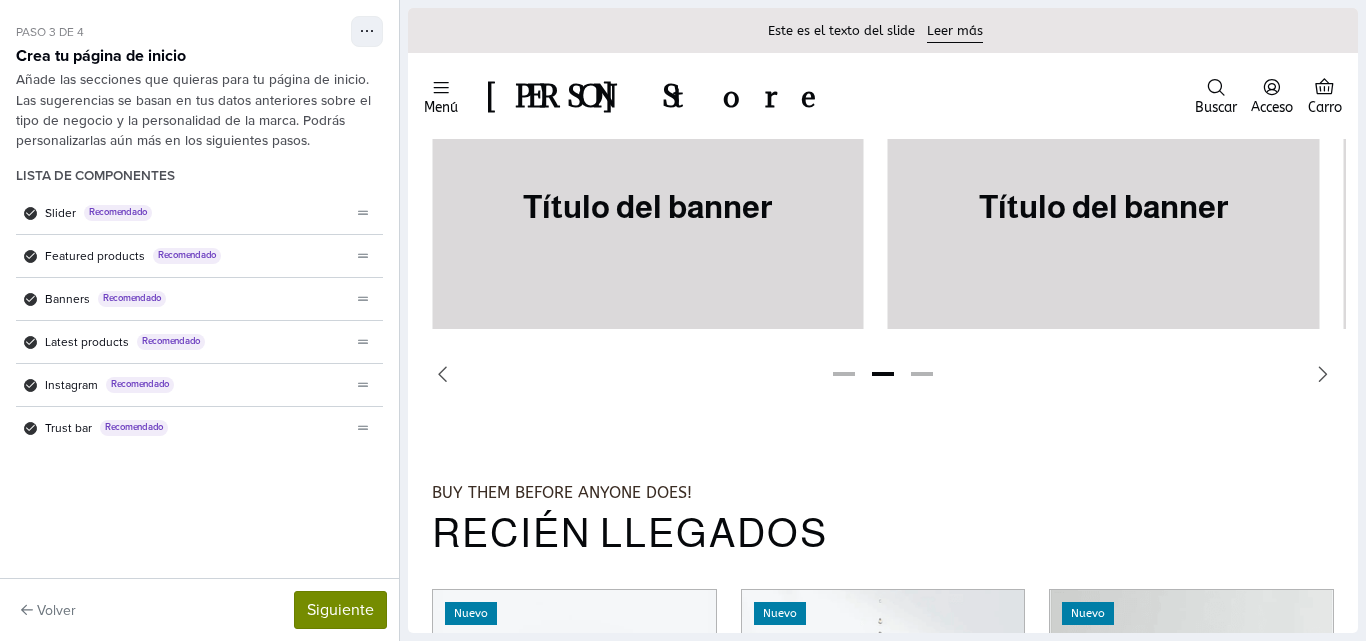 scroll, scrollTop: 1800, scrollLeft: 0, axis: vertical 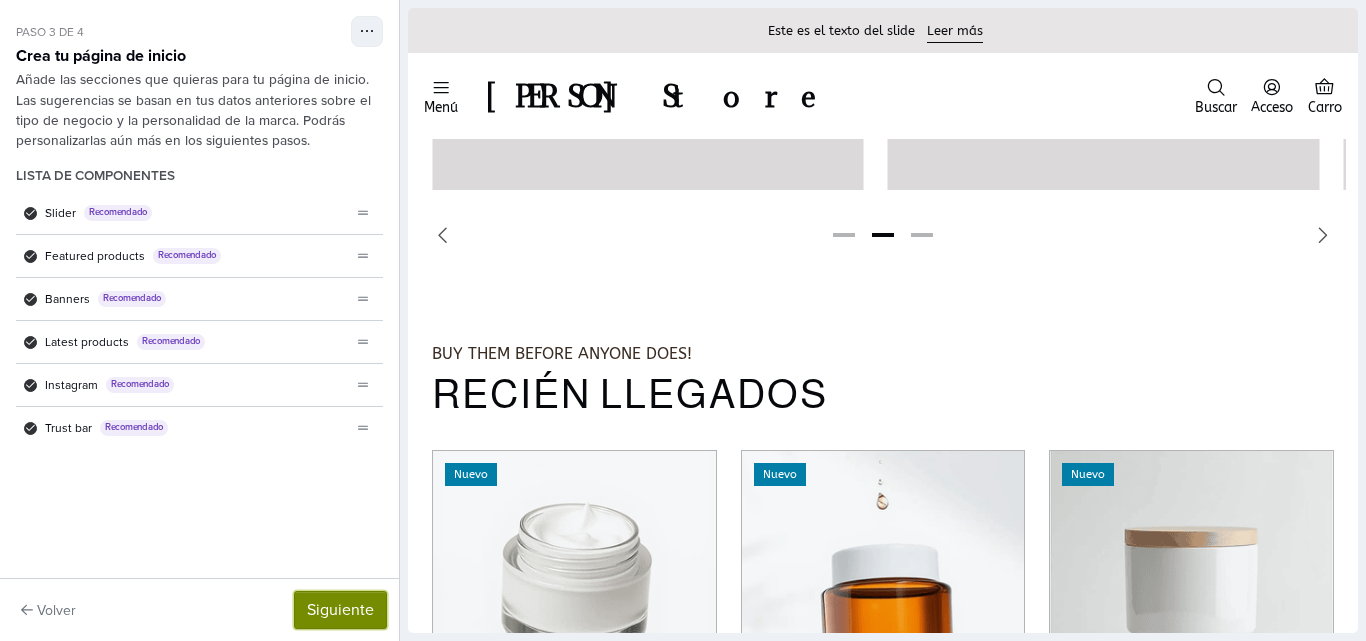 click on "Siguiente" at bounding box center [340, 610] 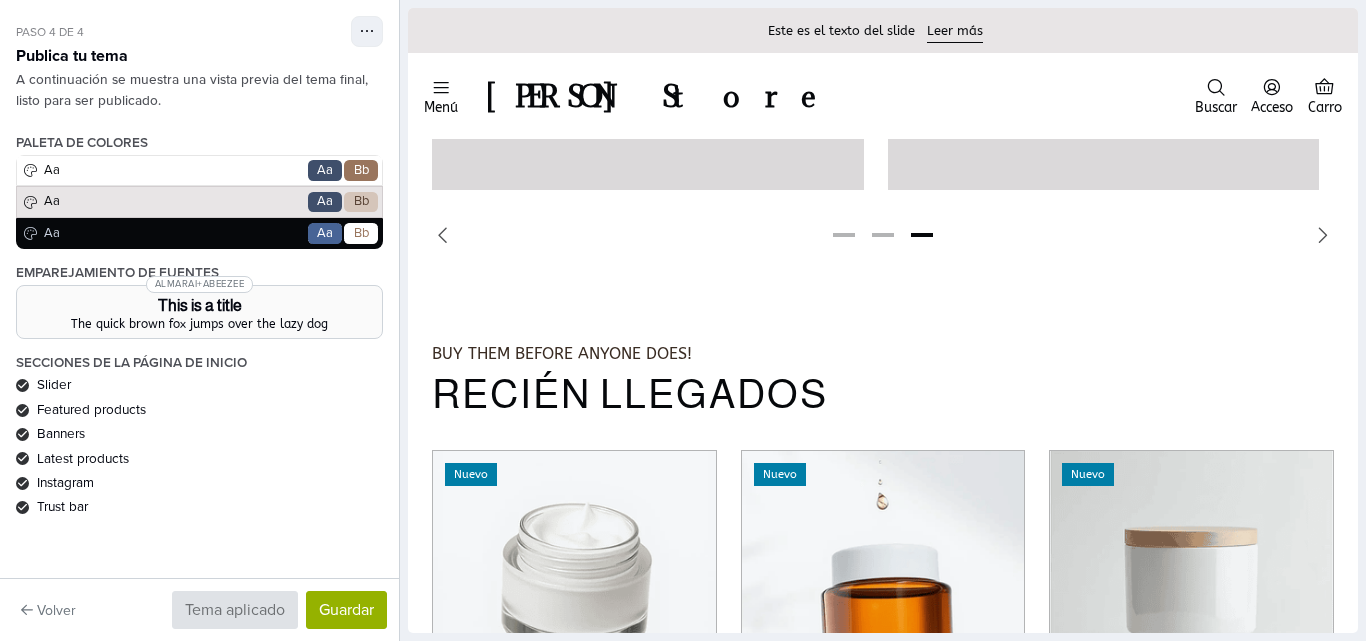 click on "Paleta de colores Aa Go Aa Bb Aa Go Aa Bb Aa Go Aa Bb" at bounding box center [199, 192] 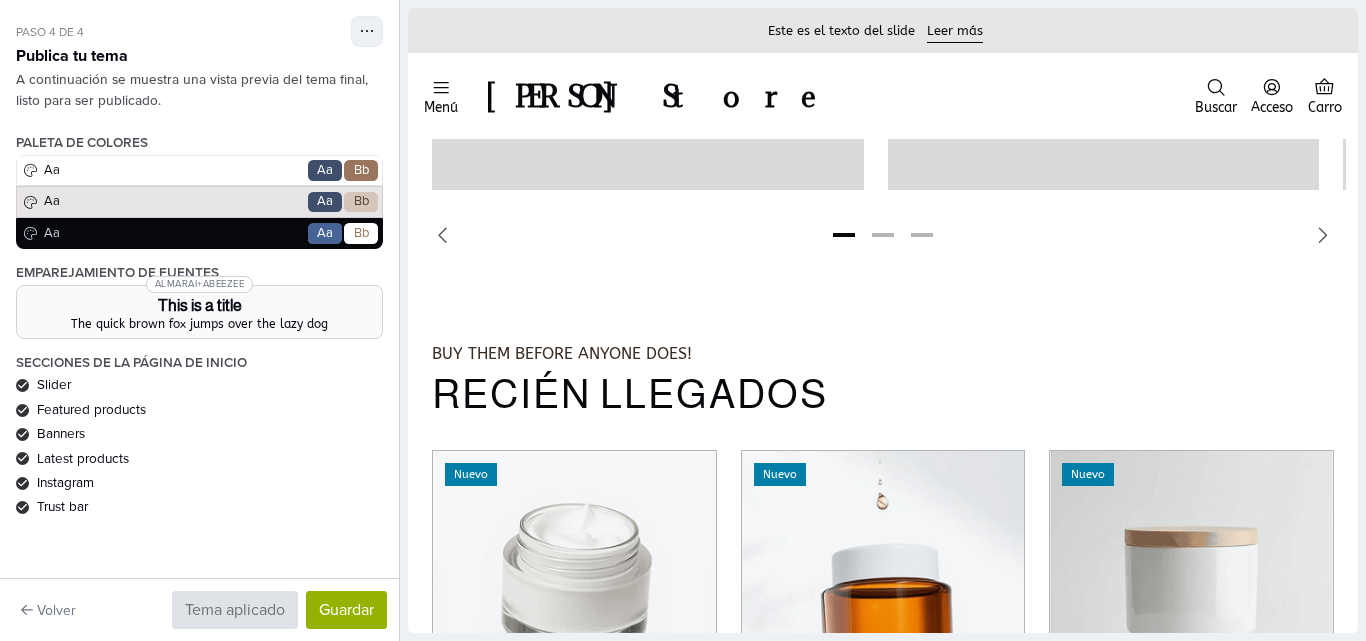drag, startPoint x: 364, startPoint y: 218, endPoint x: 357, endPoint y: 226, distance: 10.630146 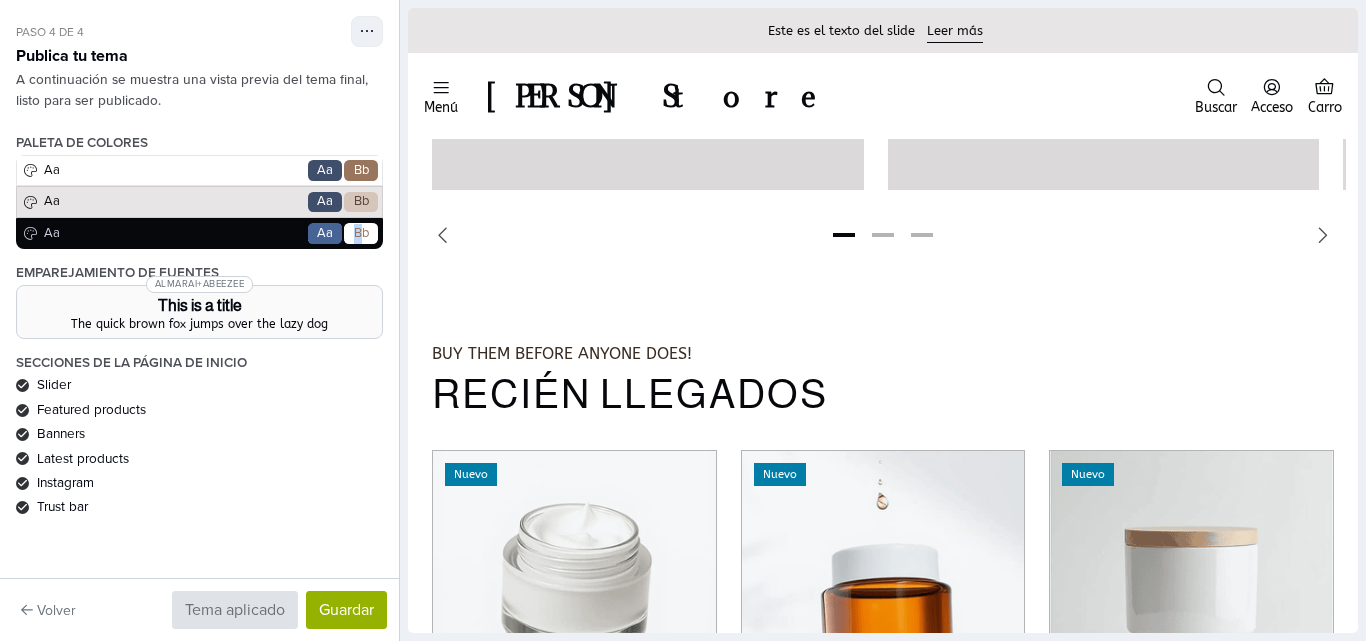drag, startPoint x: 357, startPoint y: 226, endPoint x: 331, endPoint y: 173, distance: 59.03389 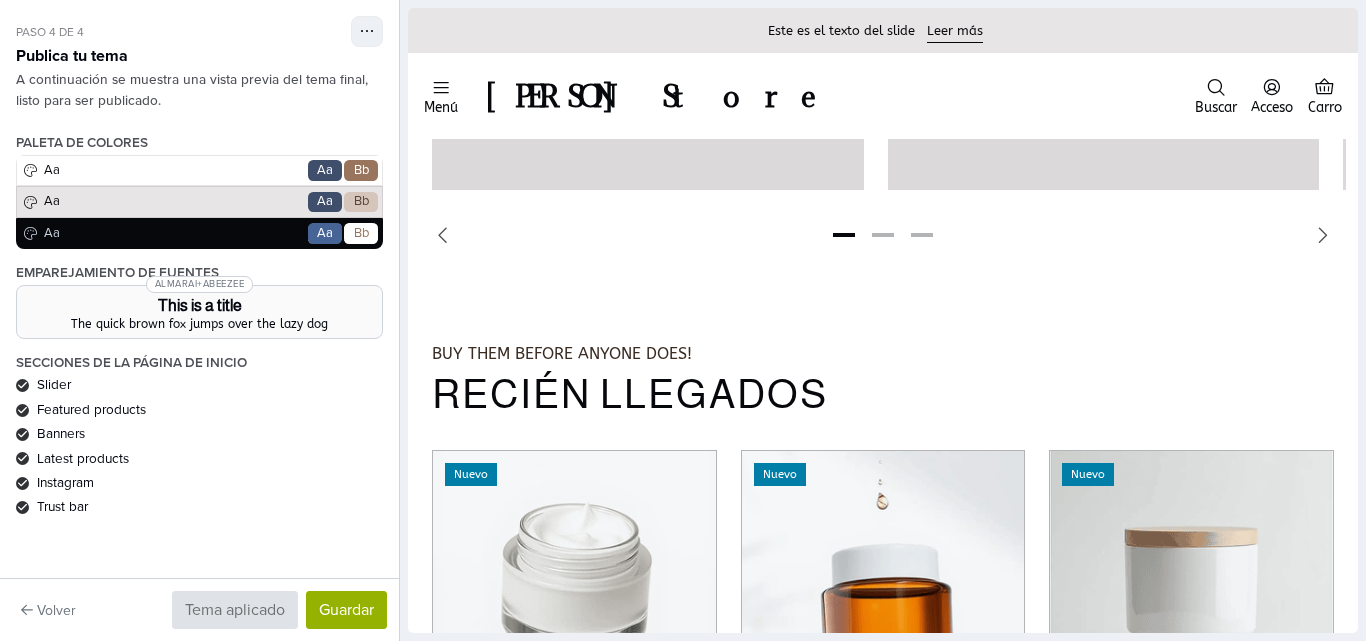 drag, startPoint x: 331, startPoint y: 173, endPoint x: 297, endPoint y: 124, distance: 59.64059 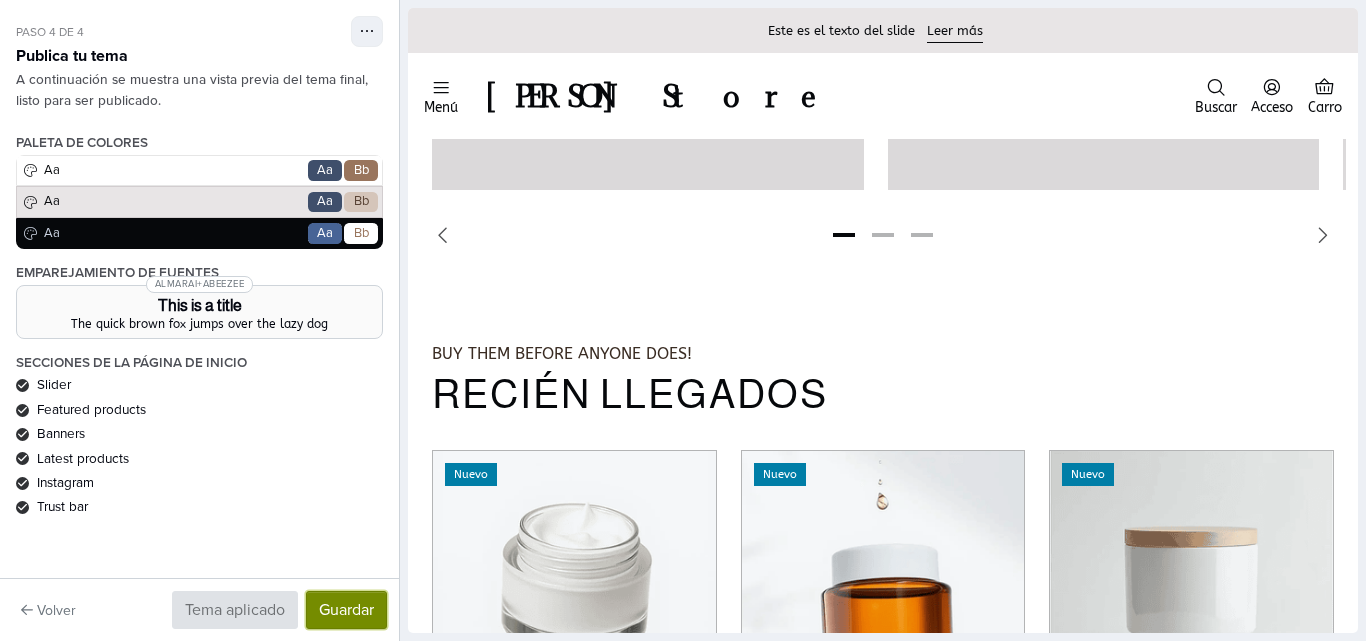 click on "Guardar" at bounding box center [346, 610] 